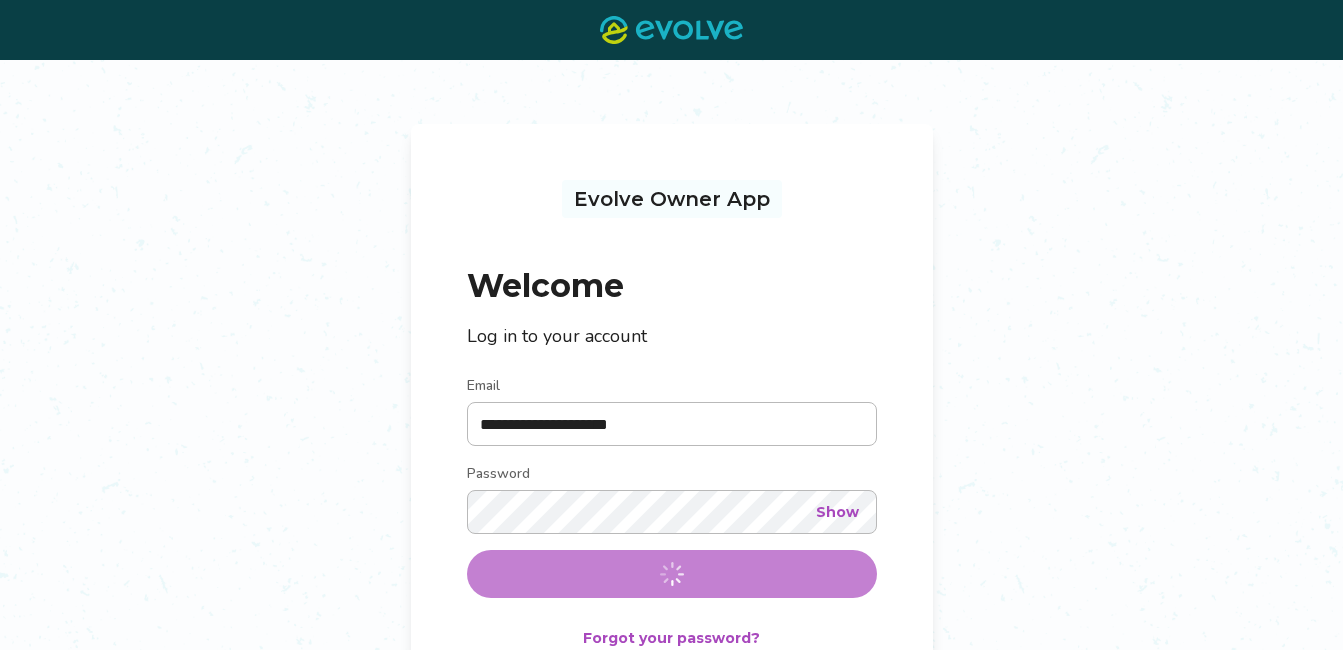 scroll, scrollTop: 0, scrollLeft: 0, axis: both 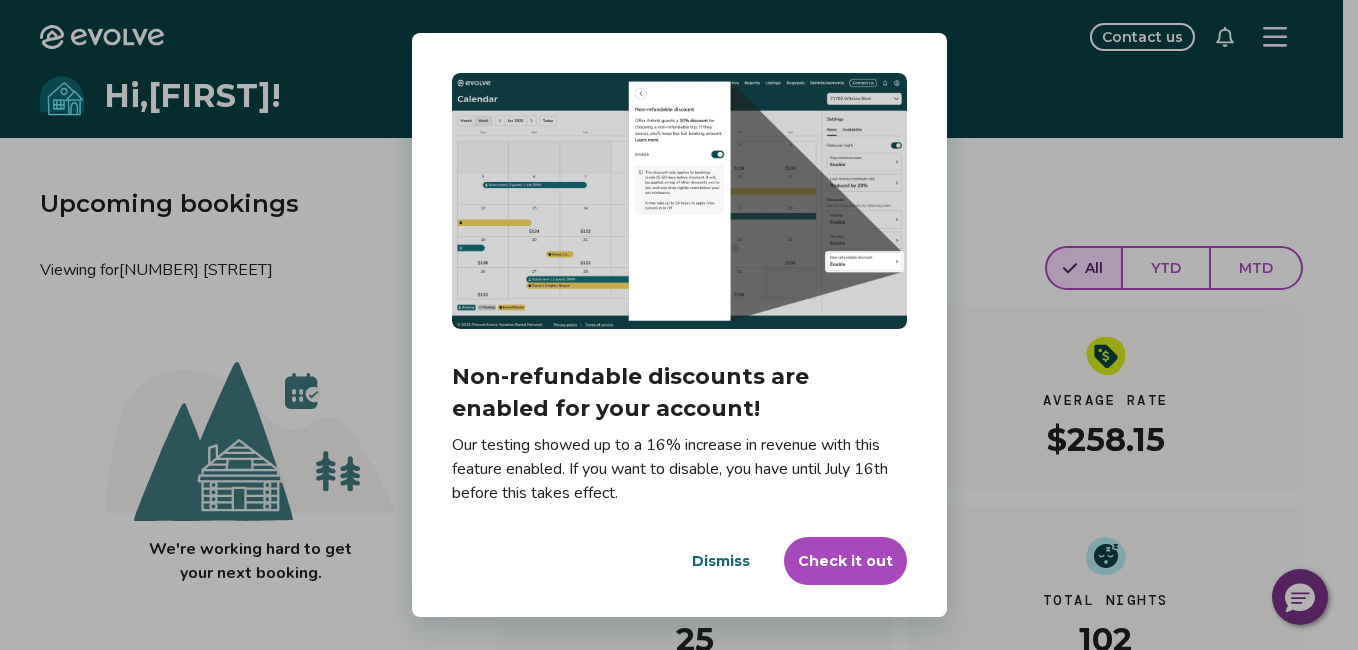 click on "Dismiss" at bounding box center (721, 561) 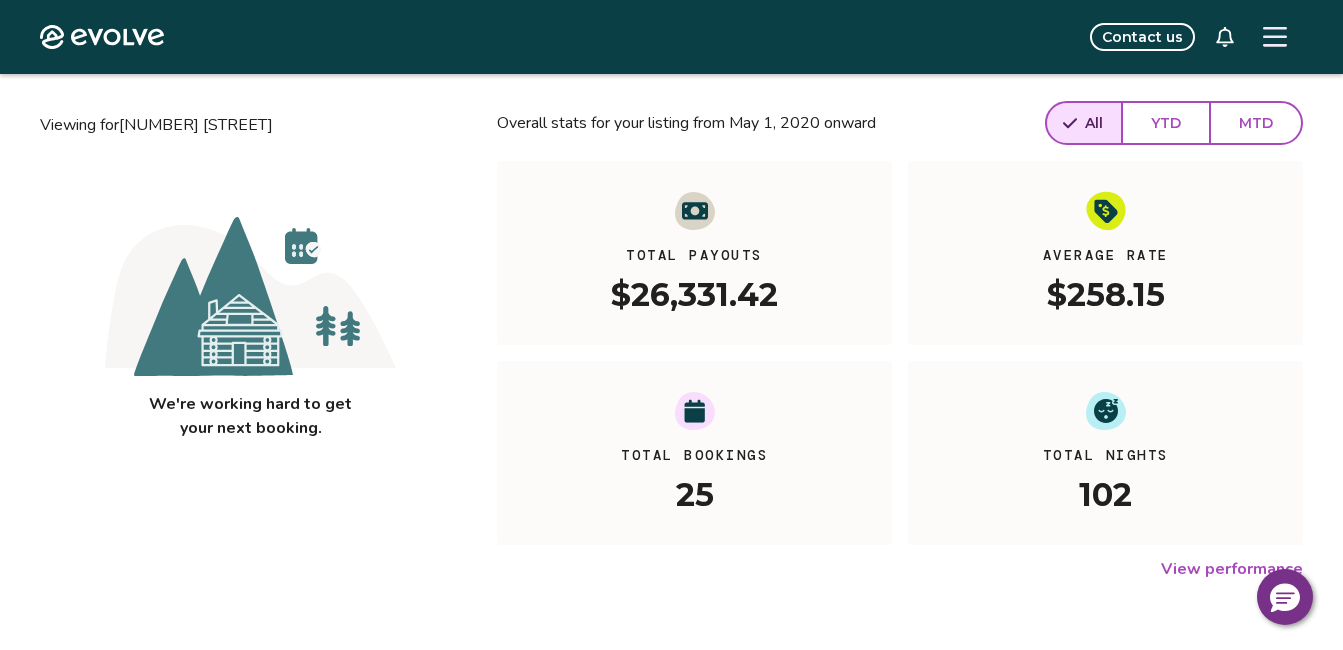 scroll, scrollTop: 100, scrollLeft: 0, axis: vertical 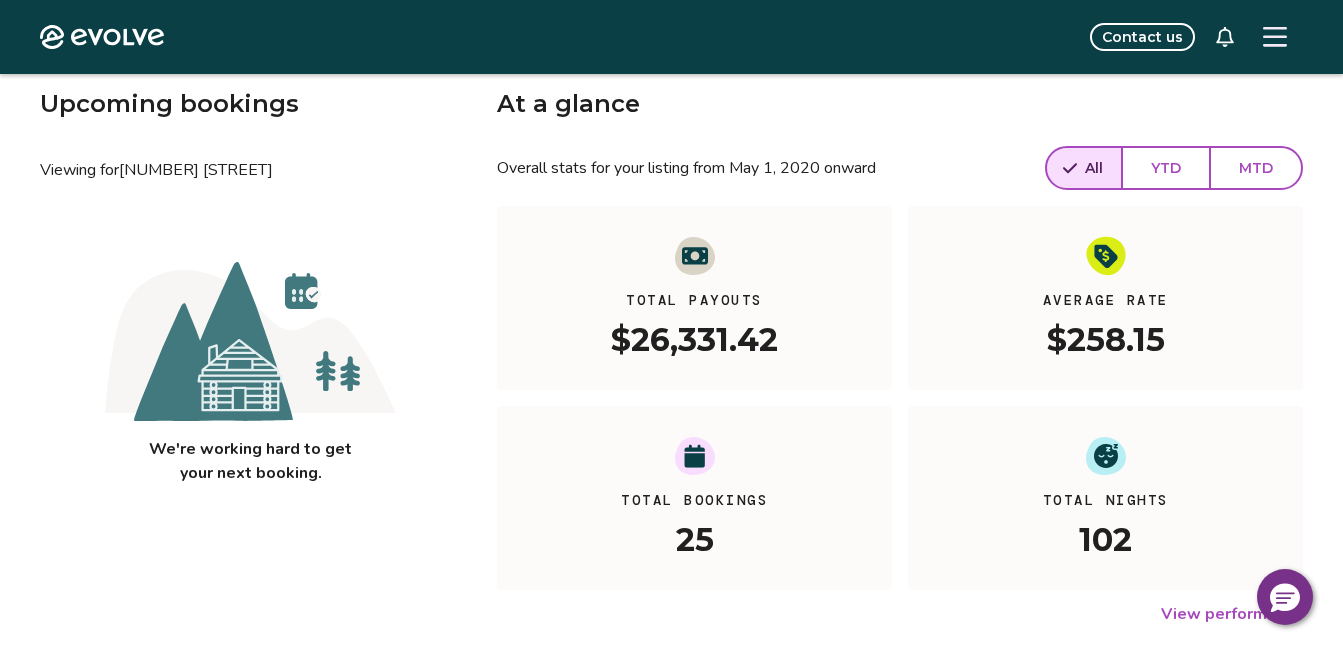 click on "YTD" at bounding box center [1166, 168] 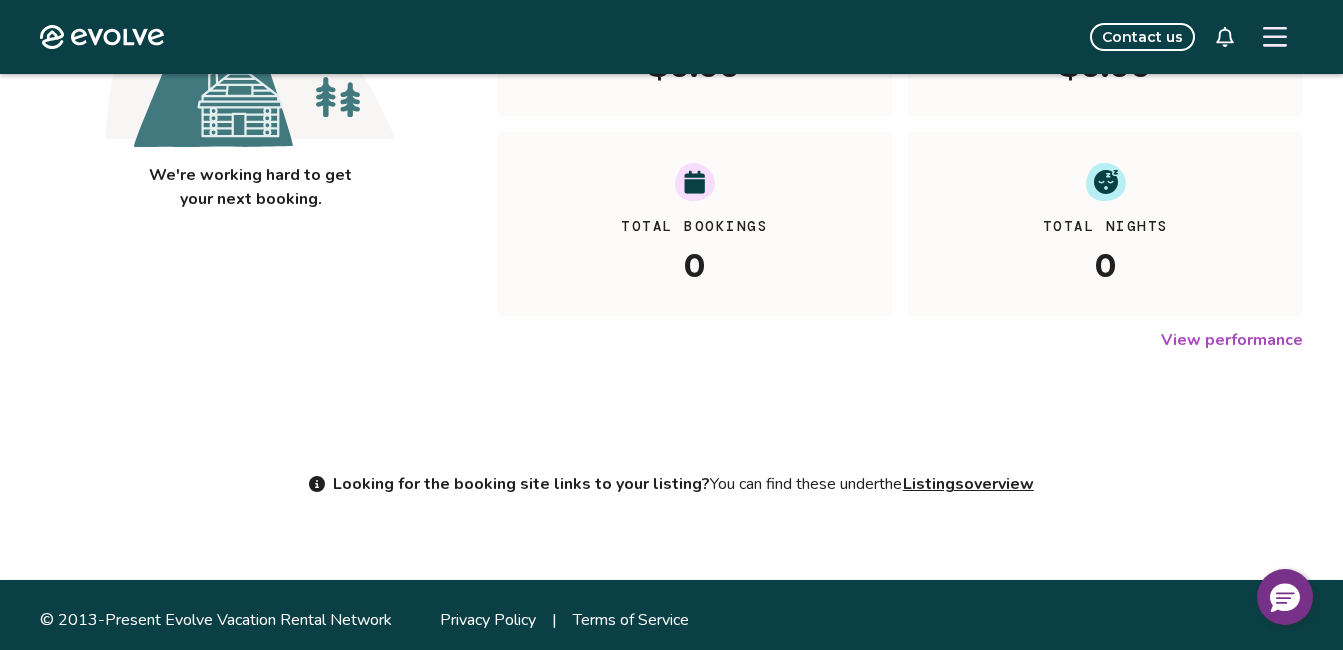 scroll, scrollTop: 384, scrollLeft: 0, axis: vertical 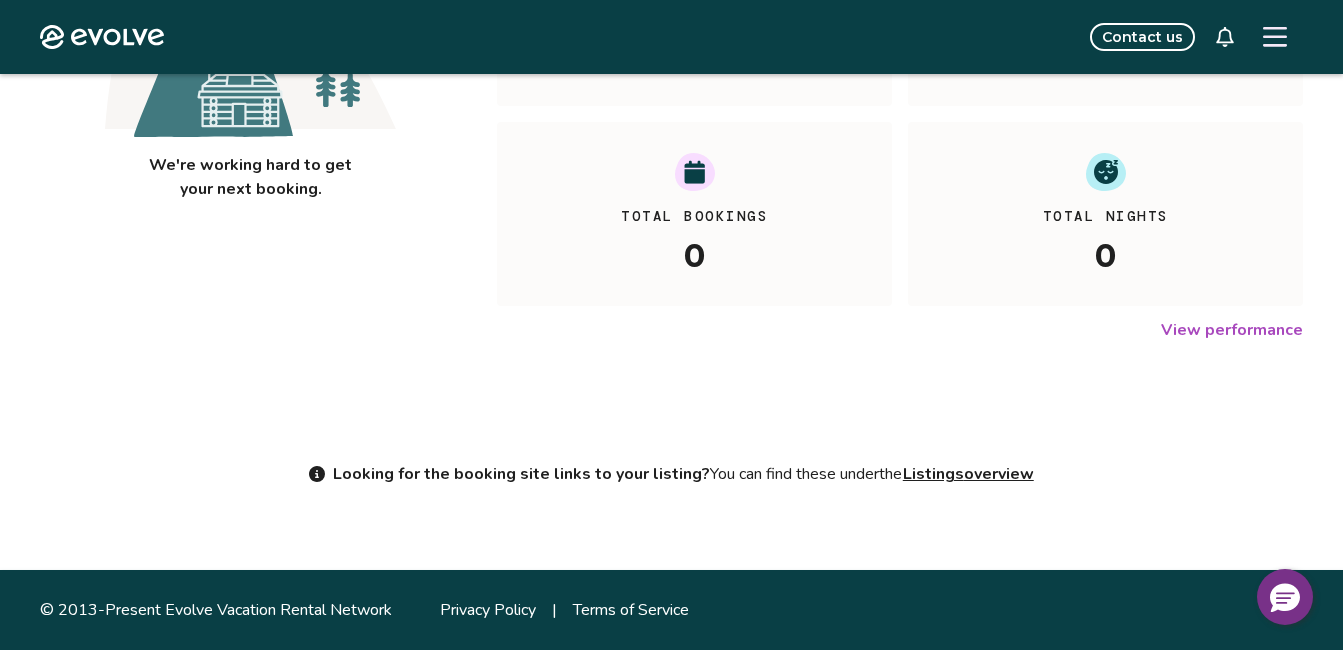 click on "Listings  overview" at bounding box center [968, 474] 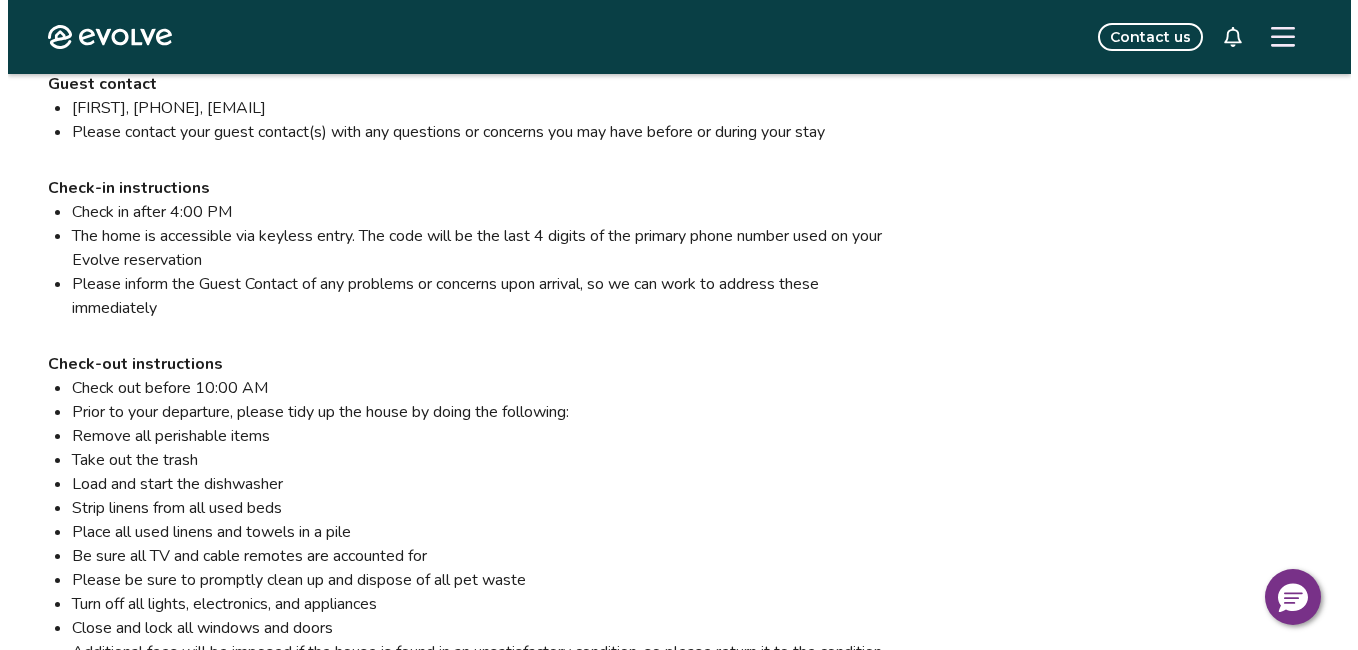 scroll, scrollTop: 1927, scrollLeft: 0, axis: vertical 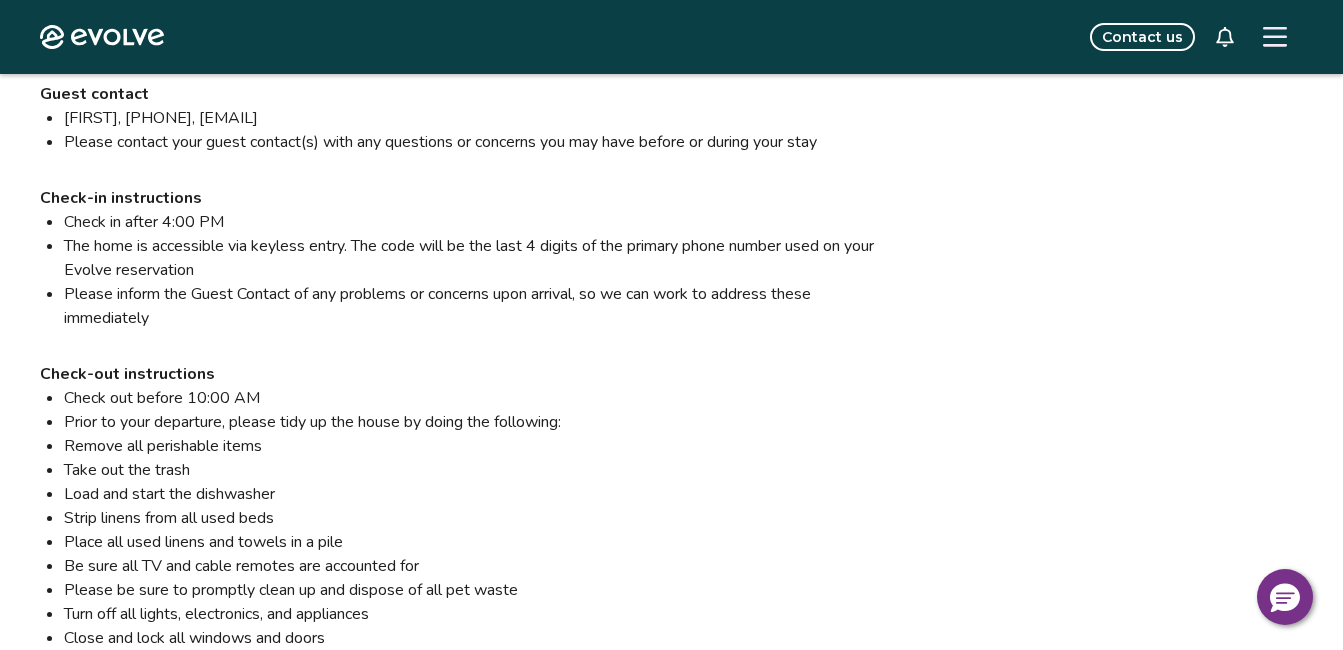 click 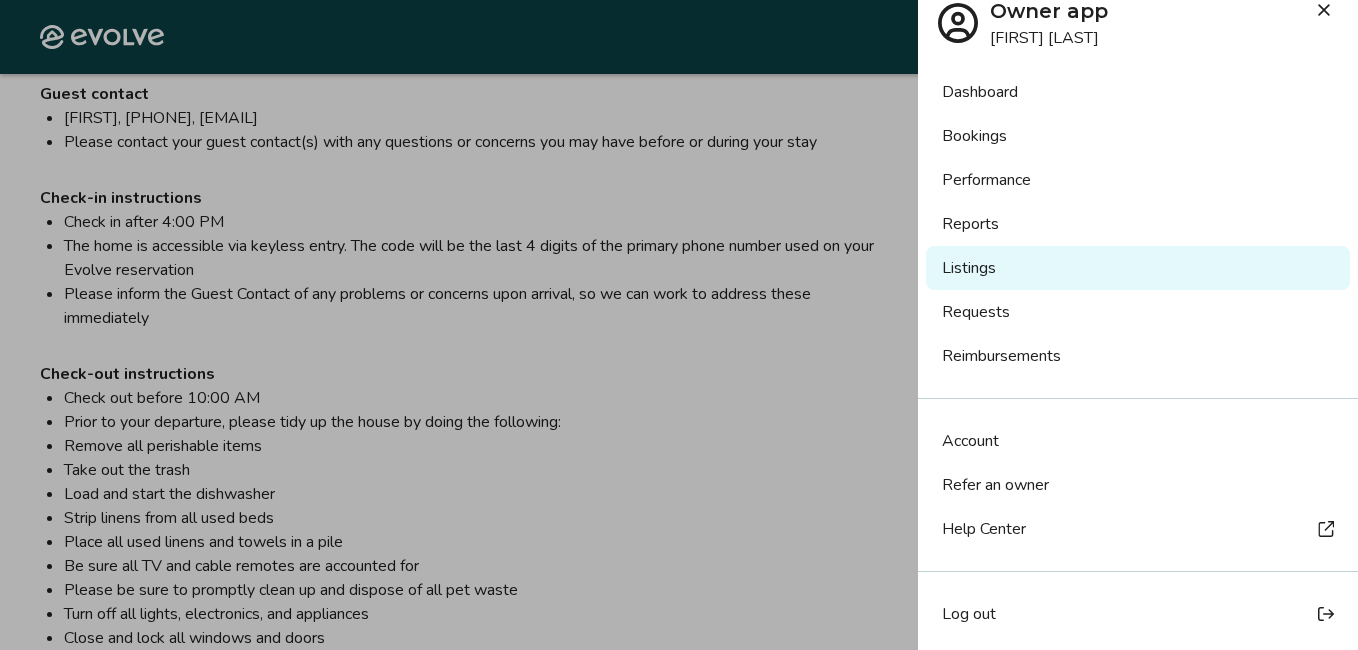 scroll, scrollTop: 30, scrollLeft: 0, axis: vertical 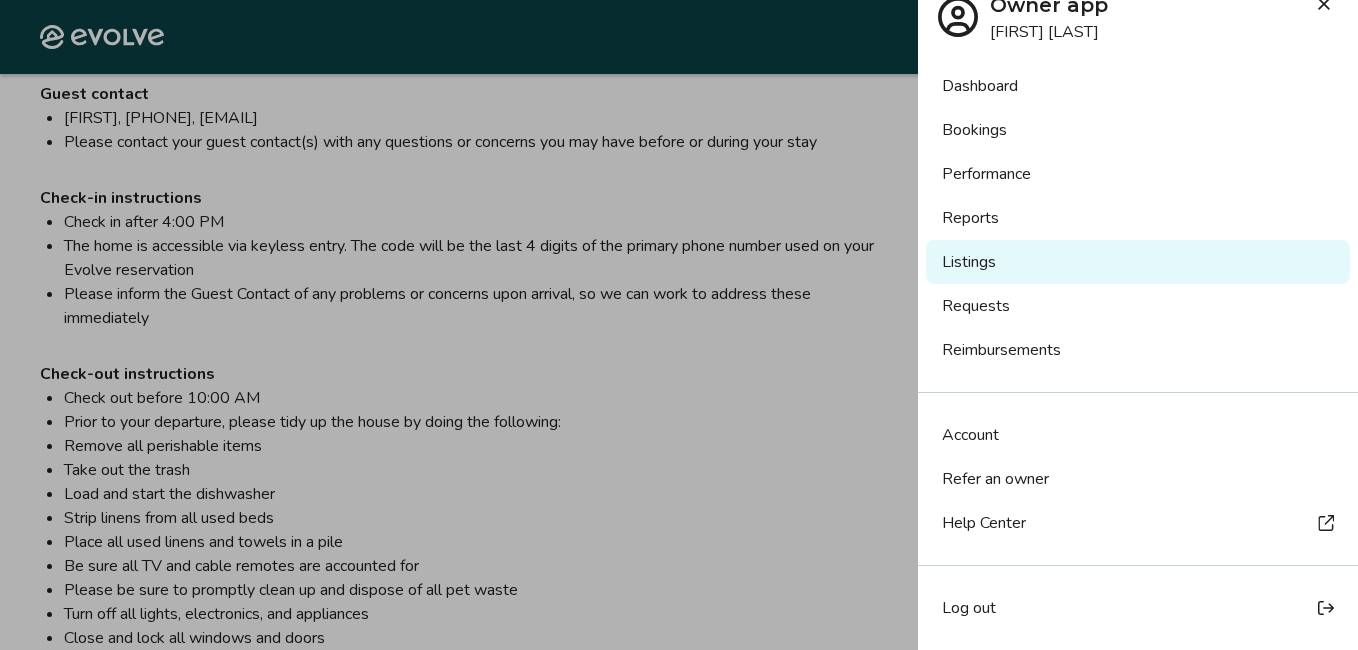 click on "Bookings" at bounding box center [1138, 130] 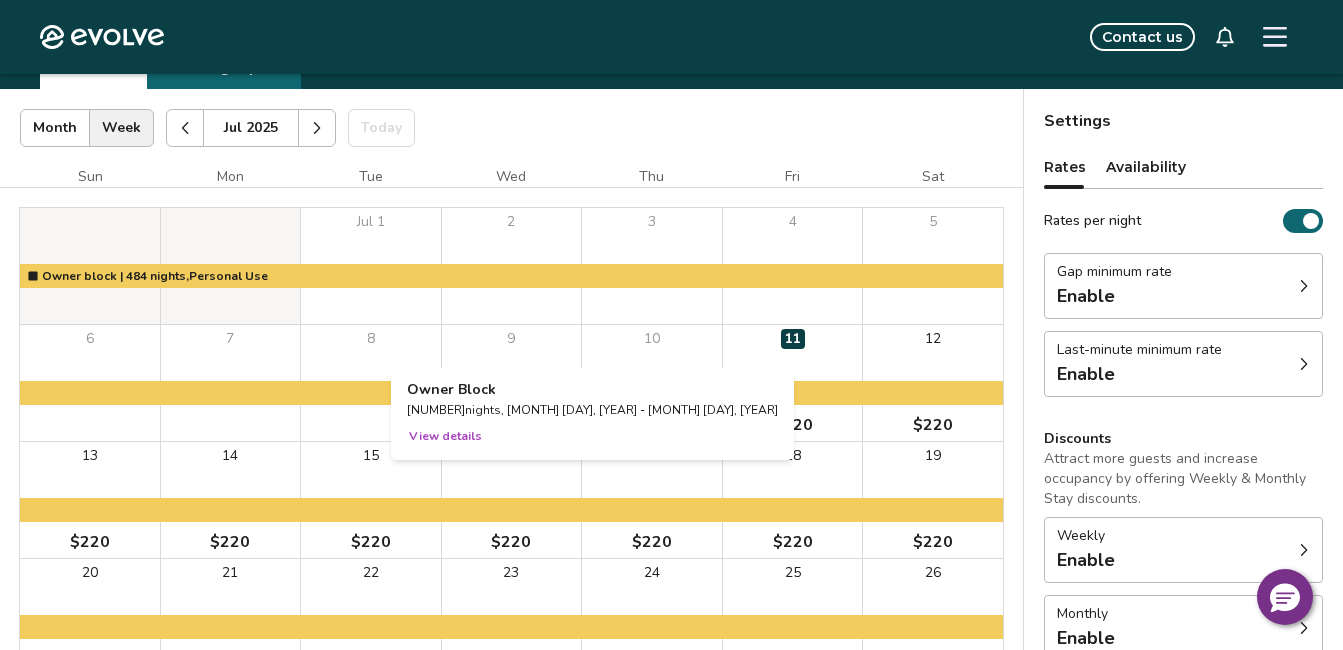 scroll, scrollTop: 84, scrollLeft: 0, axis: vertical 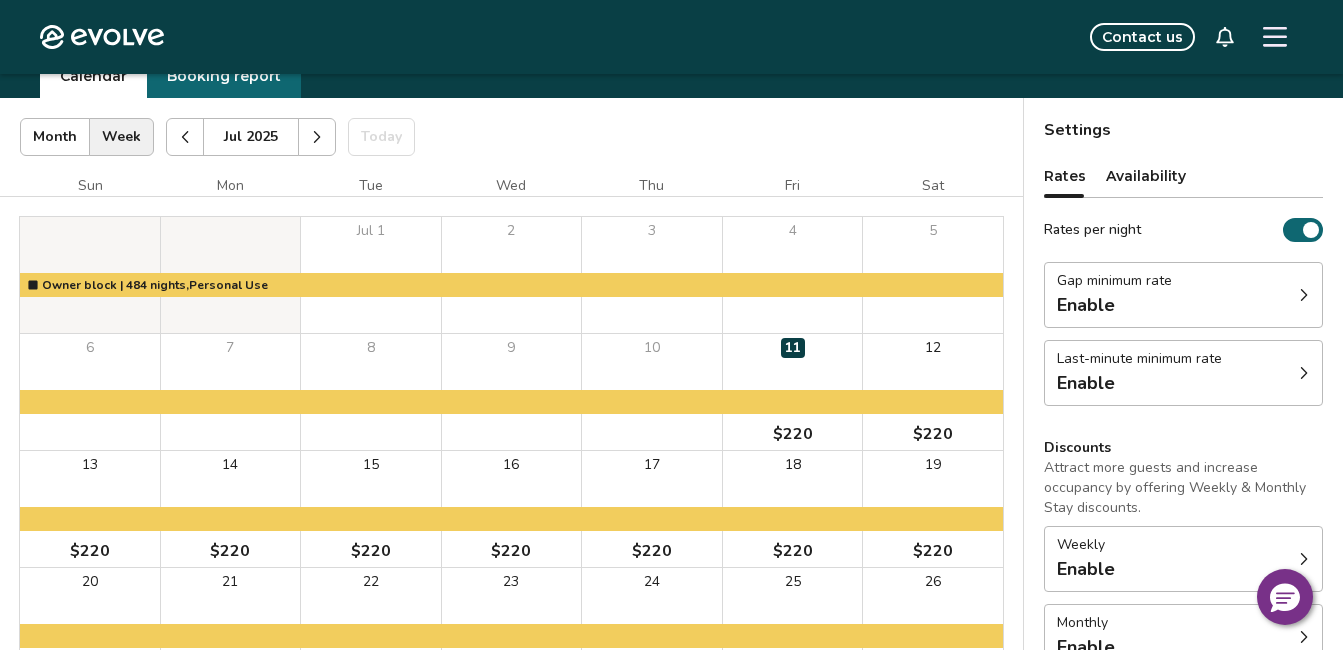 click 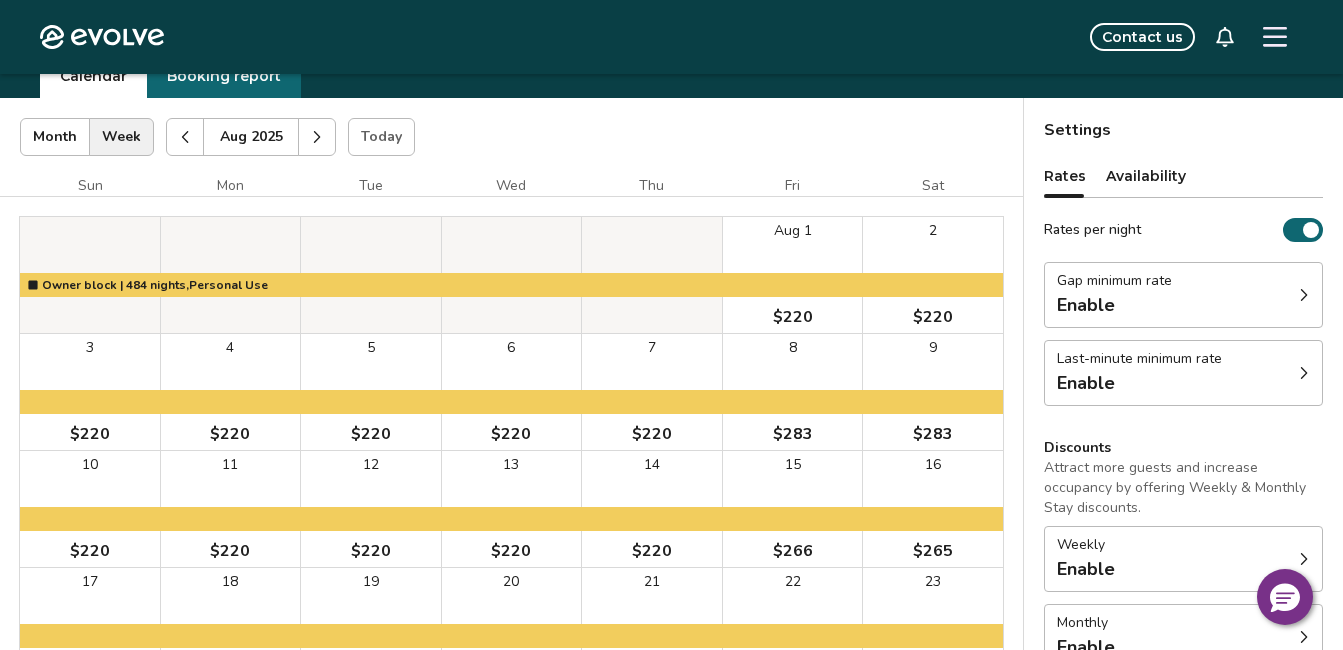 click 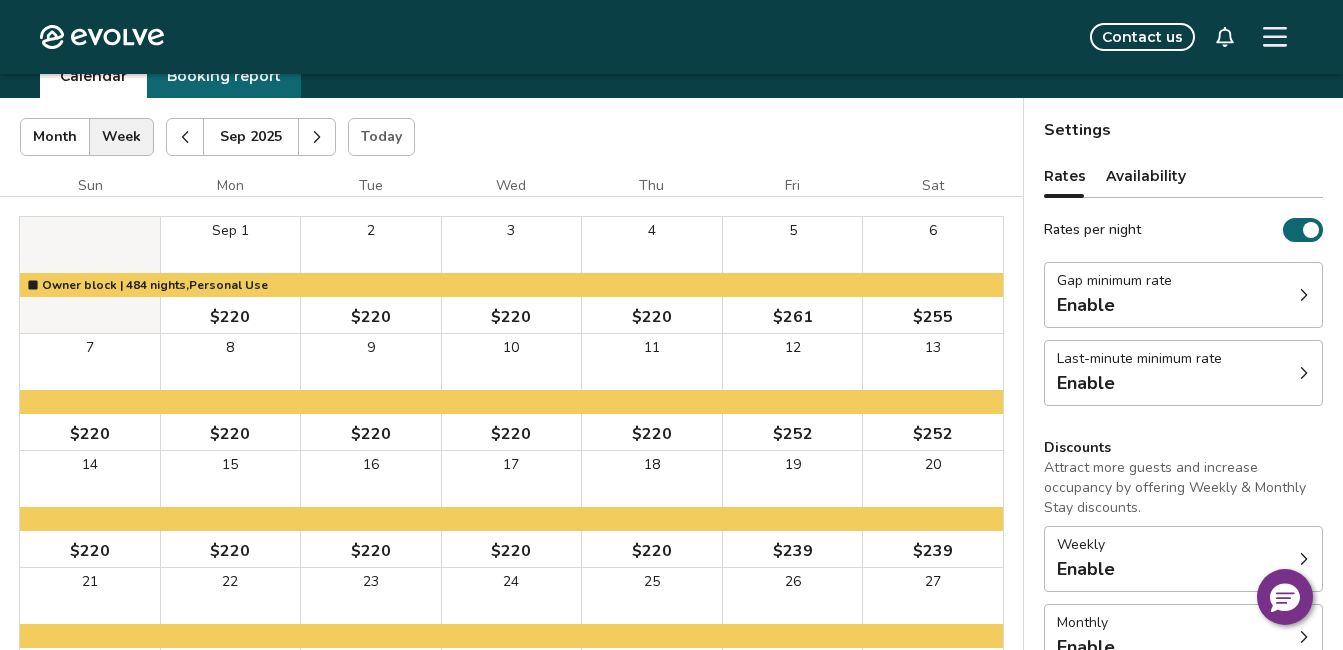 click 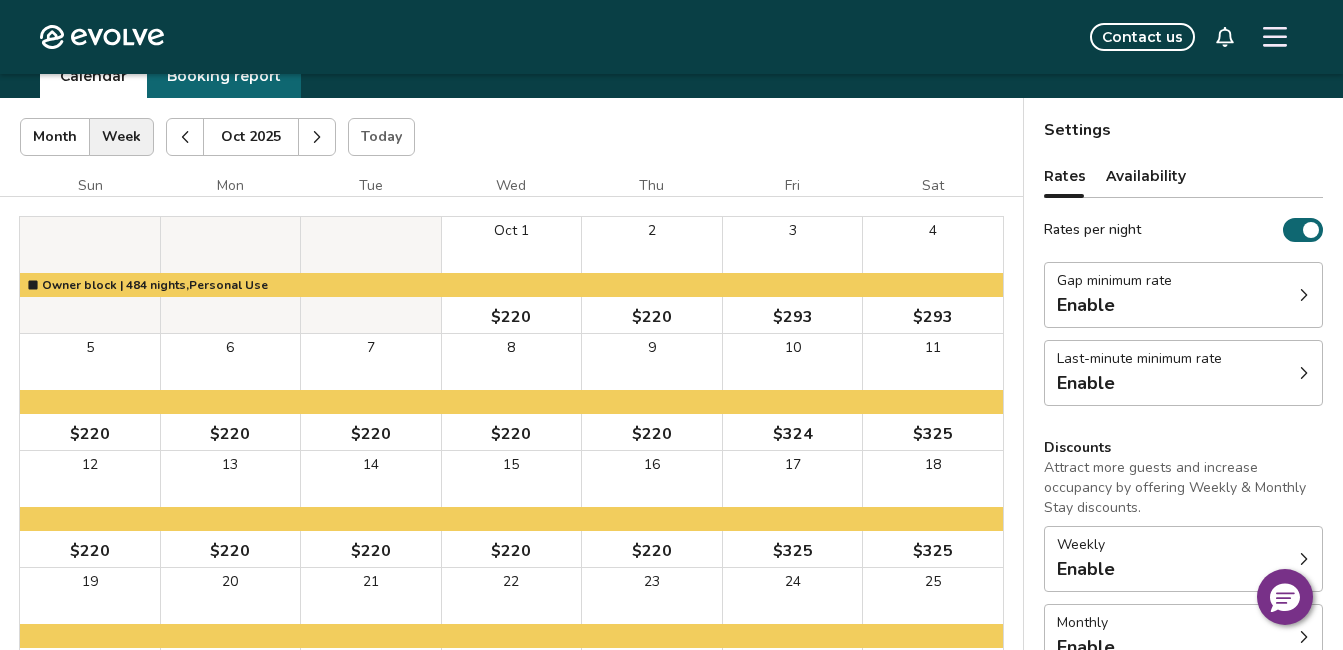 click 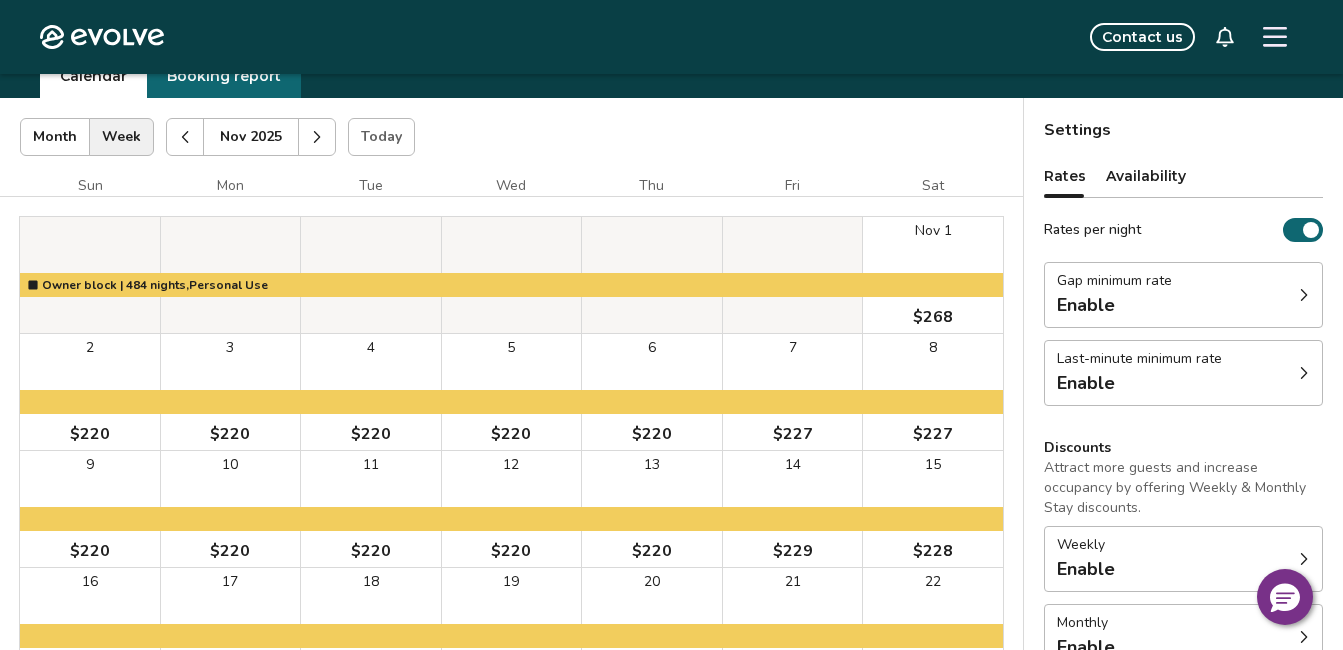 click 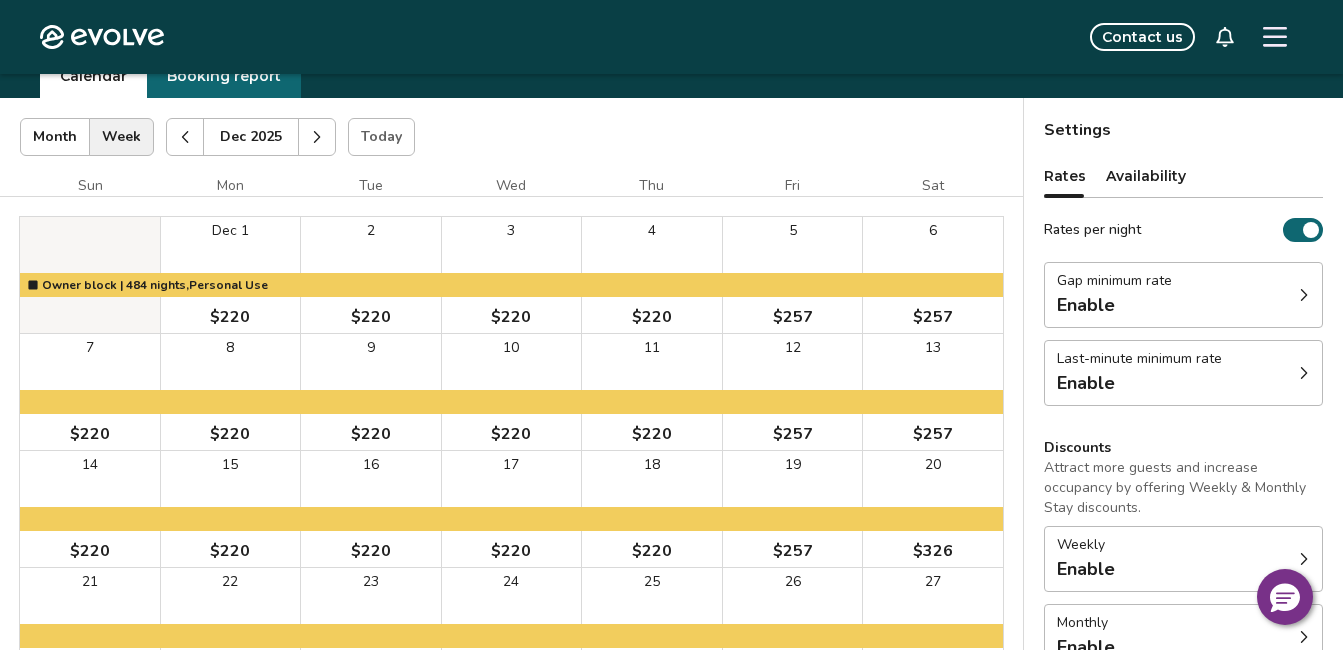 click 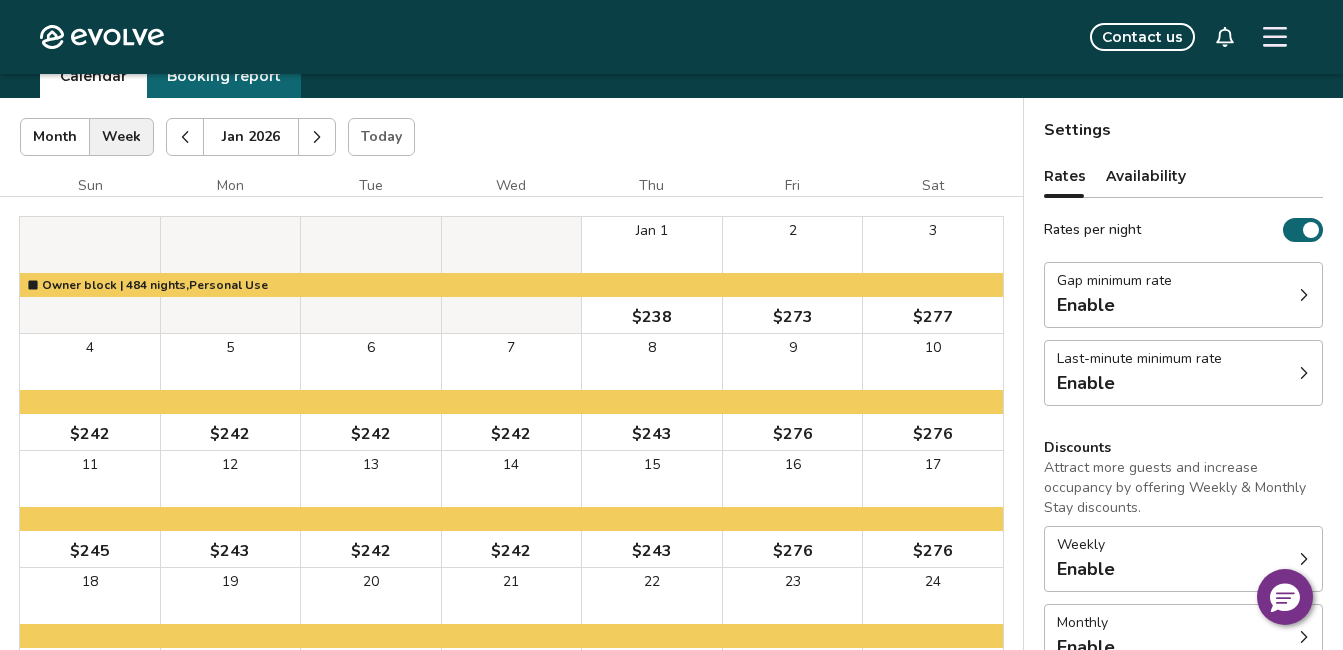 click 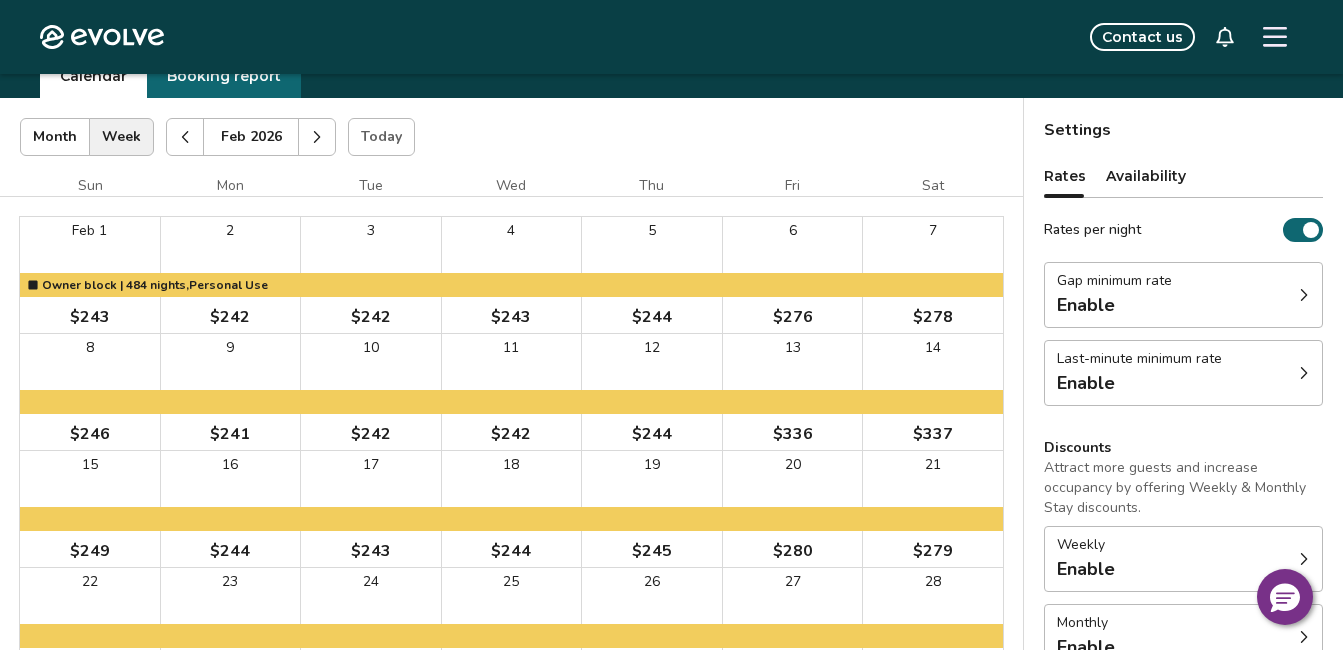 click 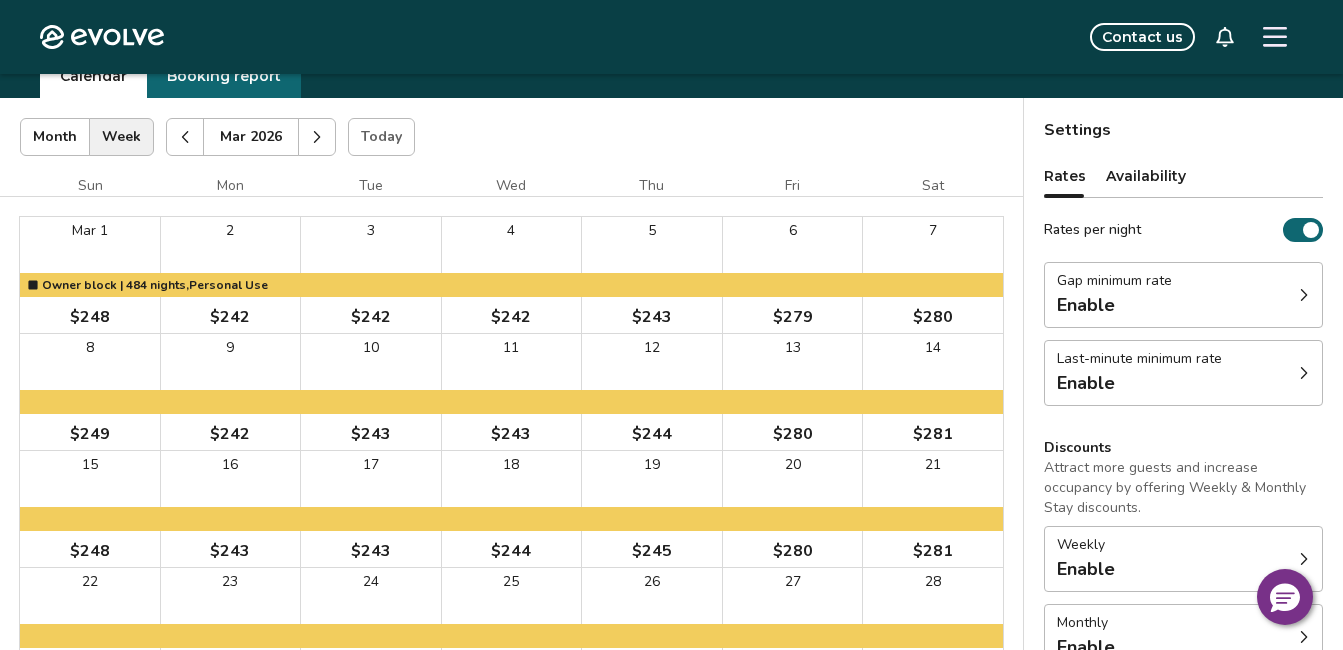 click 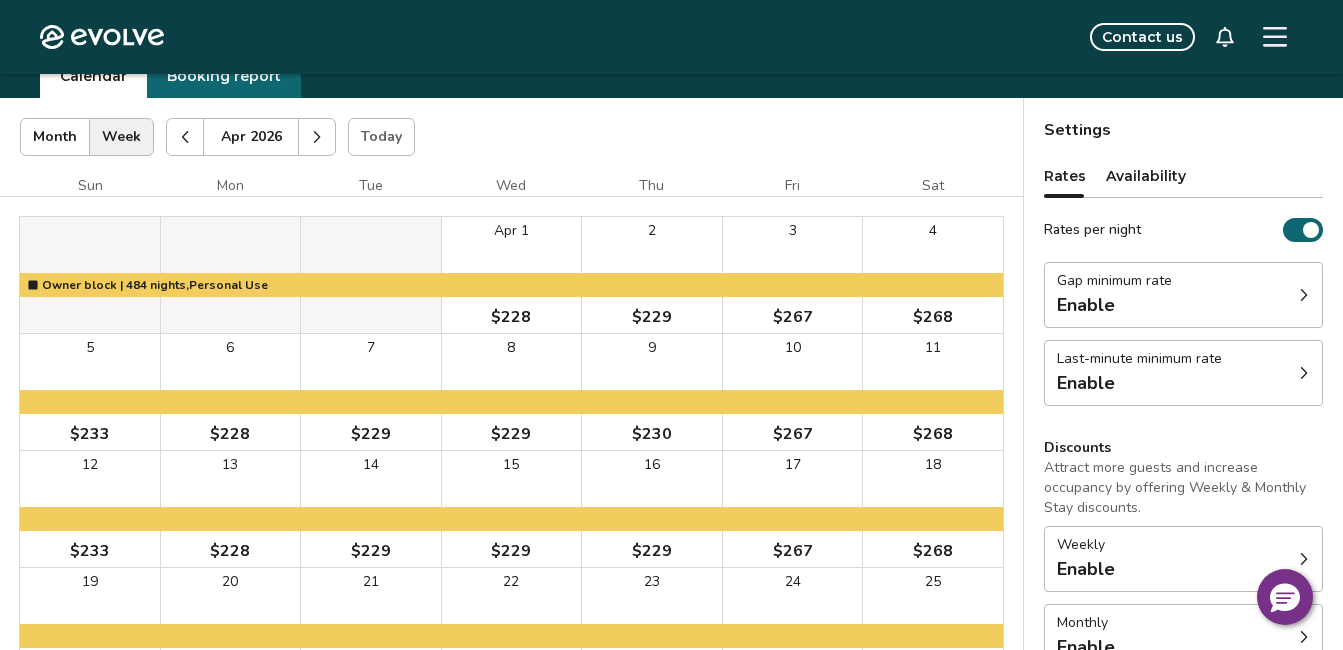 click 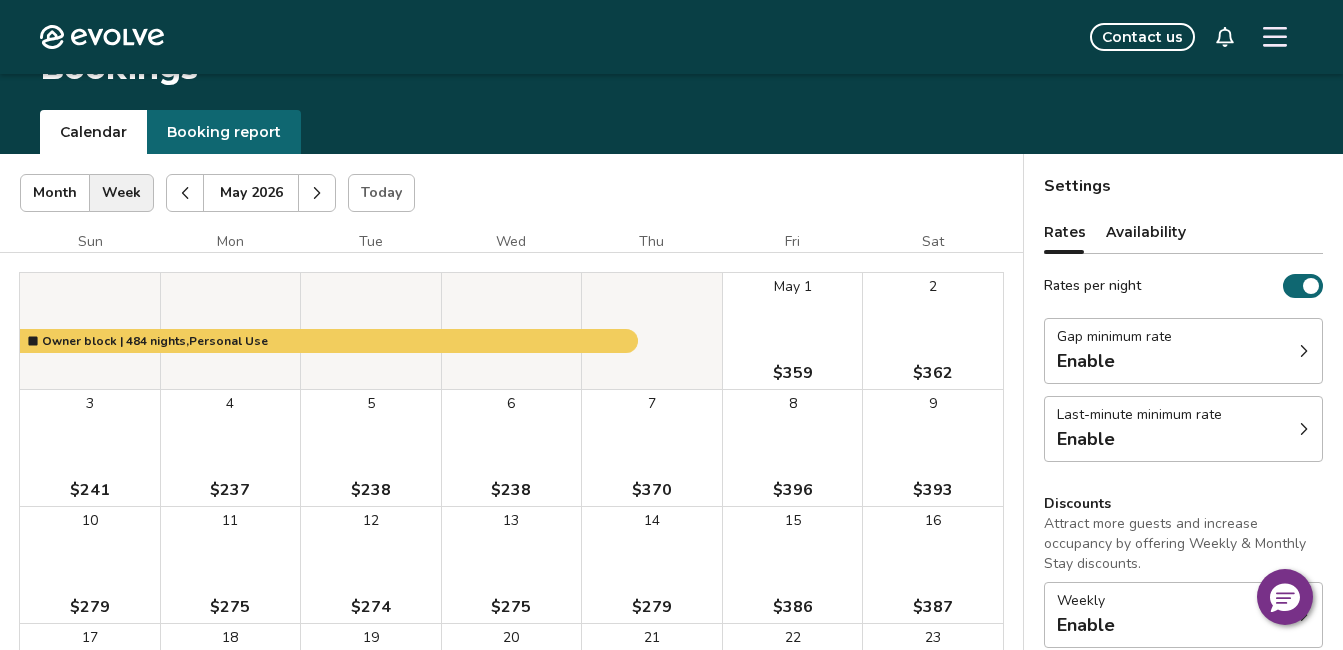 scroll, scrollTop: 0, scrollLeft: 0, axis: both 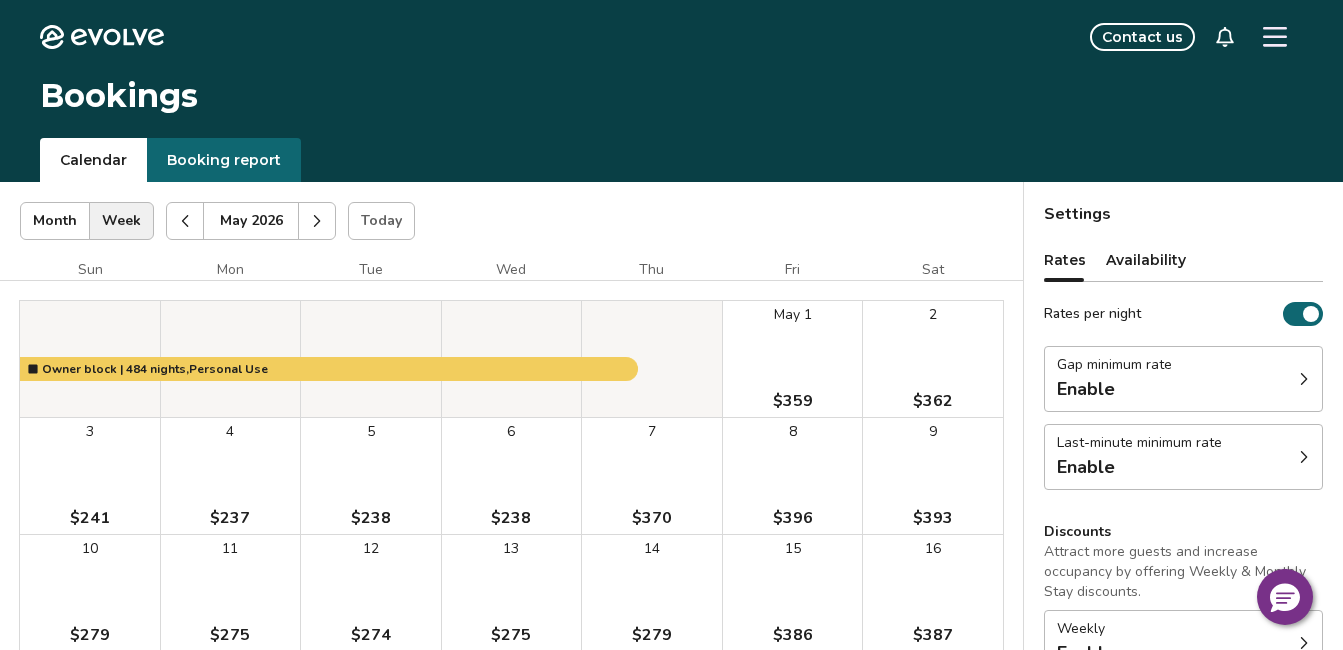 click on "Booking report" at bounding box center [224, 160] 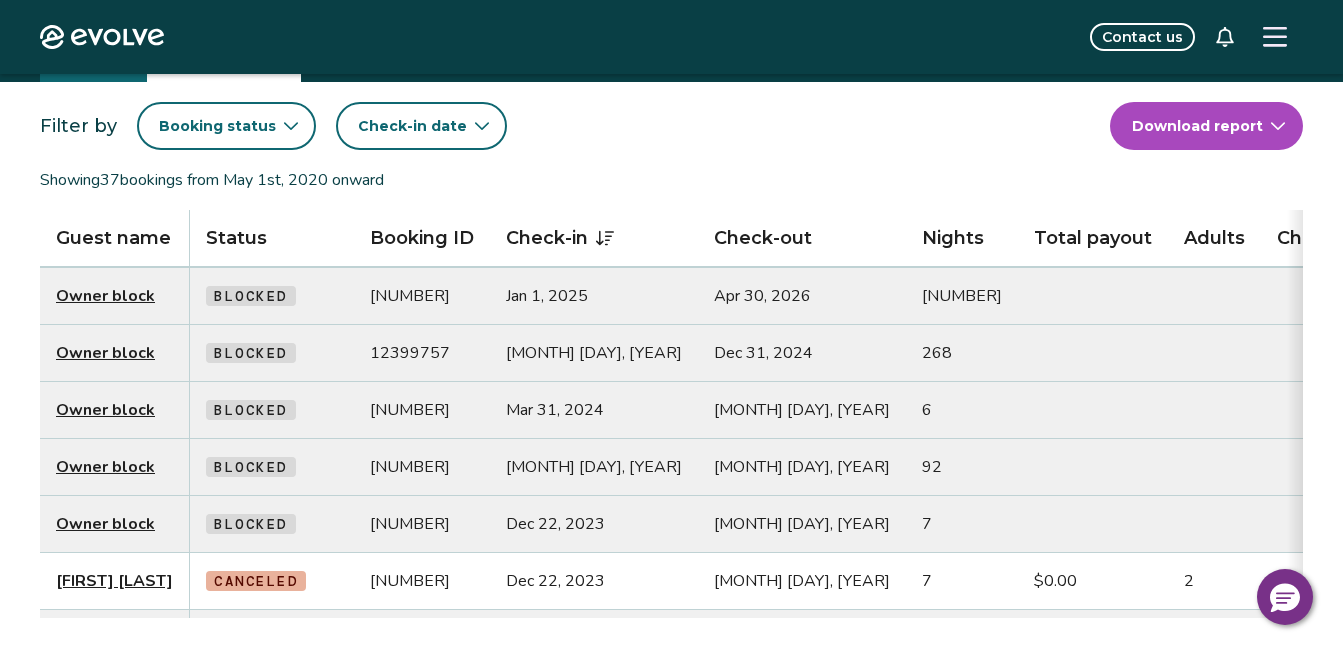 scroll, scrollTop: 0, scrollLeft: 0, axis: both 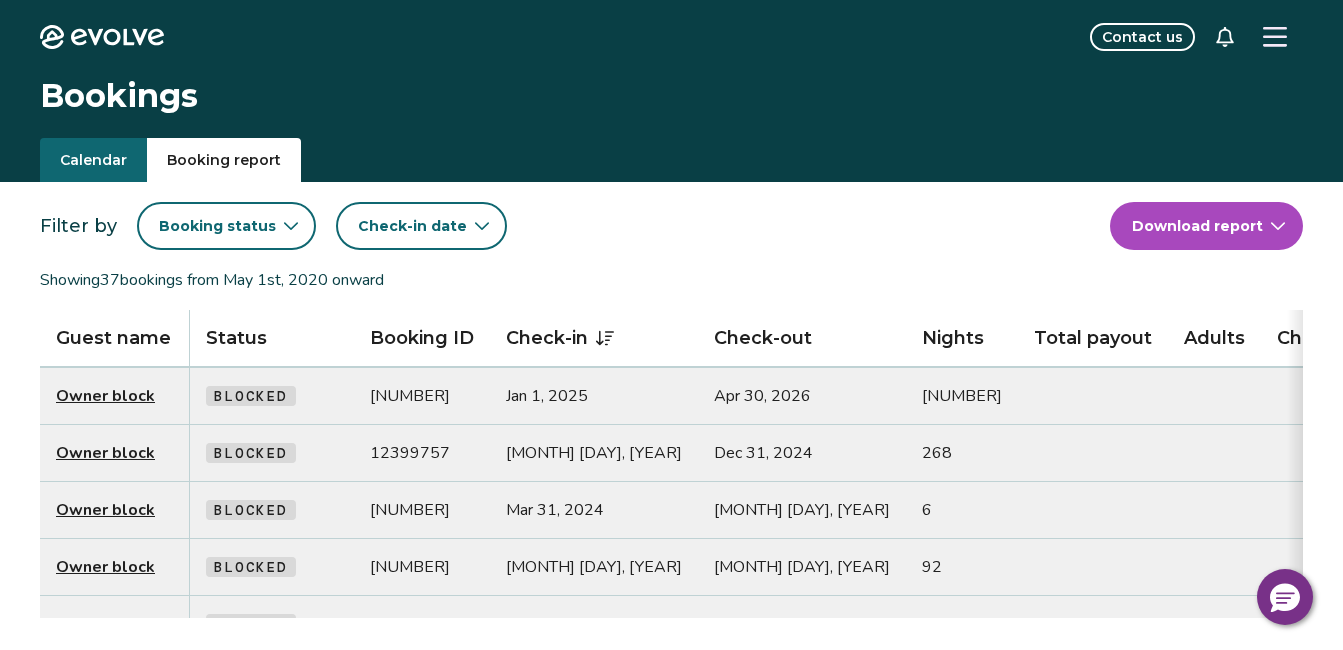 click on "Calendar" at bounding box center [93, 160] 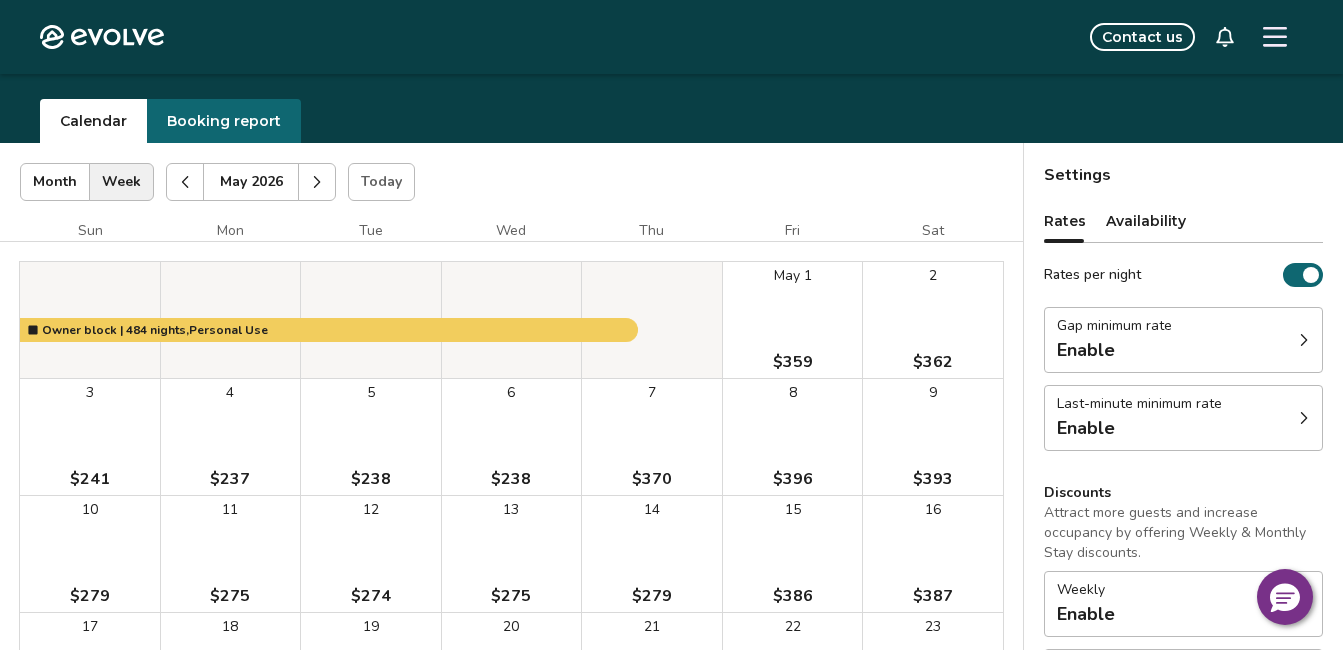 scroll, scrollTop: 0, scrollLeft: 0, axis: both 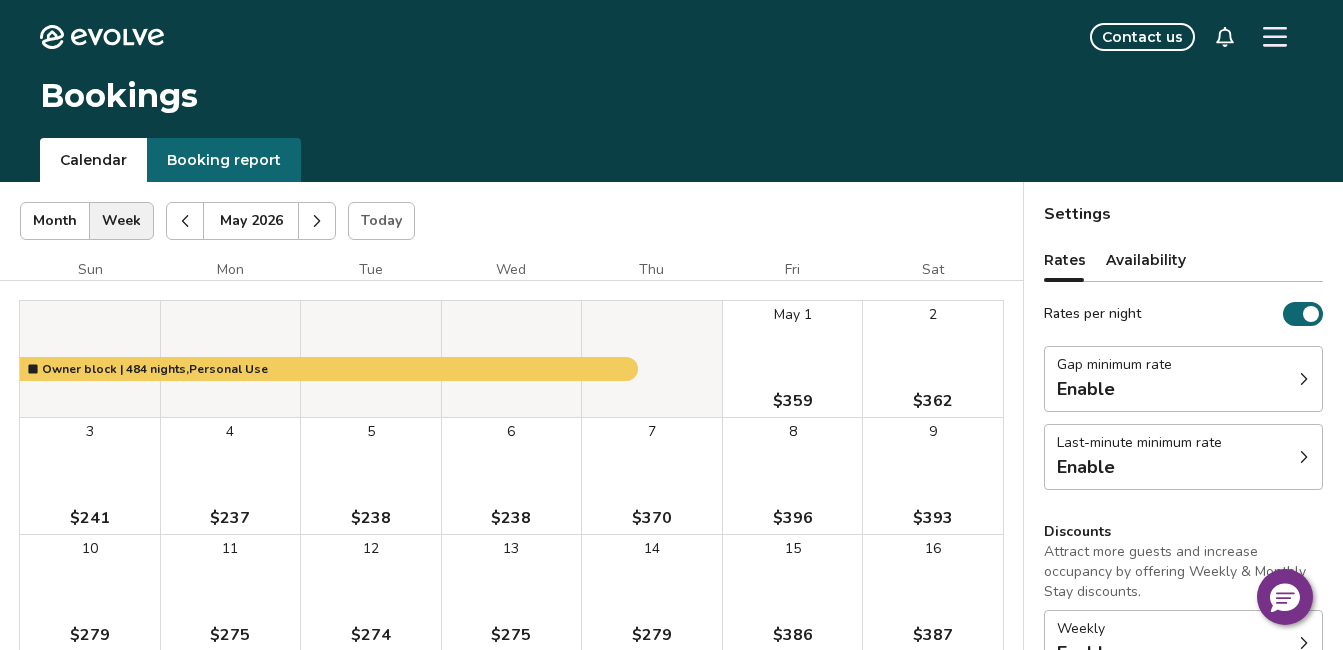 click on "Availability" at bounding box center [1146, 260] 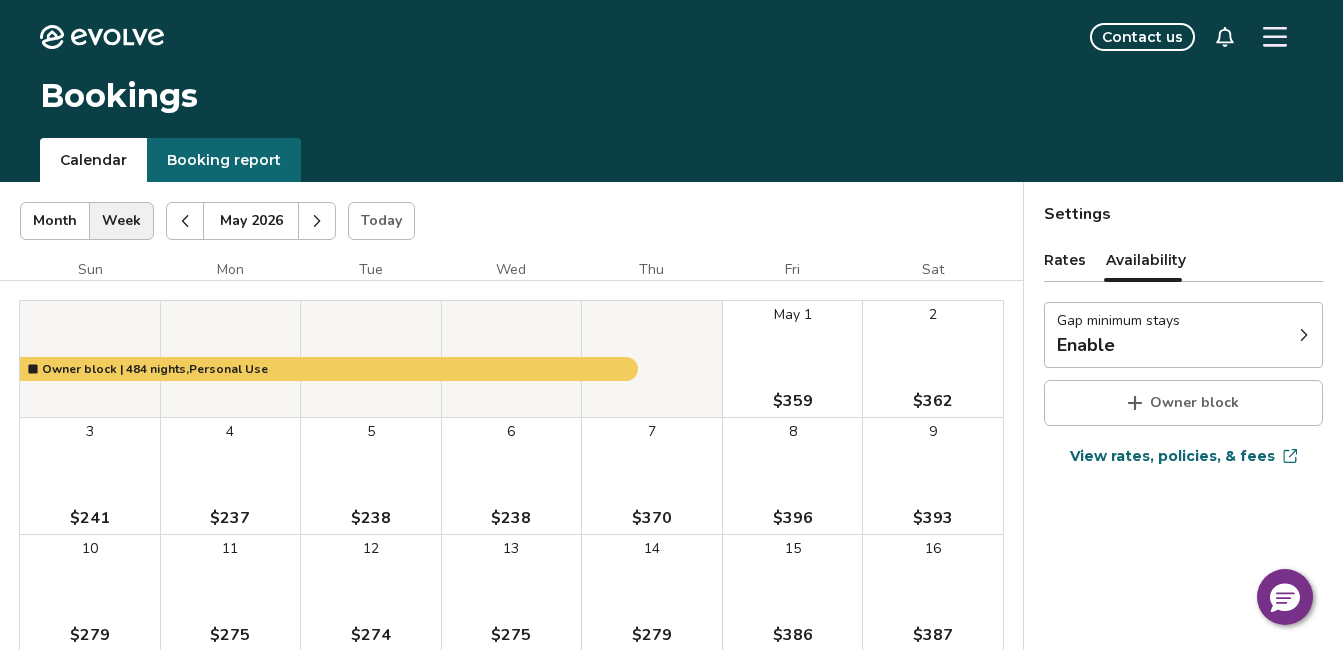 click on "Rates" at bounding box center (1065, 260) 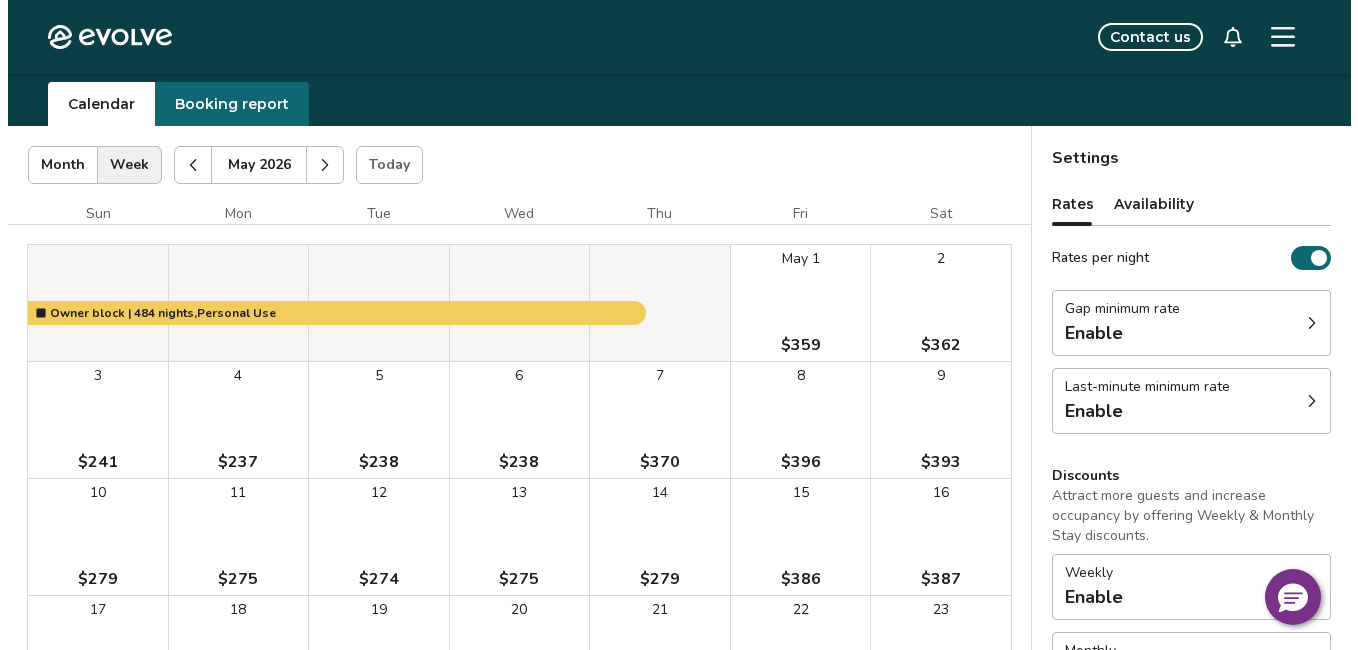 scroll, scrollTop: 0, scrollLeft: 0, axis: both 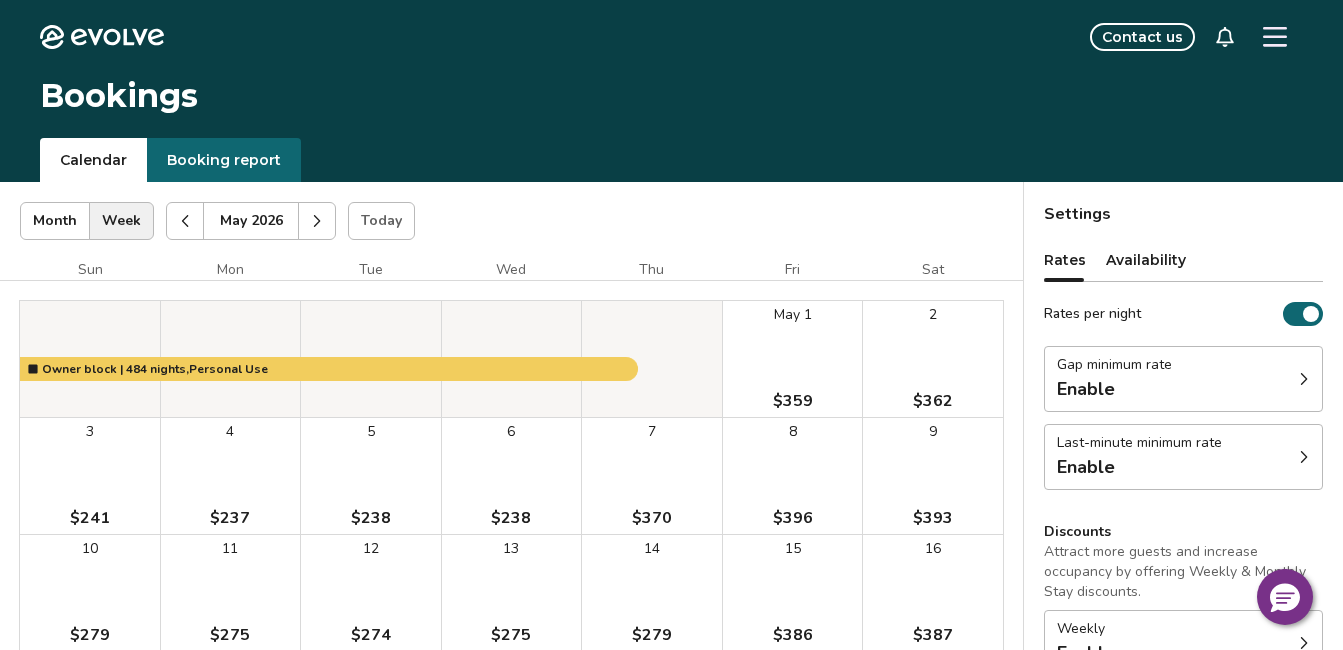 click on "[MONTH] [DAY] [PRICE]" at bounding box center [793, 359] 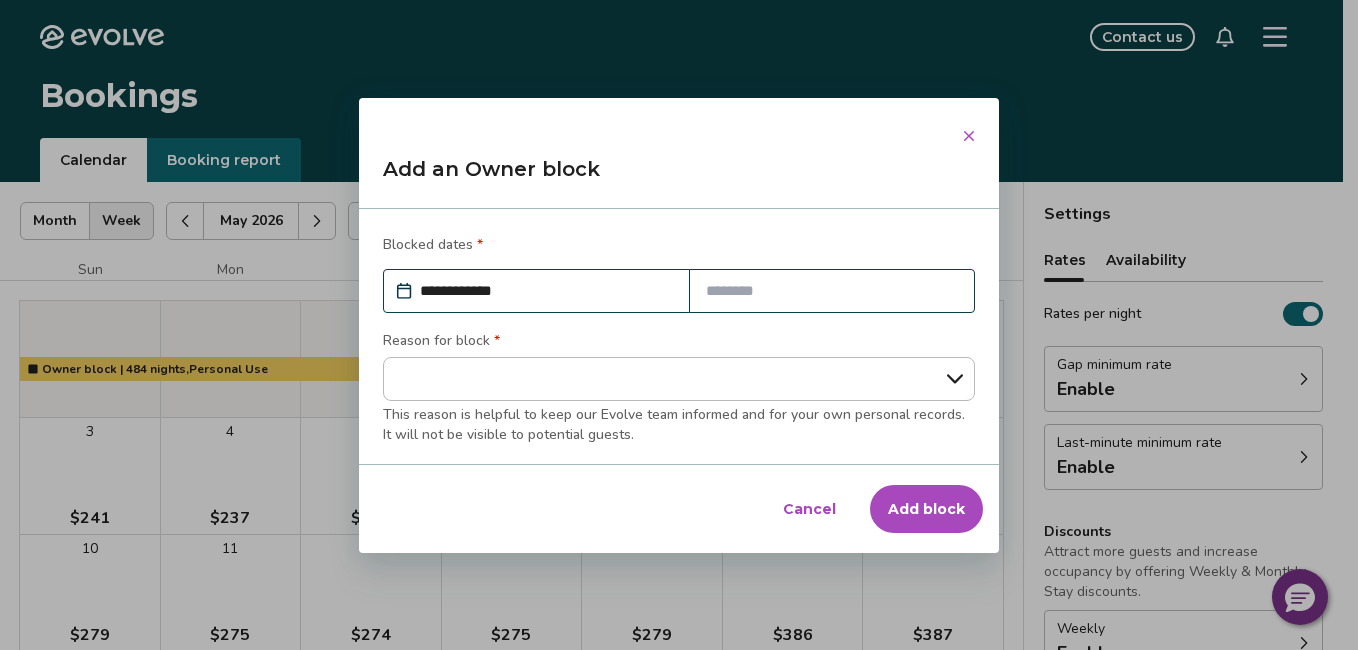 click at bounding box center (832, 291) 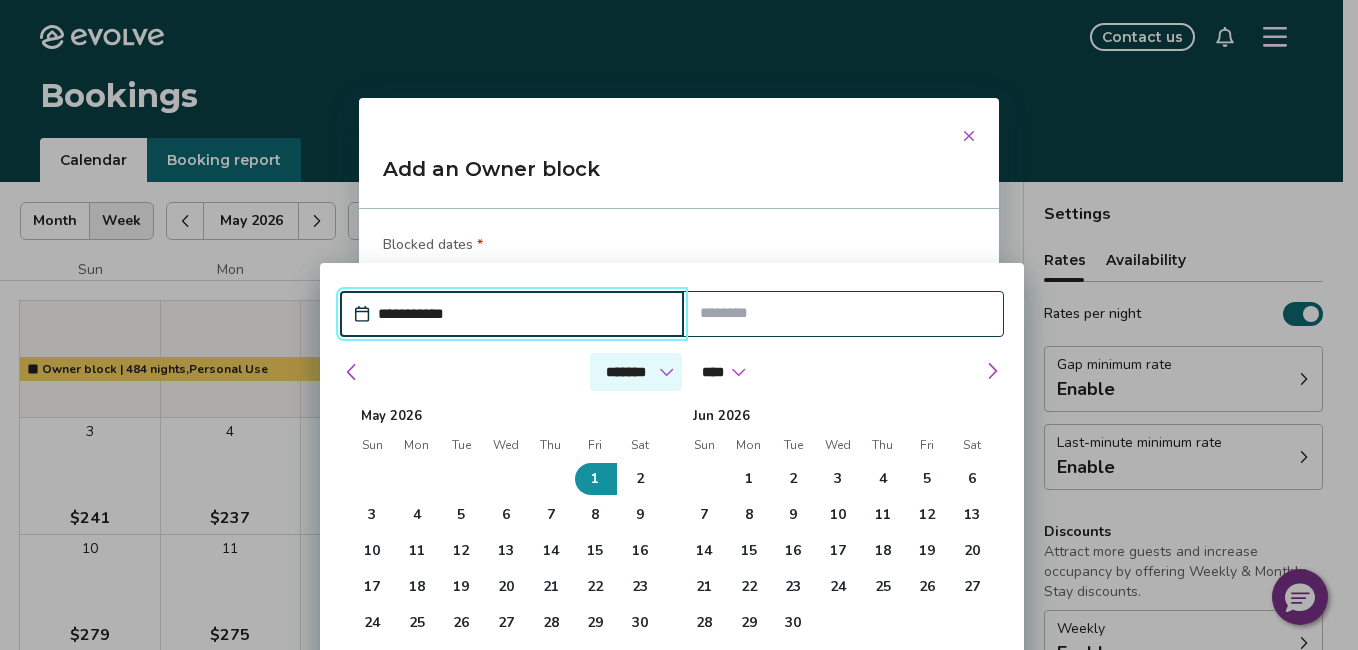 drag, startPoint x: 733, startPoint y: 285, endPoint x: 674, endPoint y: 373, distance: 105.9481 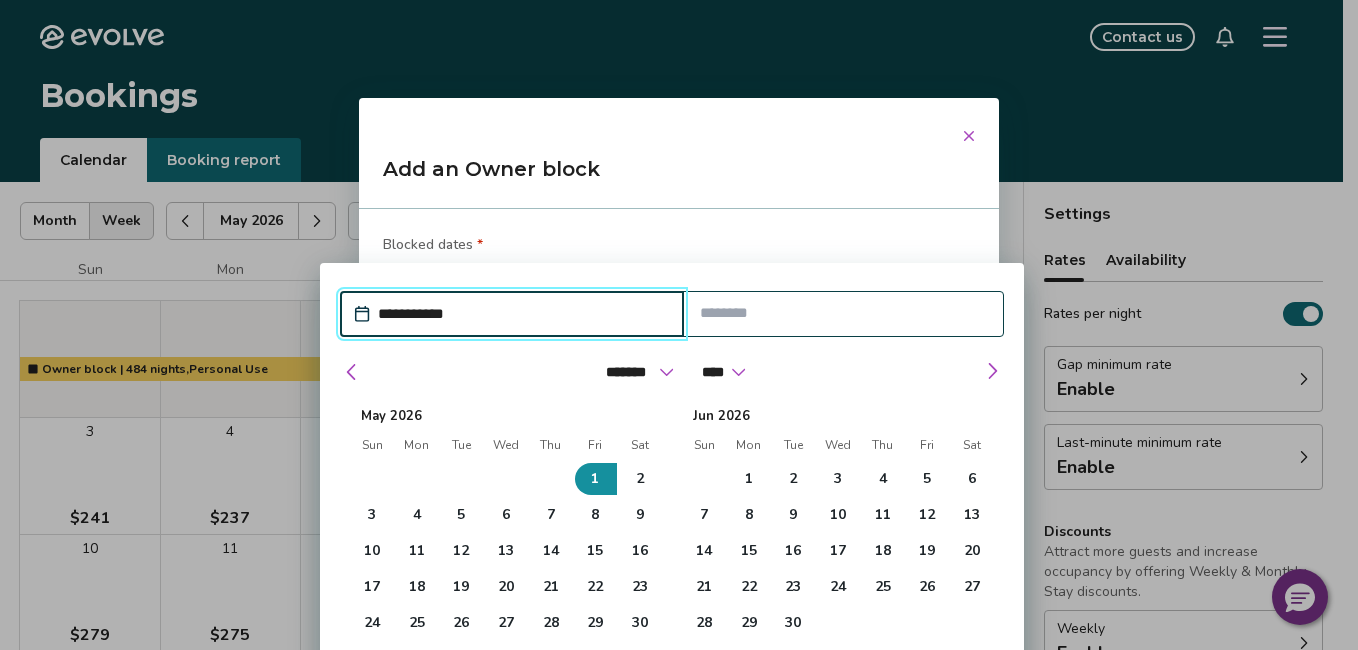 select on "**" 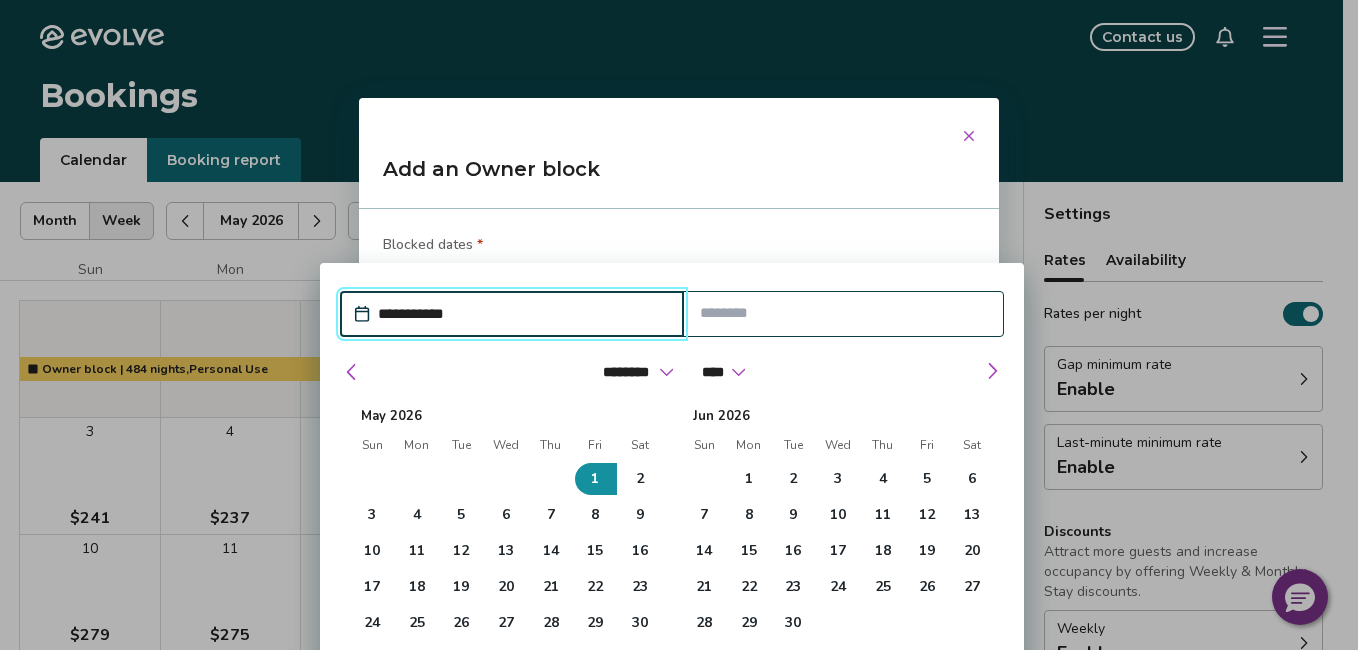 click on "******* ******** ***** ***** *** **** **** ****** ********* ******* ******** ********" at bounding box center (636, 372) 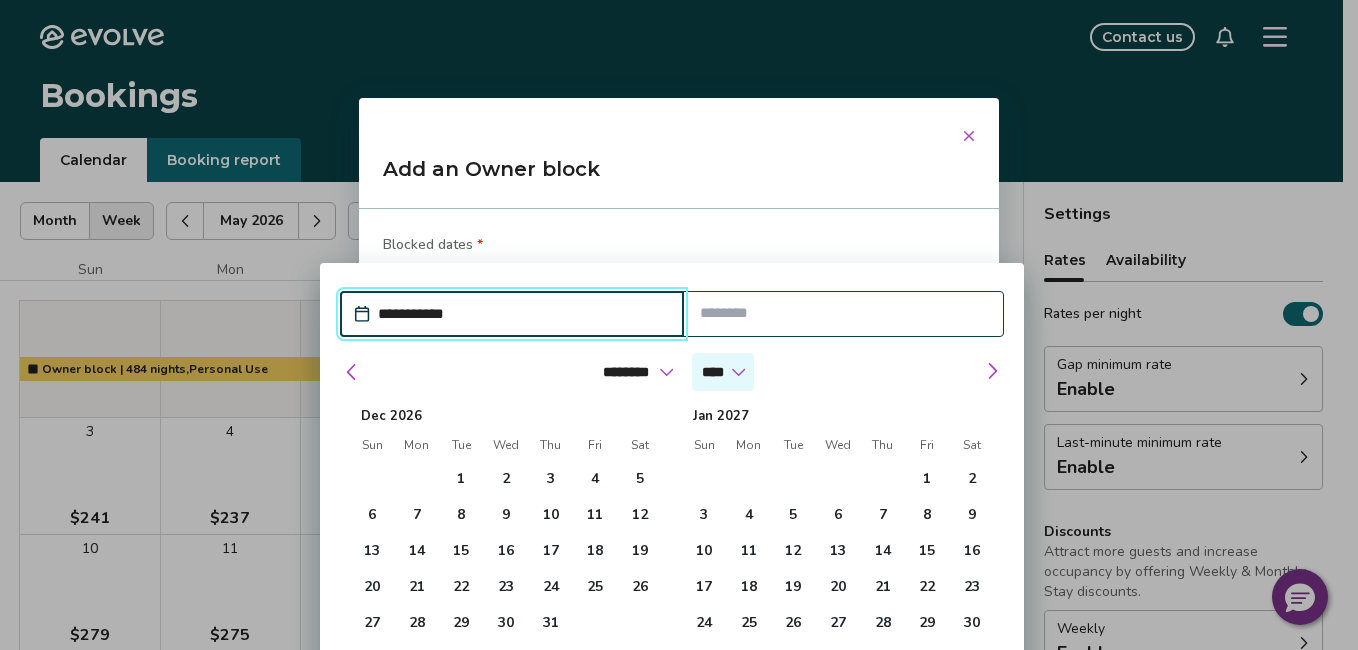 click on "**** **** **** **** **** **** **** **** **** **** **** **** **** **** **** **** **** **** **** **** ****" at bounding box center [723, 372] 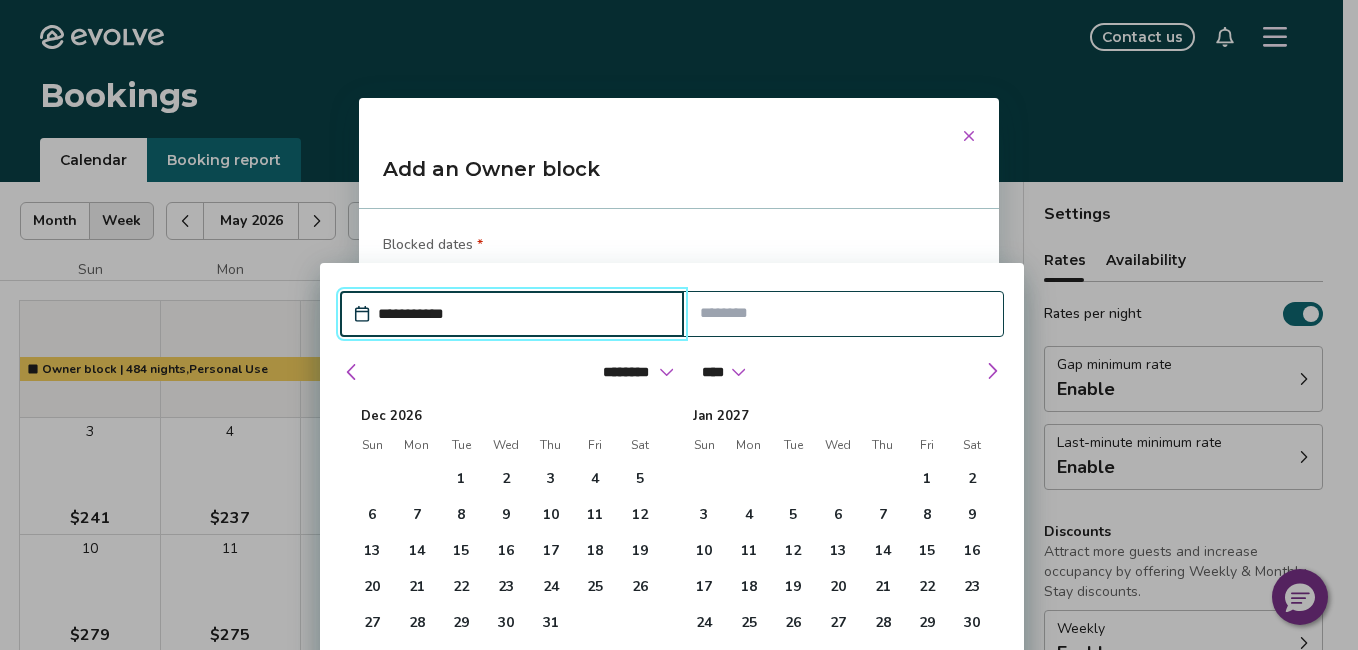 select on "****" 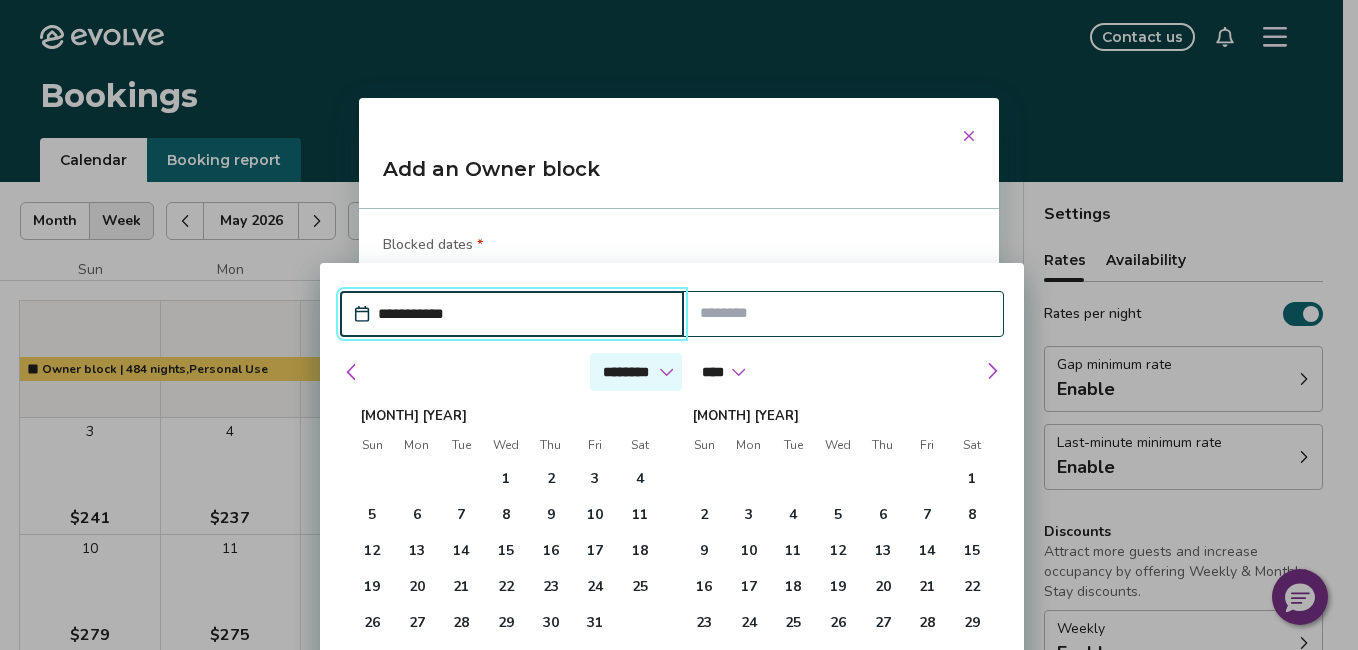 click on "******* ******** ***** ***** *** **** **** ****** ********* ******* ******** ********" at bounding box center (636, 372) 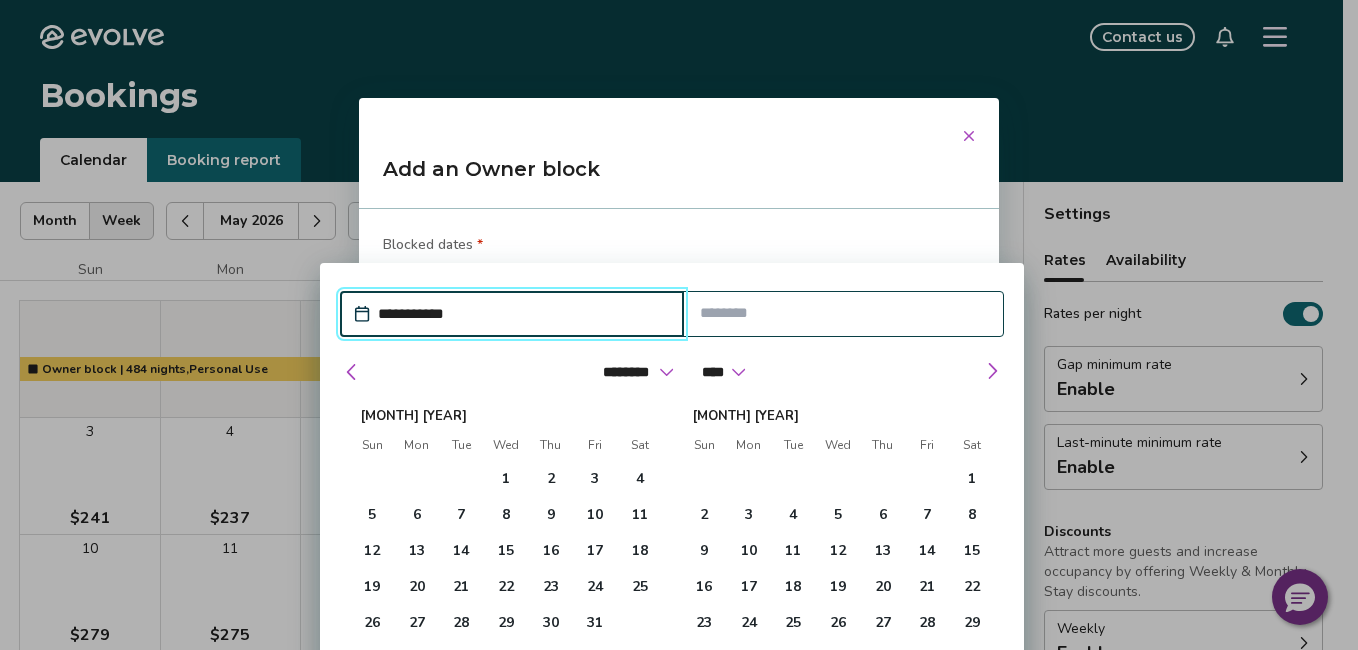 select on "*" 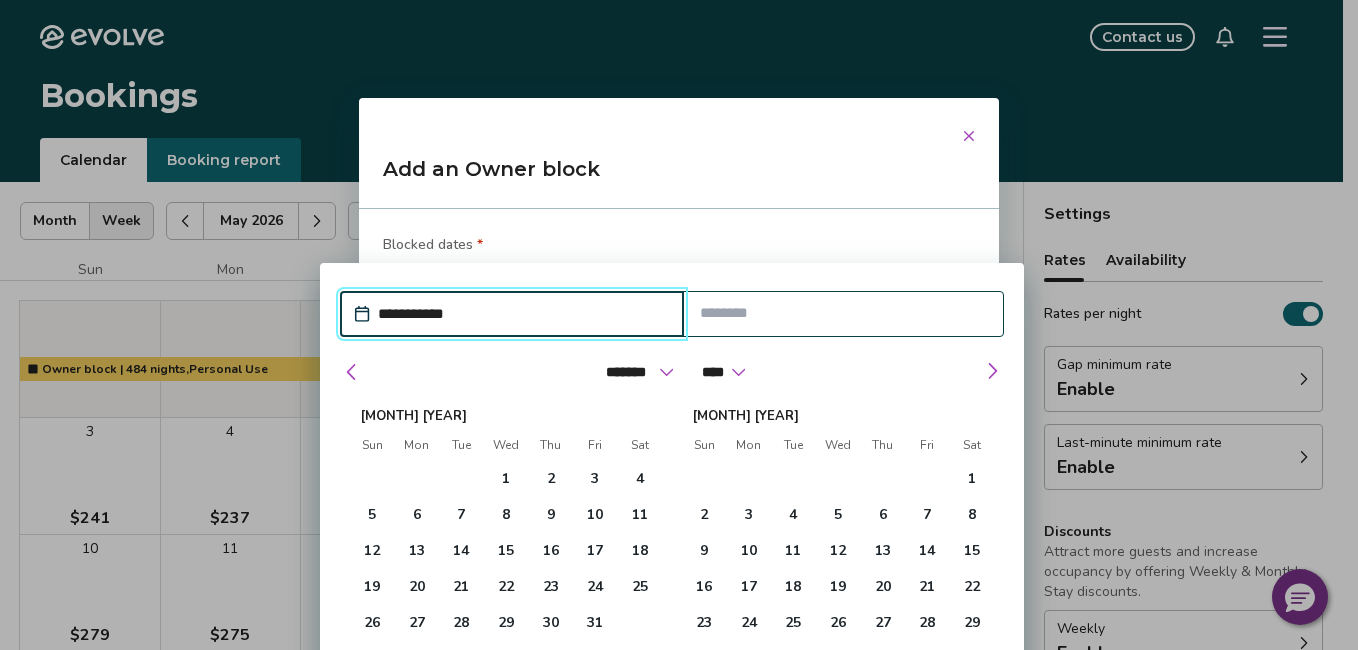click on "******* ******** ***** ***** *** **** **** ****** ********* ******* ******** ********" at bounding box center [636, 372] 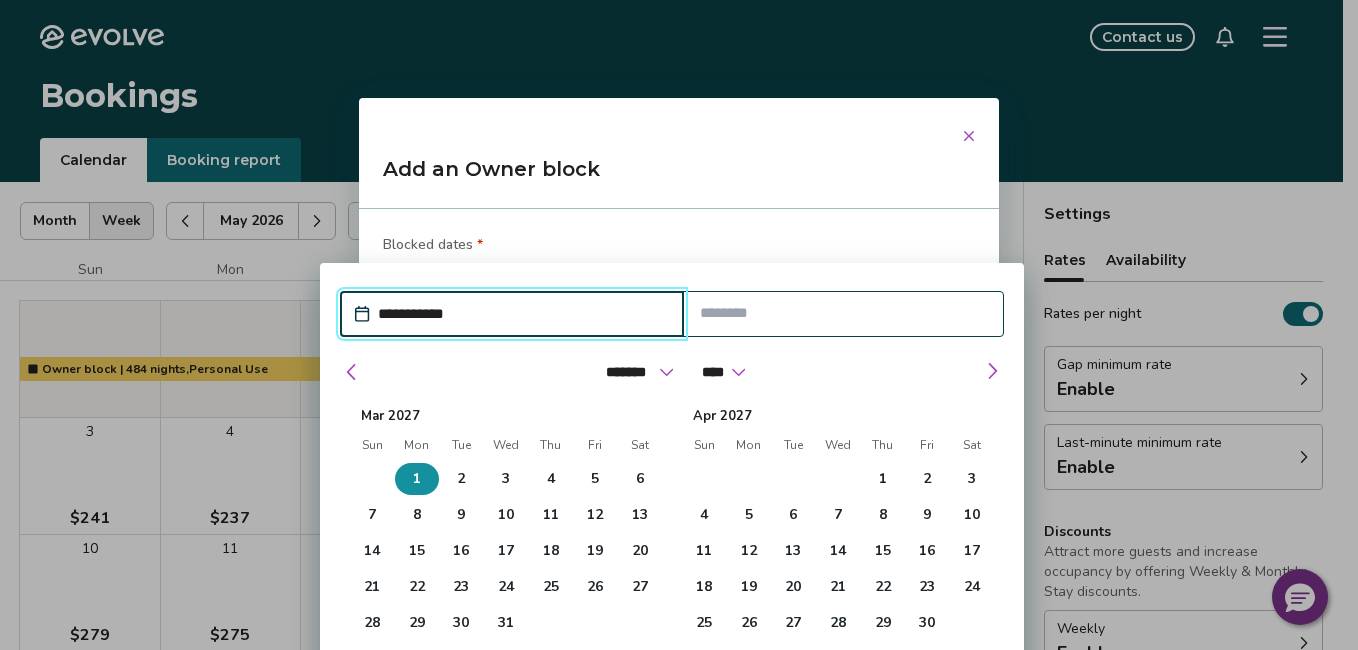 click on "1" at bounding box center [417, 479] 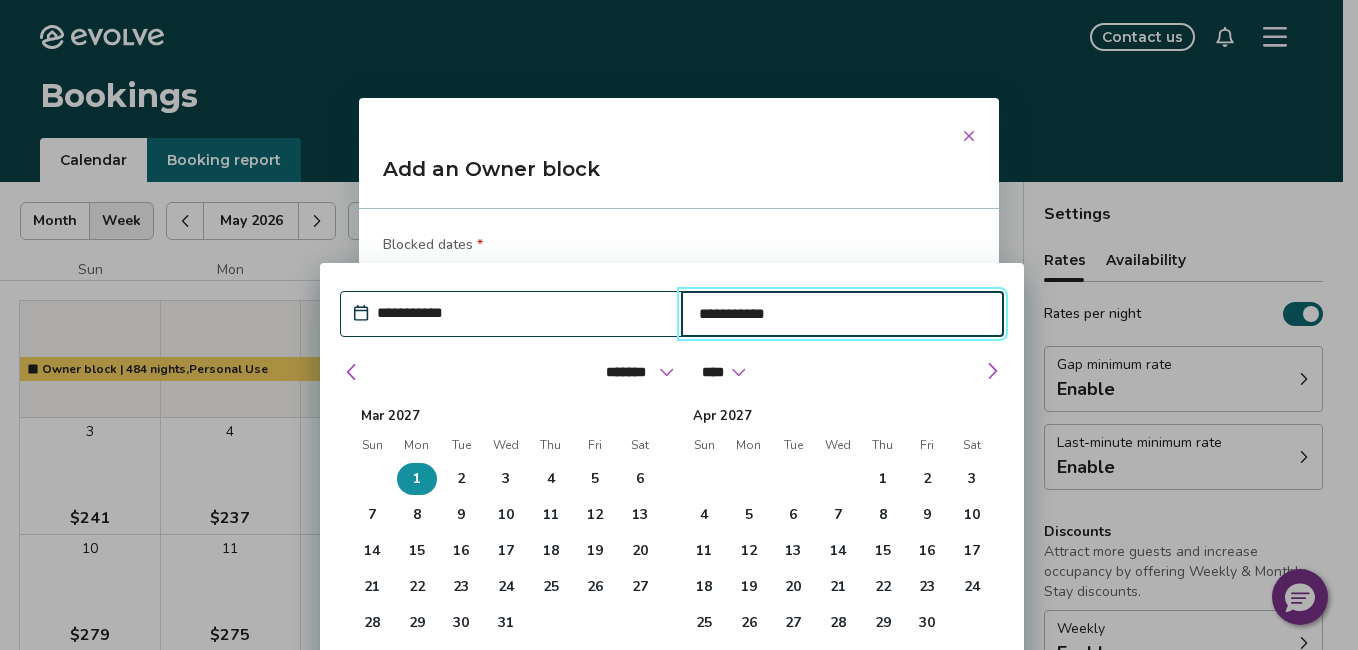 type on "*" 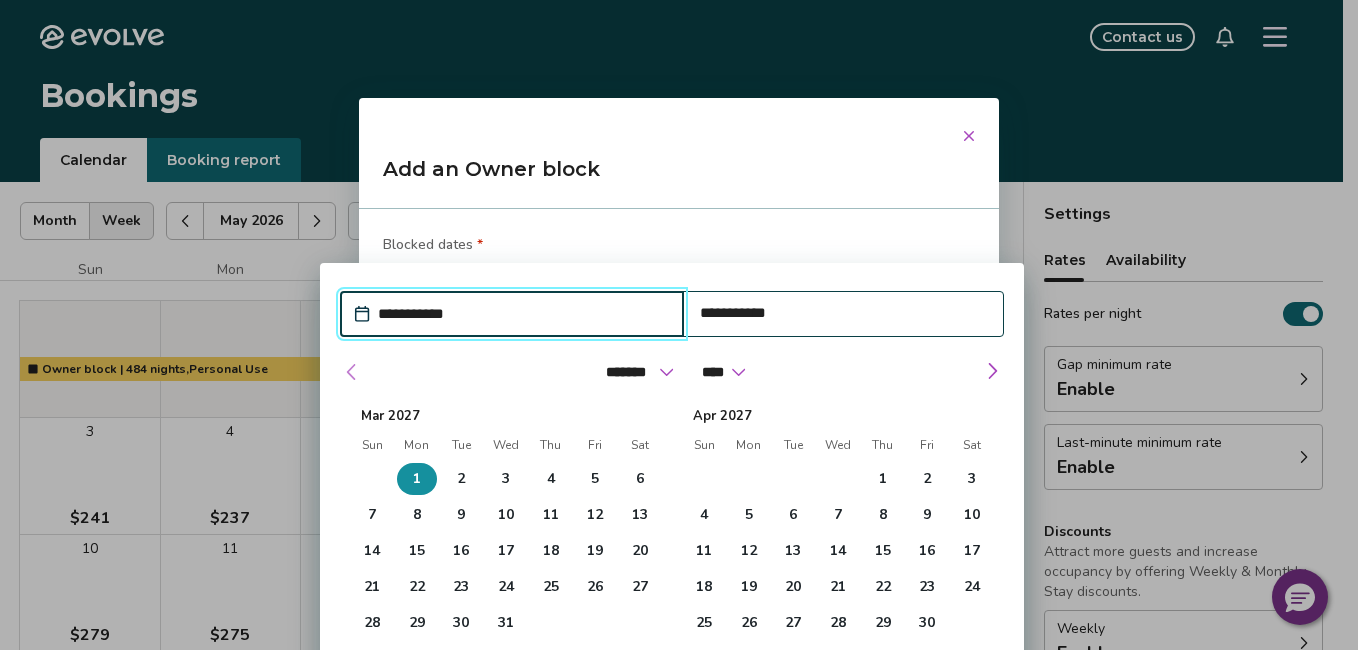 click at bounding box center [352, 372] 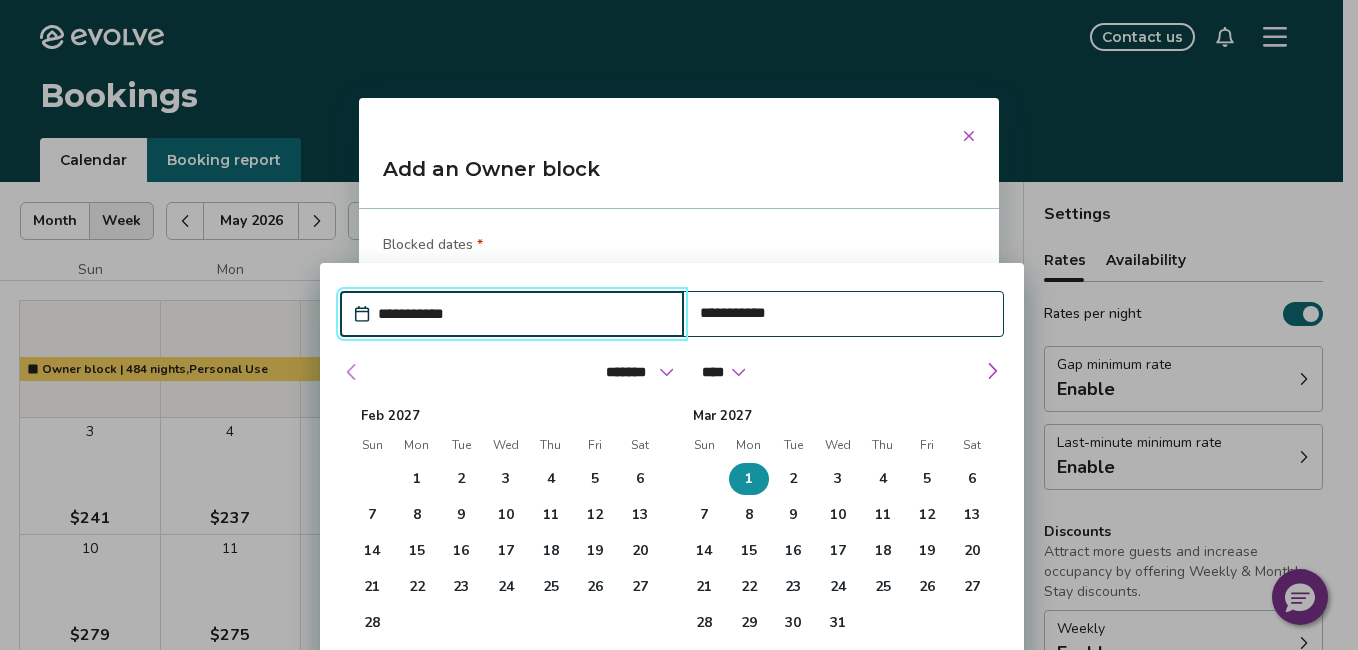 click at bounding box center [352, 372] 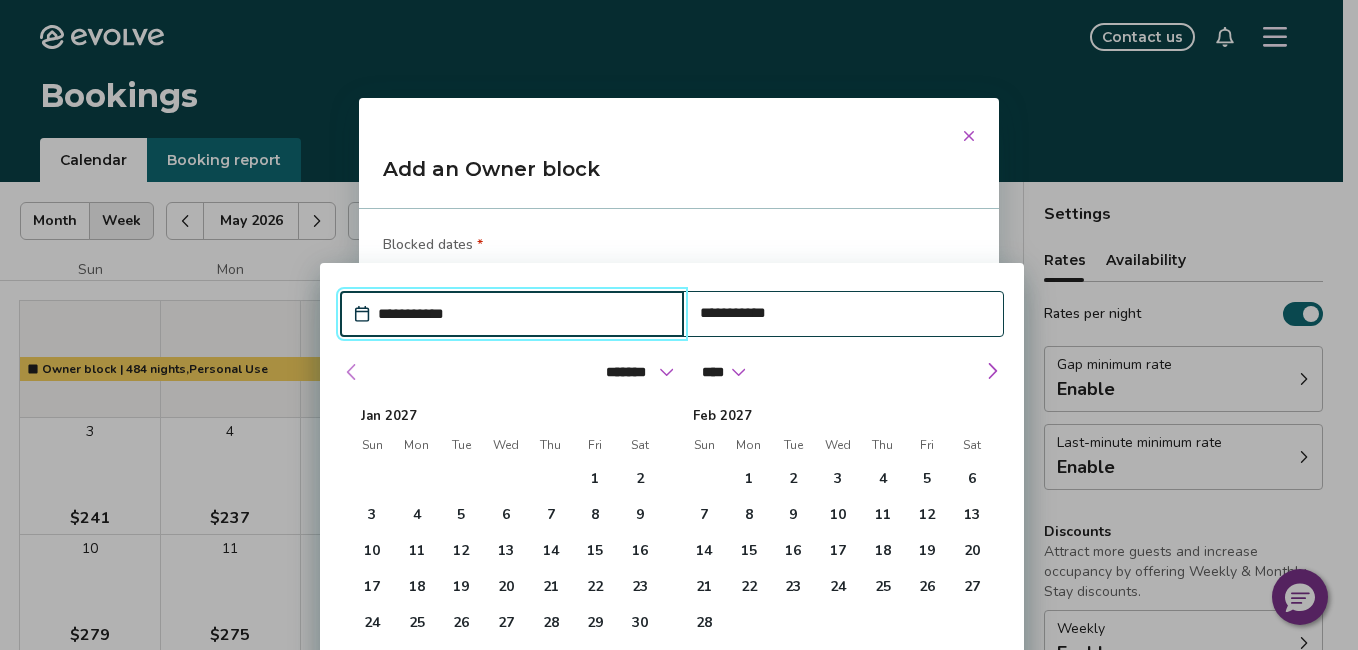 click at bounding box center [352, 372] 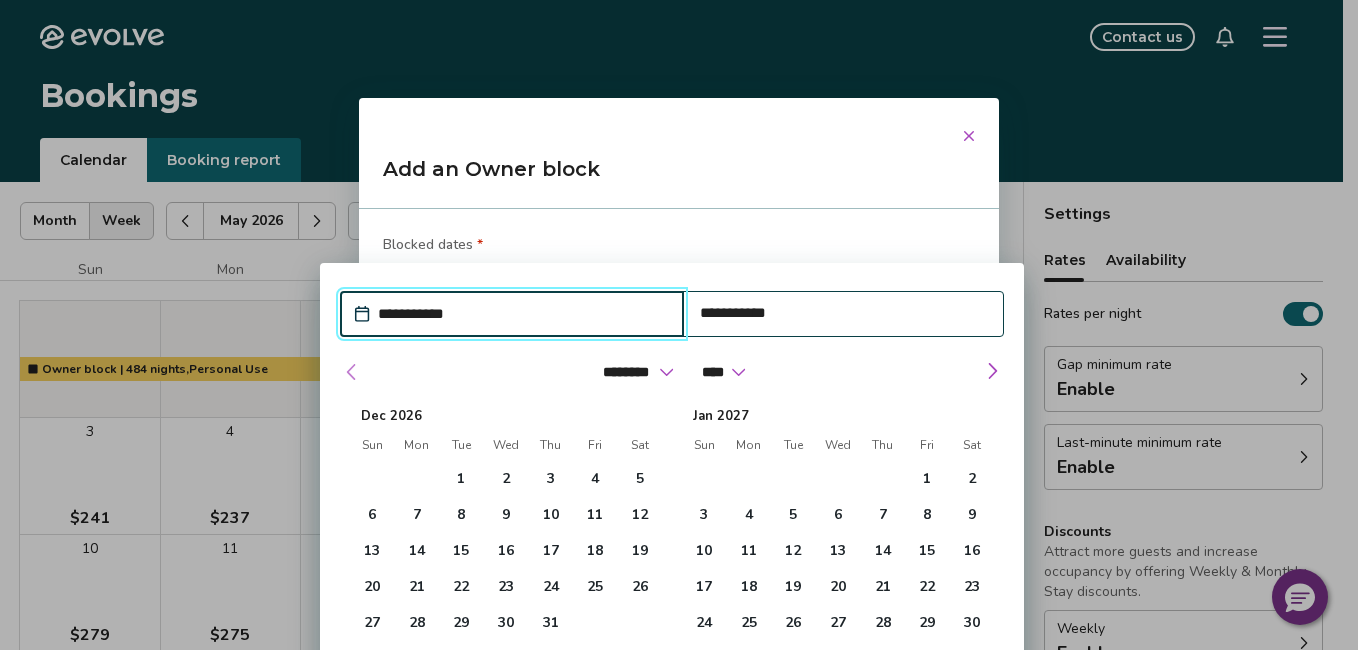 click at bounding box center (352, 372) 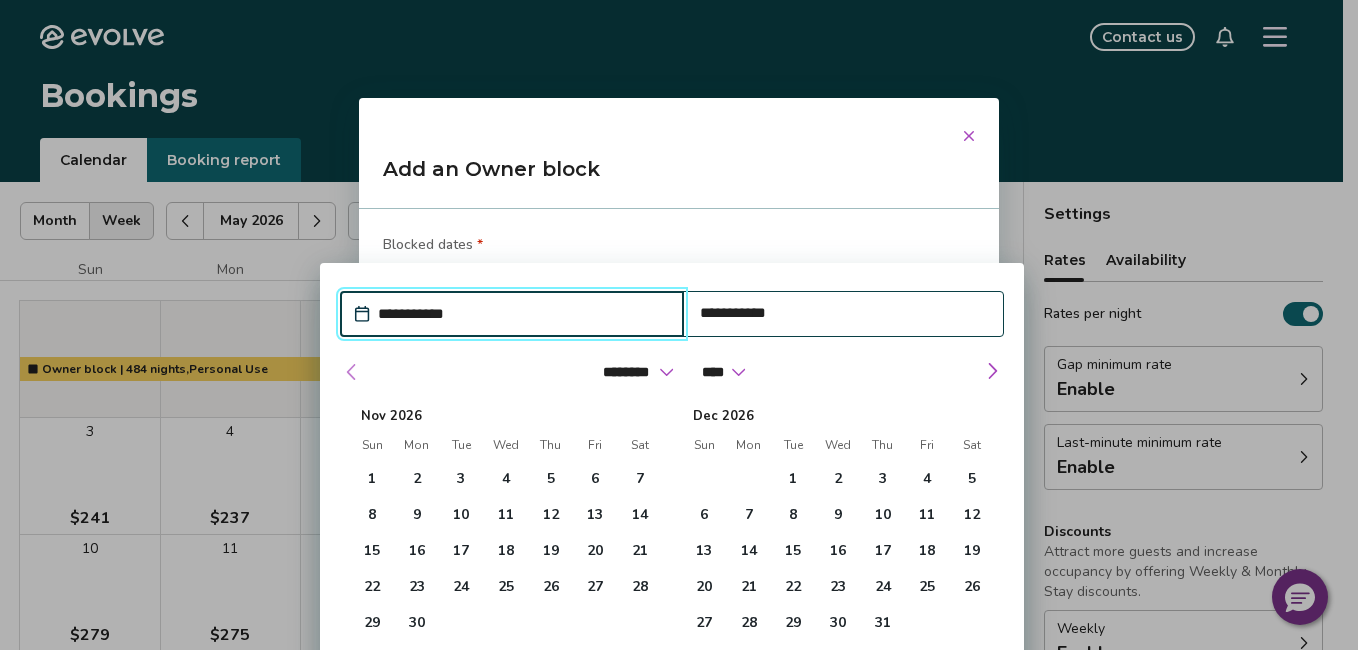 click at bounding box center [352, 372] 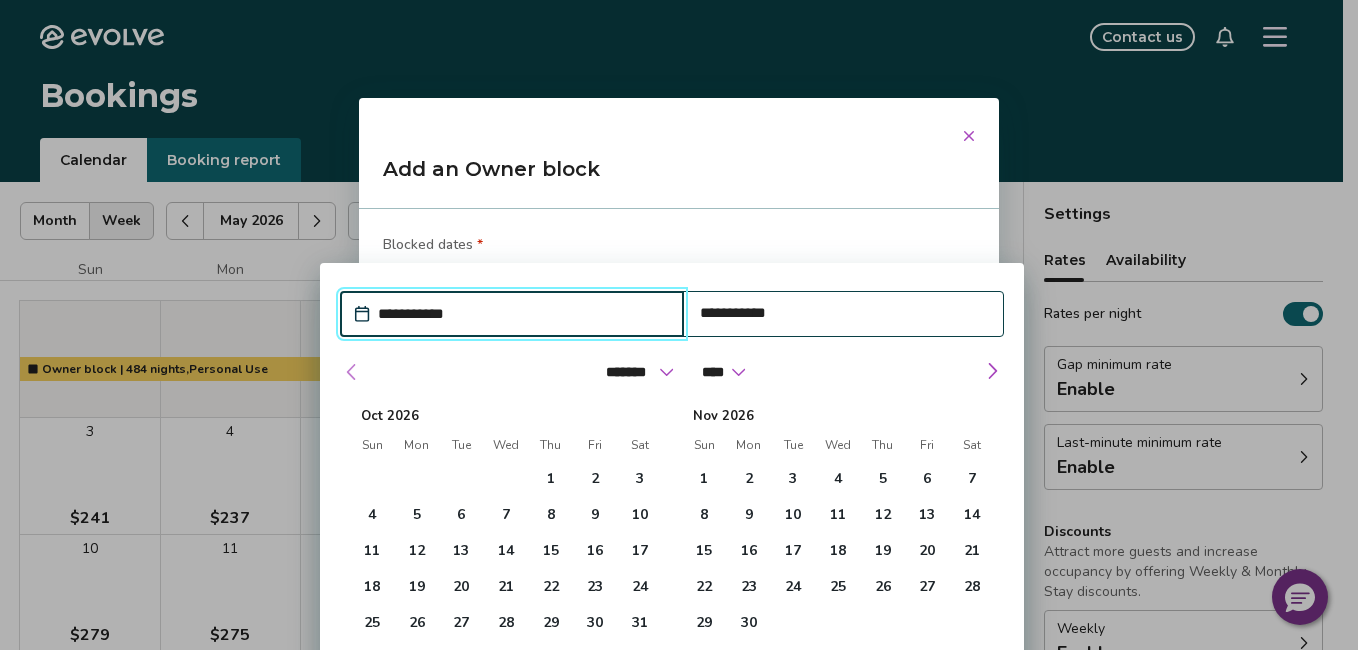 click at bounding box center [352, 372] 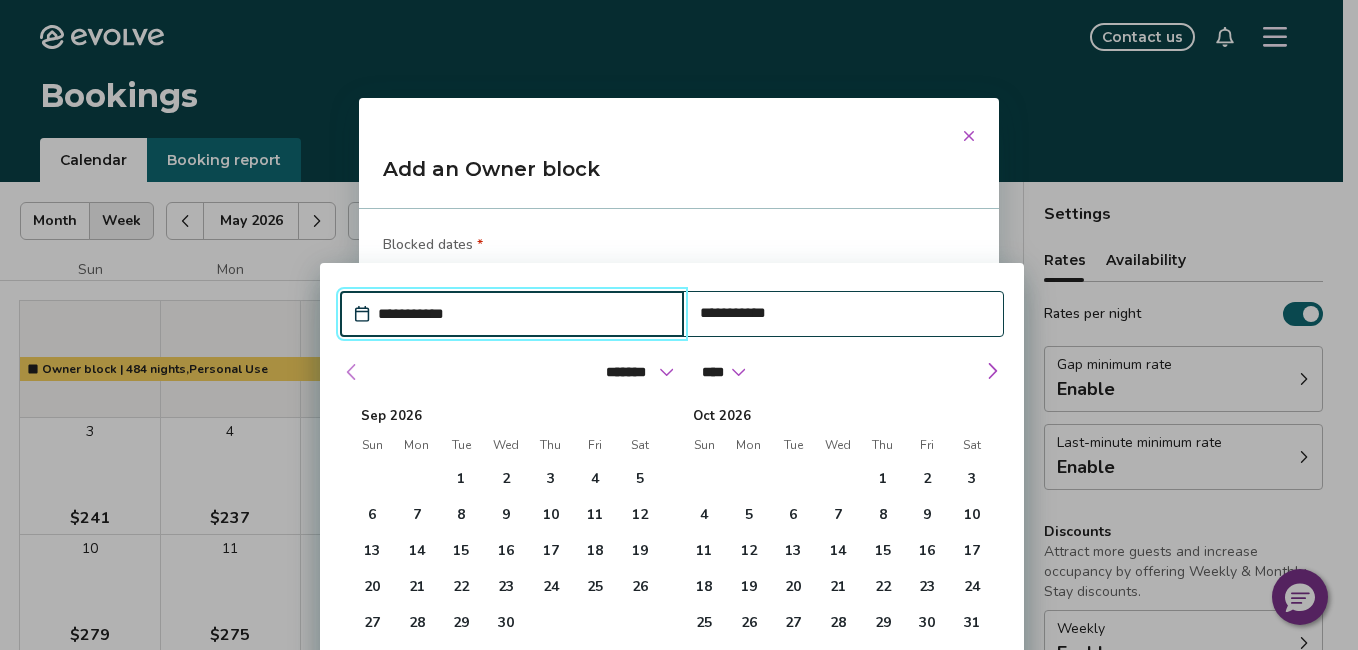click at bounding box center (352, 372) 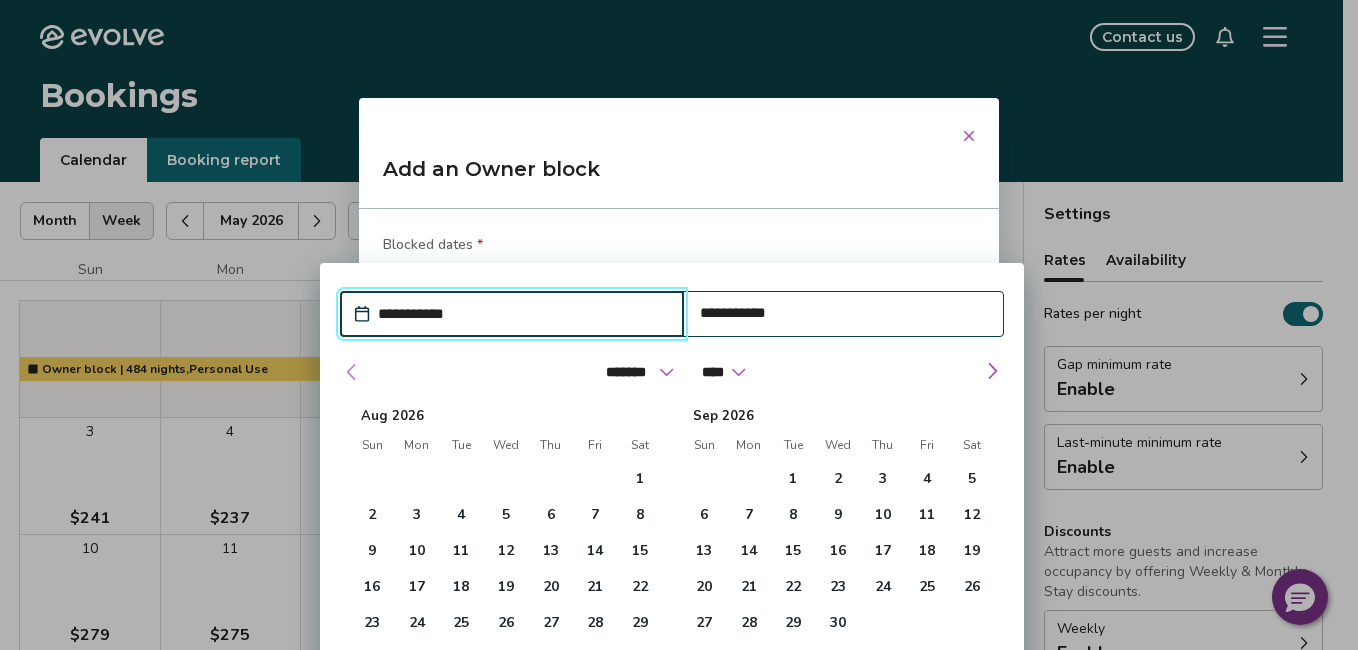 click at bounding box center [352, 372] 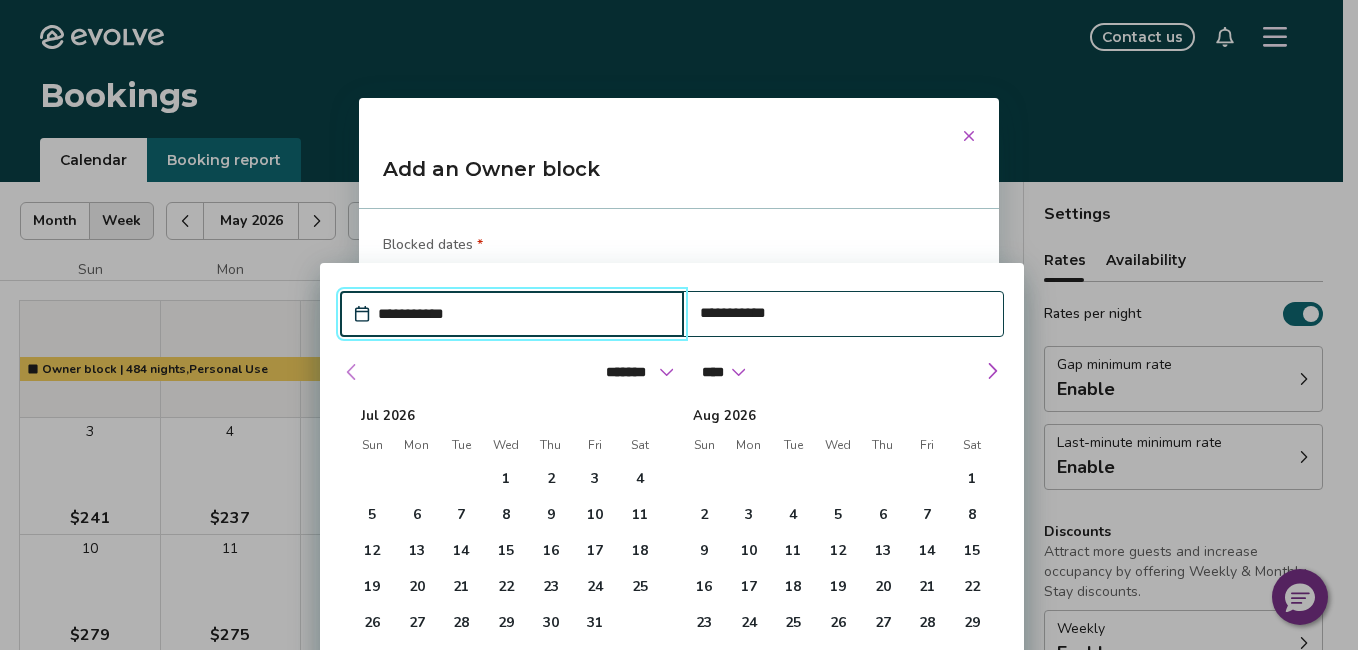 click at bounding box center [352, 372] 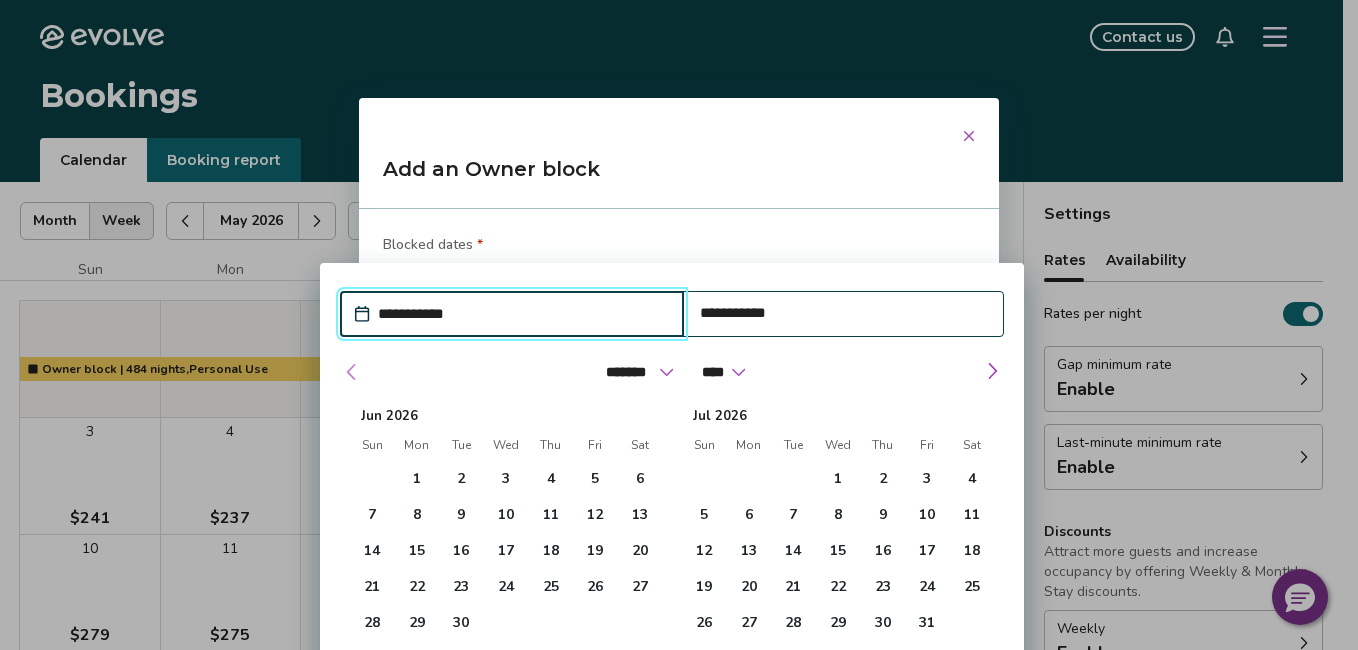 click at bounding box center [352, 372] 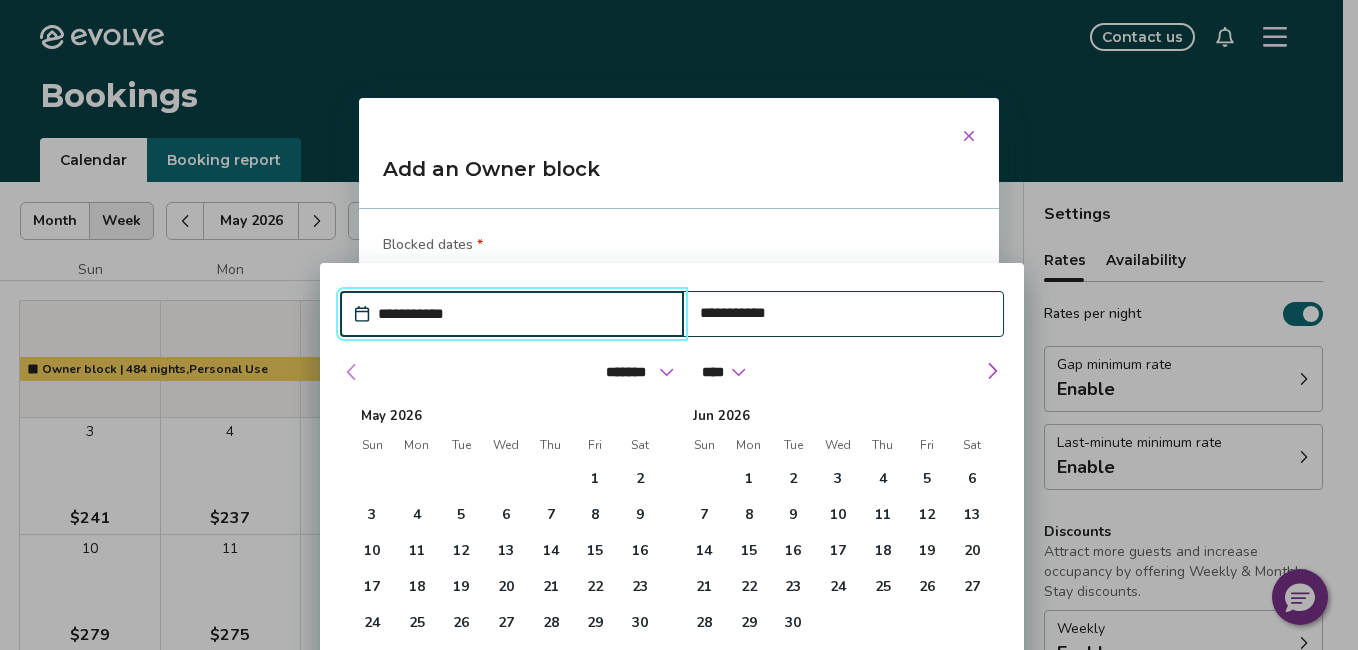 click at bounding box center [352, 372] 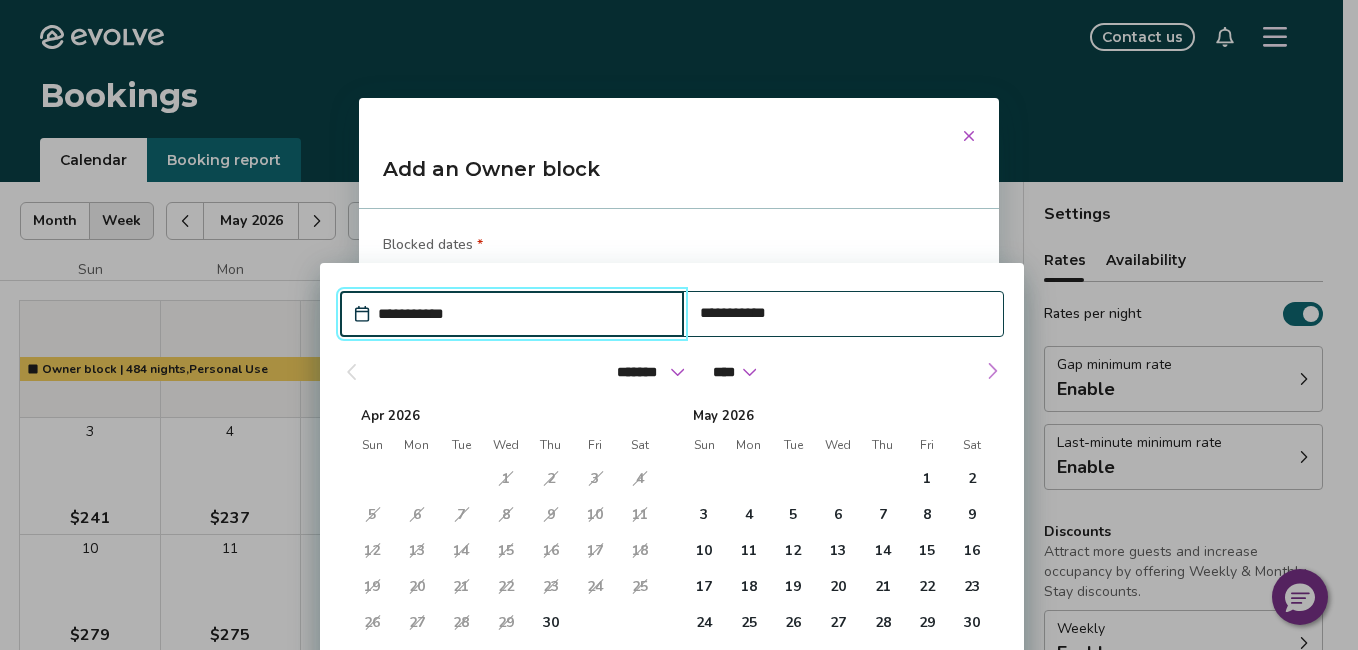 click at bounding box center (992, 371) 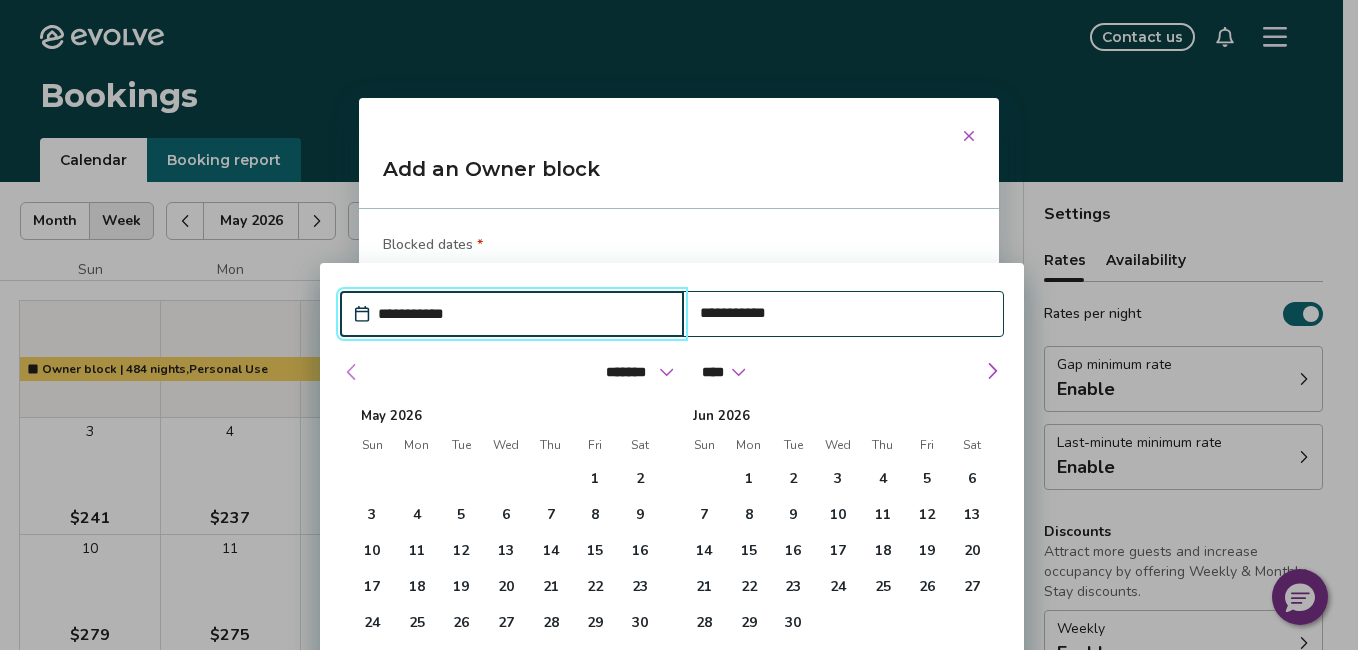 click at bounding box center [352, 372] 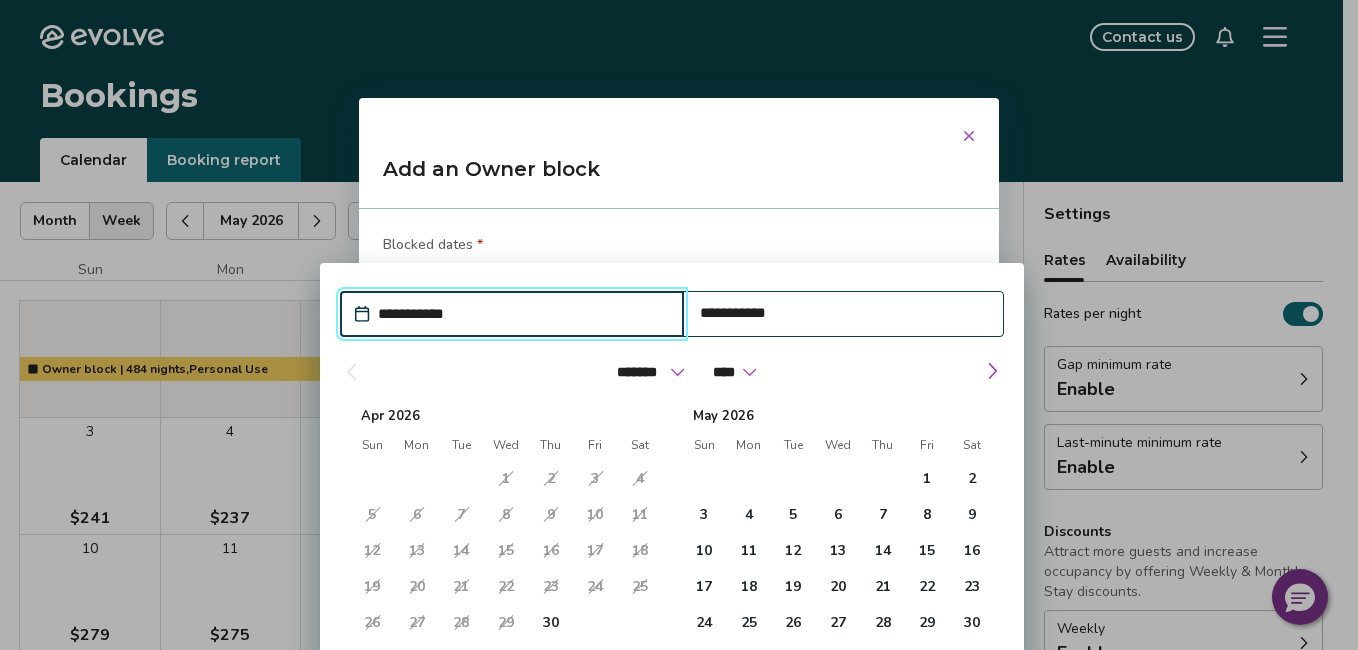 click at bounding box center [351, 372] 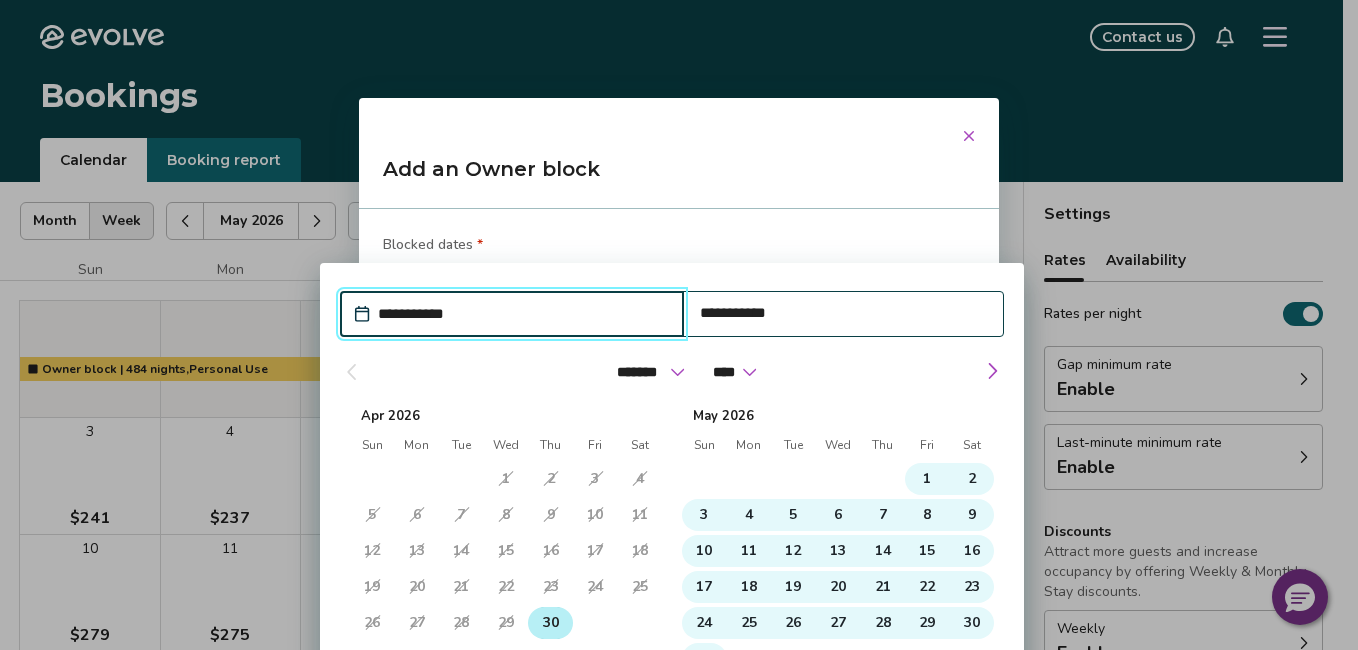 click on "30" at bounding box center (551, 623) 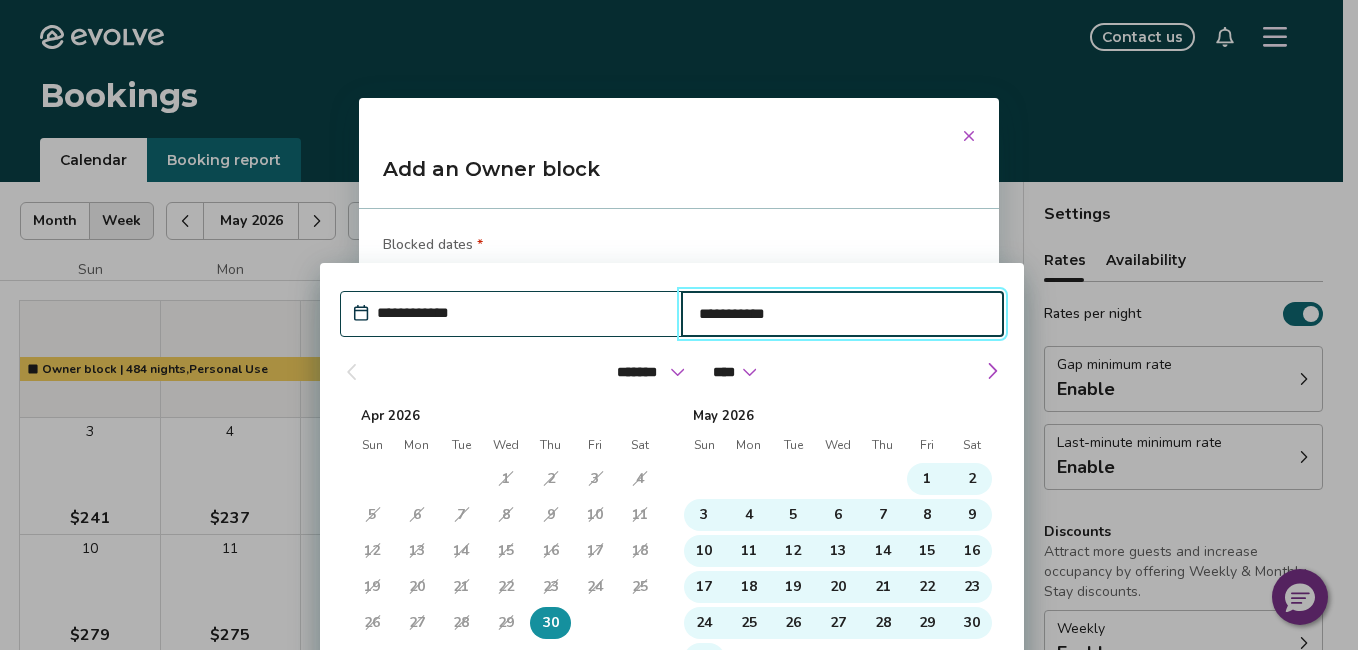 type on "*" 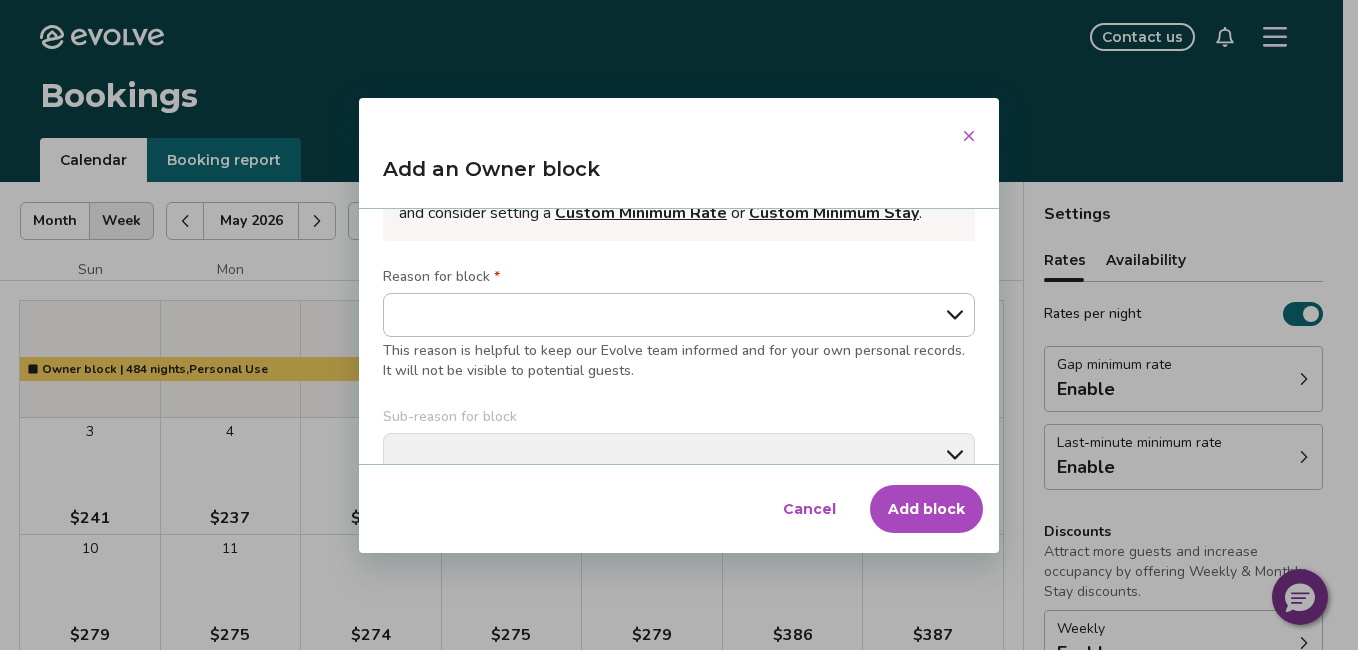 scroll, scrollTop: 200, scrollLeft: 0, axis: vertical 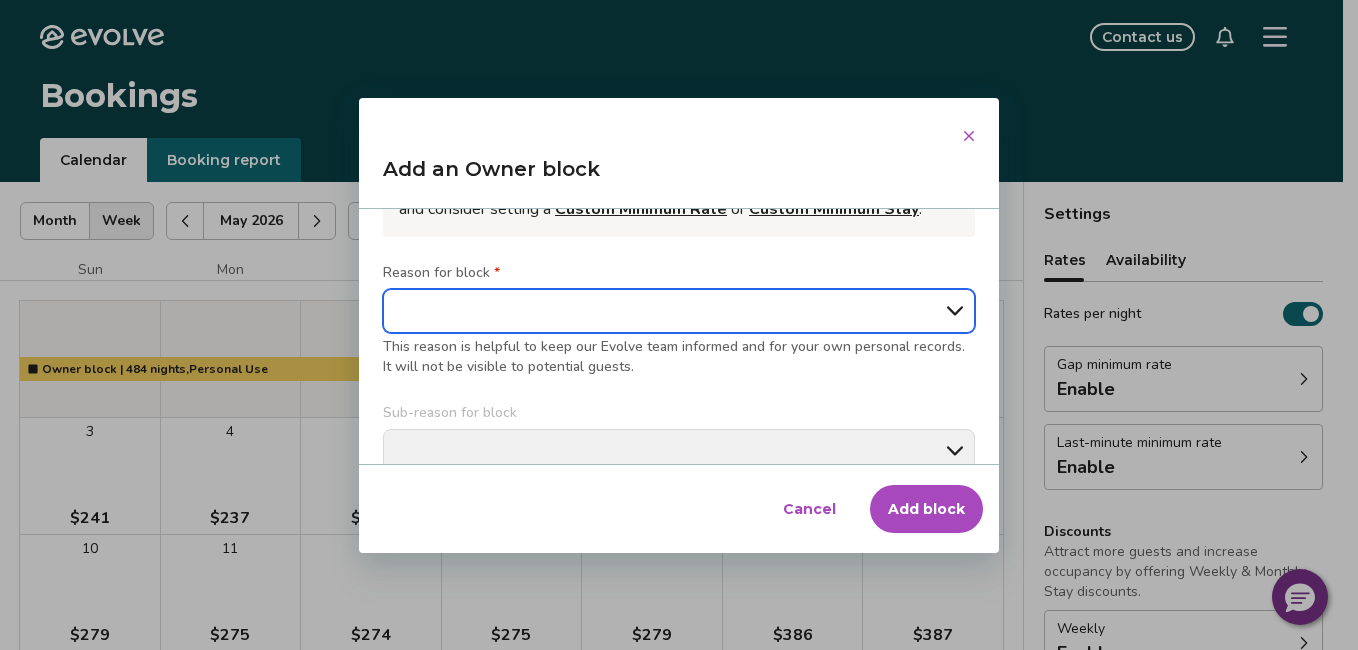 click on "**********" at bounding box center (679, 311) 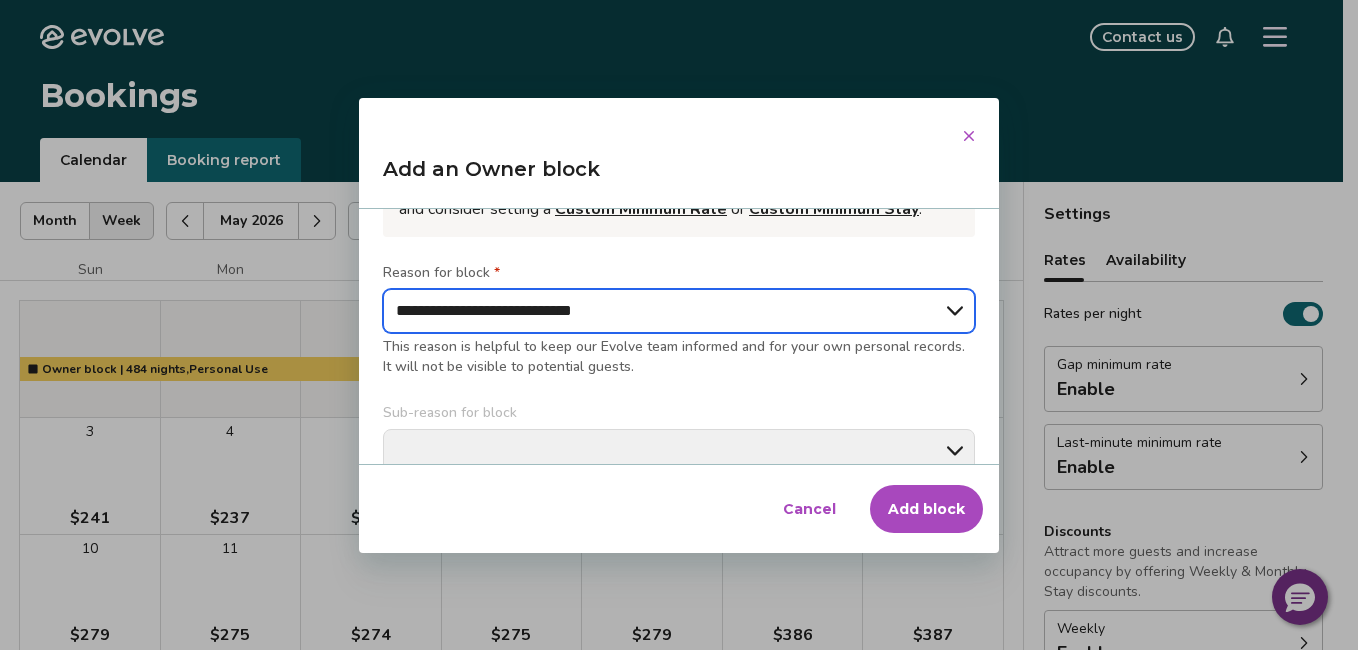 click on "**********" at bounding box center [679, 311] 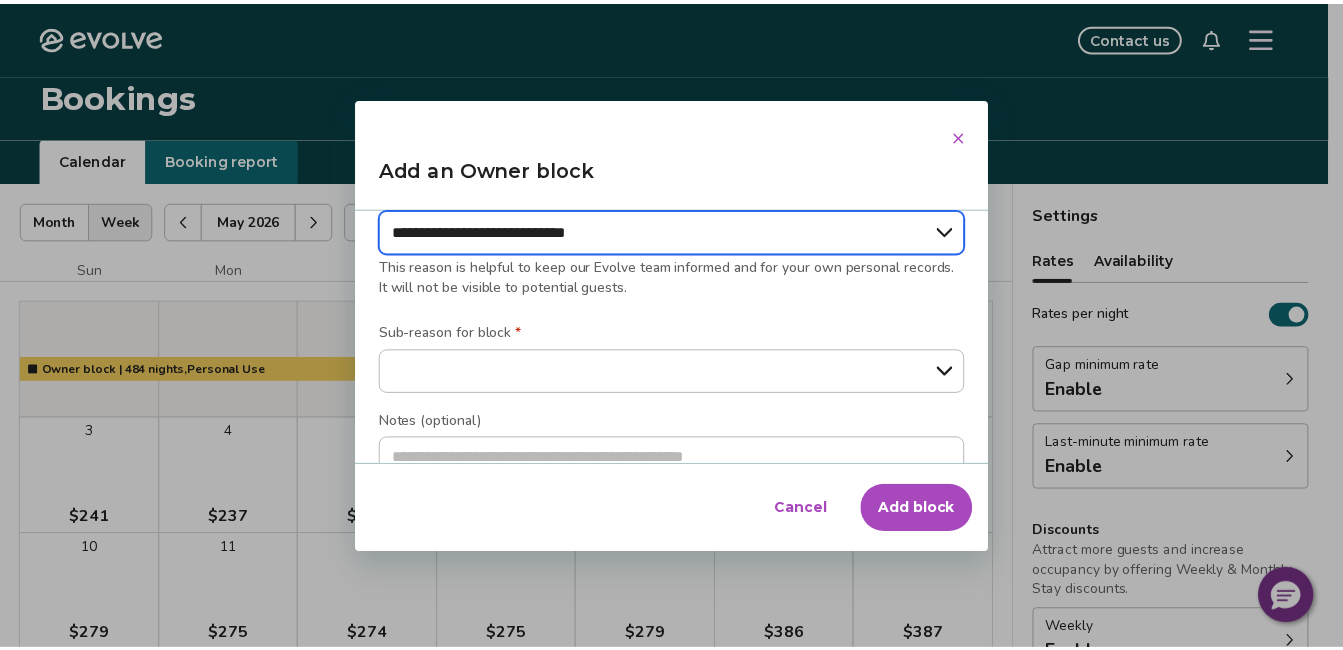 scroll, scrollTop: 375, scrollLeft: 0, axis: vertical 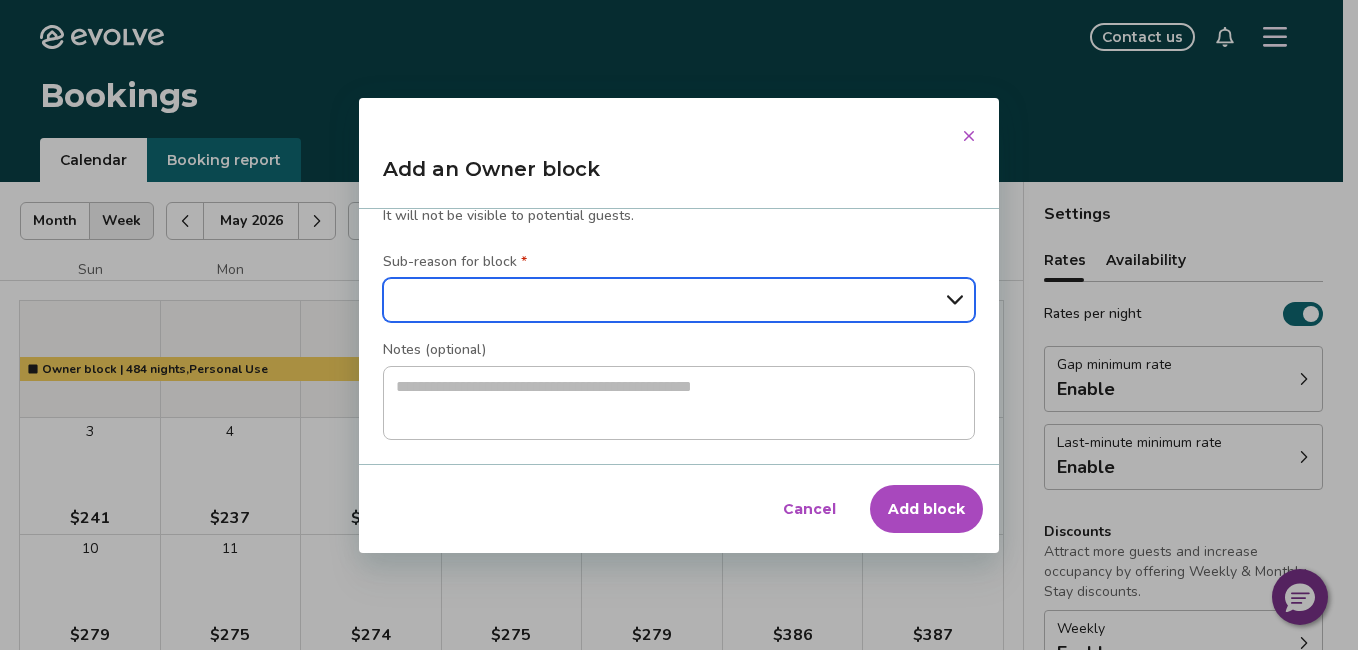 click on "**********" at bounding box center [679, 300] 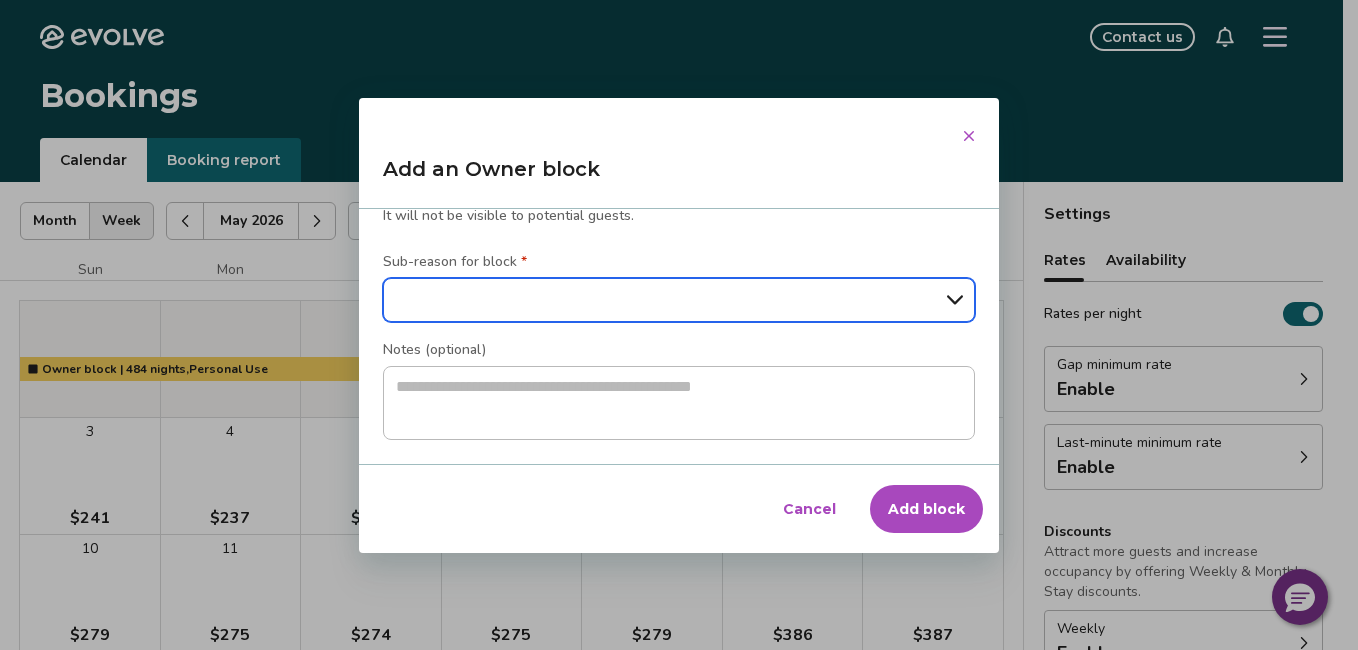 select on "**********" 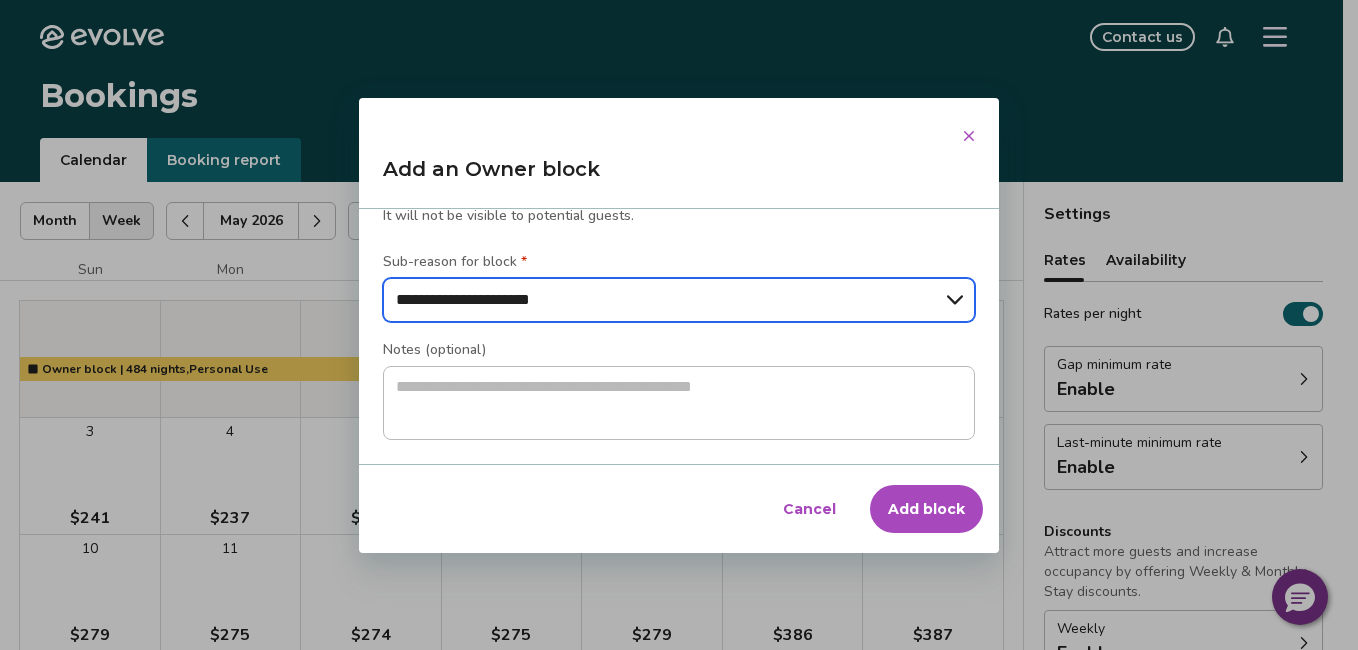 click on "**********" at bounding box center [679, 300] 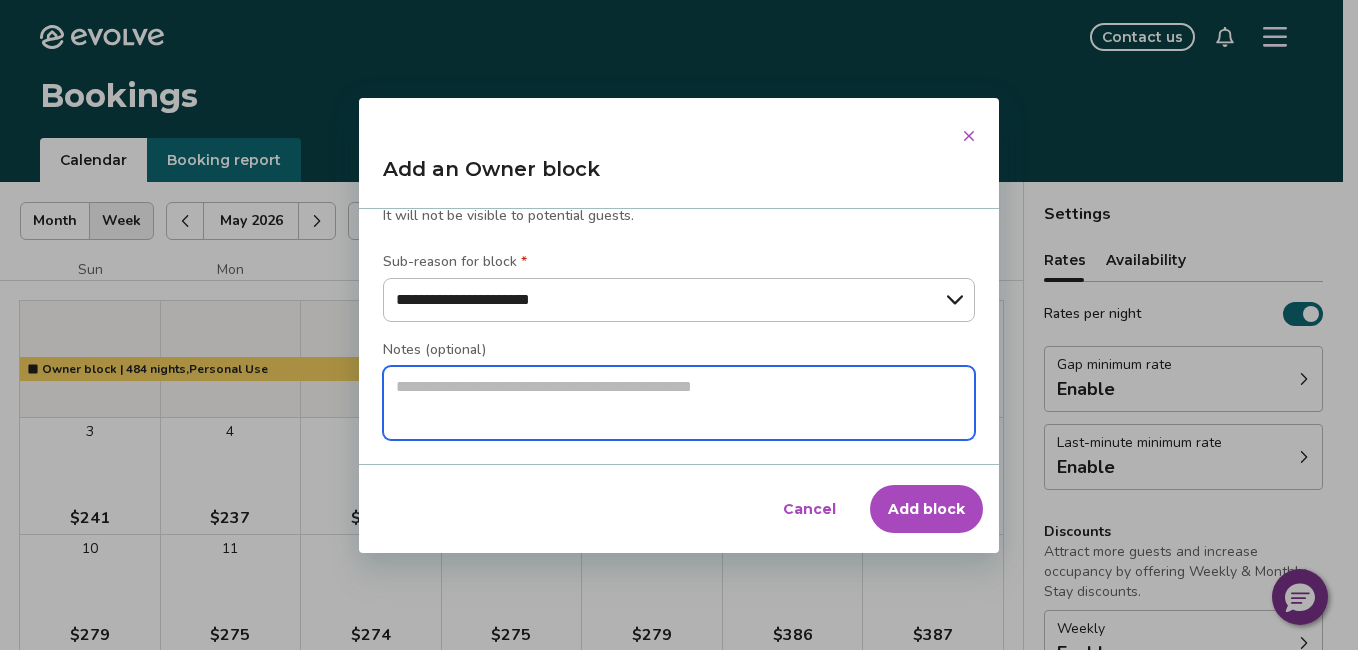click at bounding box center [679, 403] 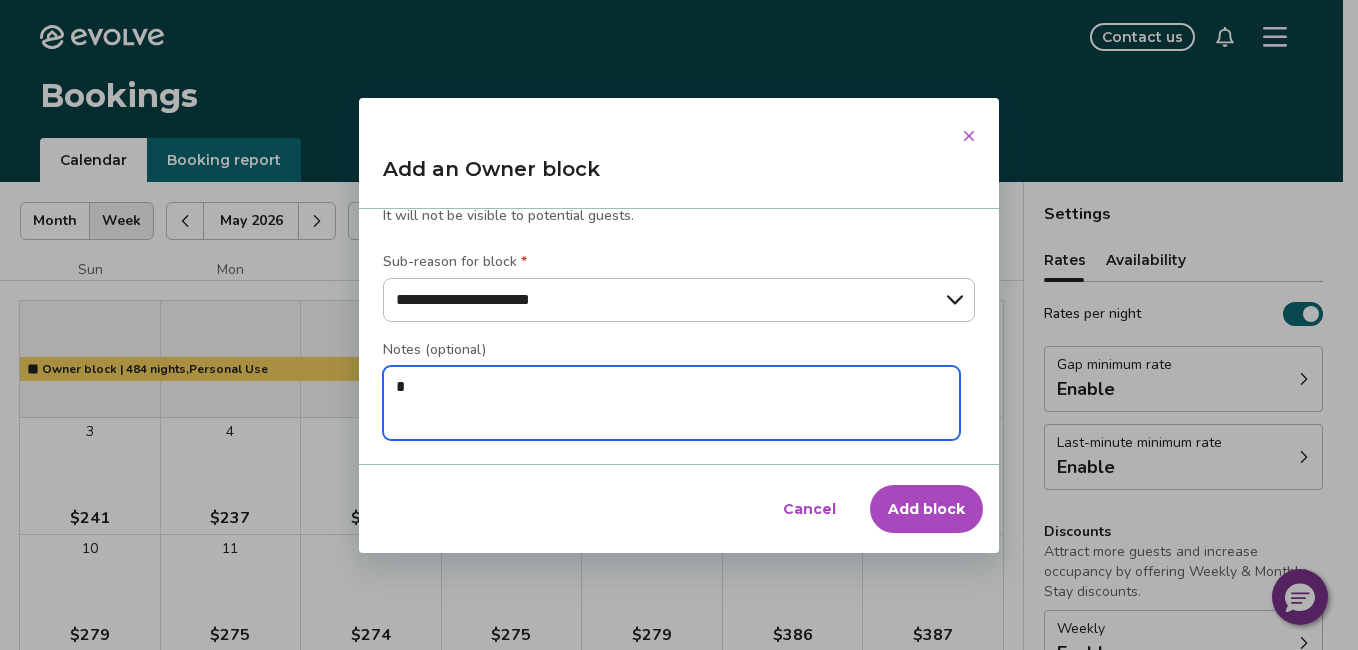 type on "**" 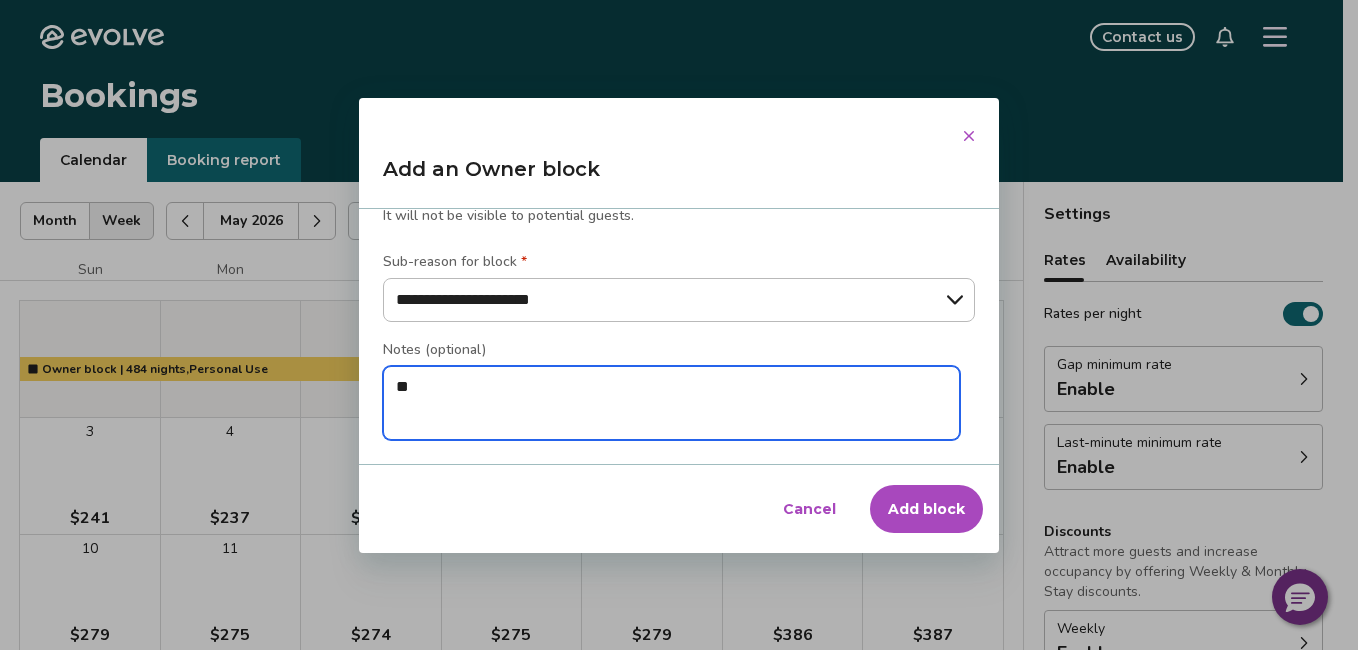 type on "***" 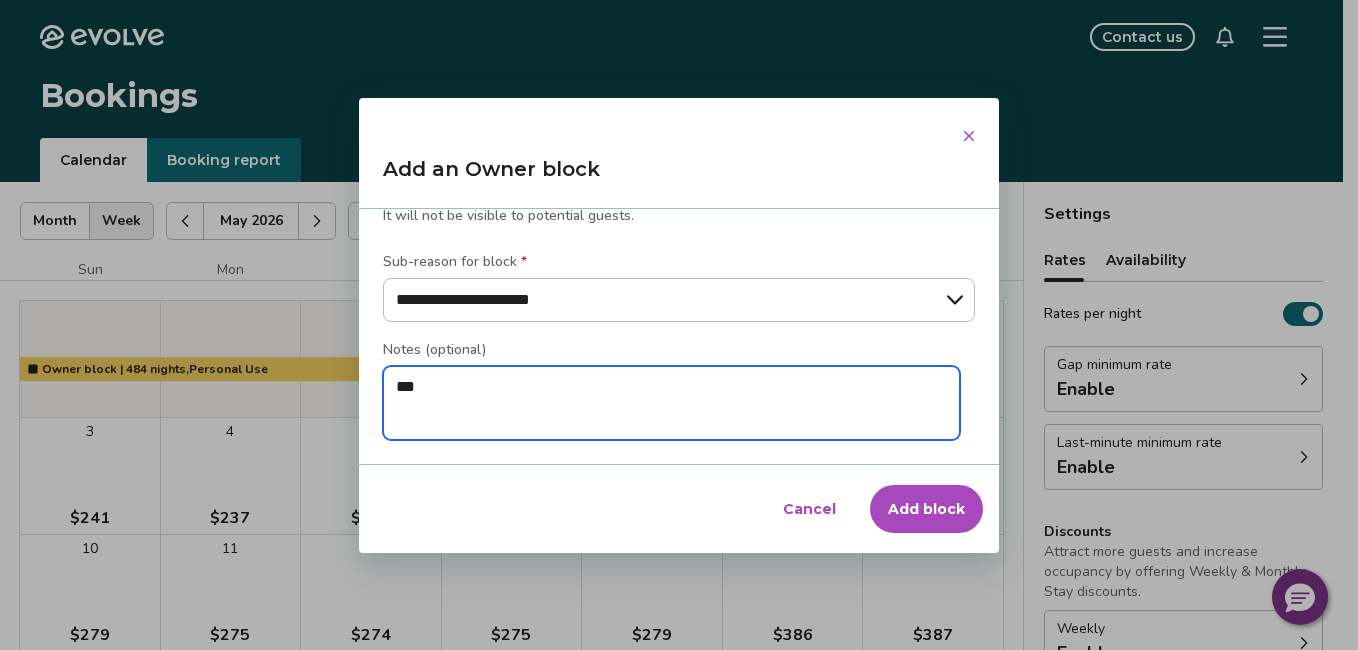 type on "****" 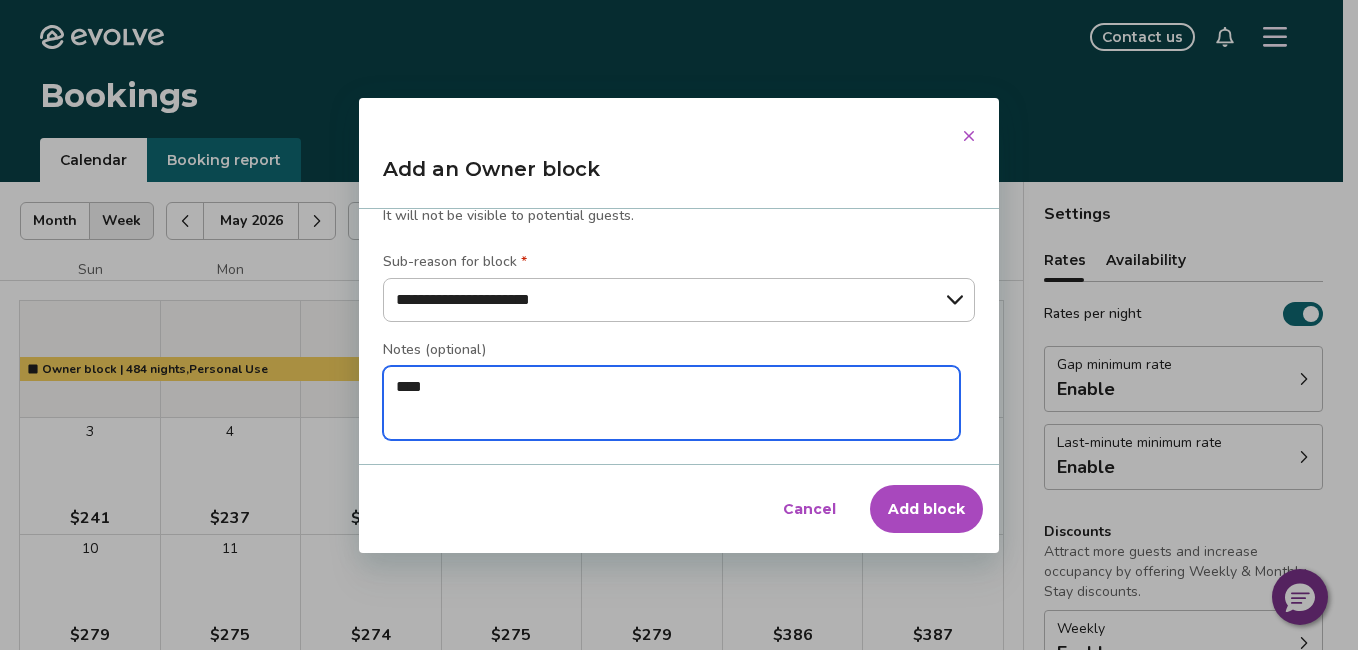 type on "*****" 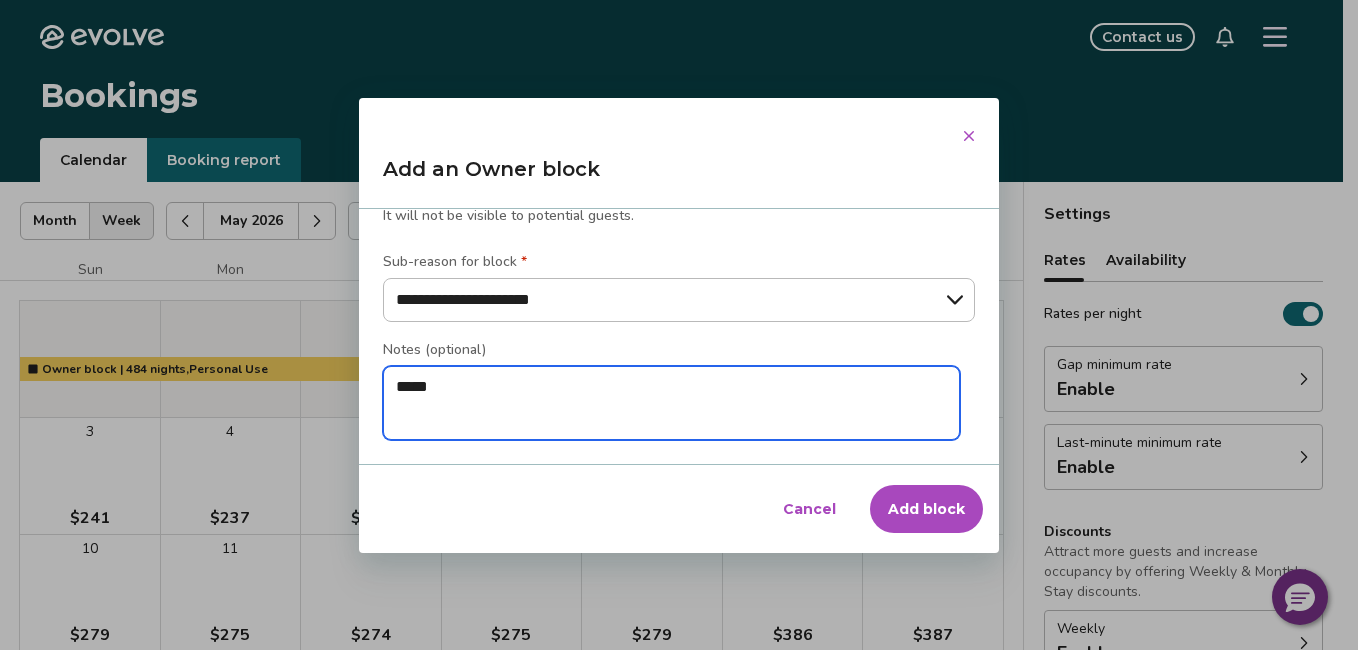 type on "*" 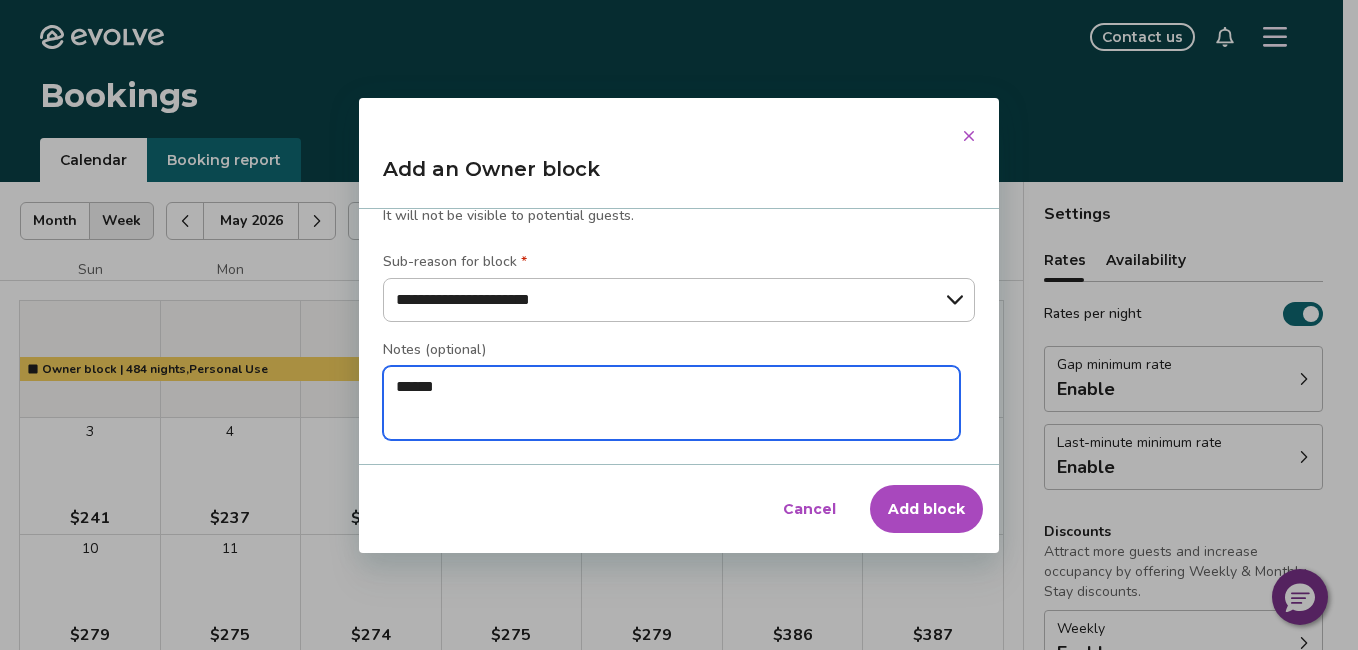 type on "*" 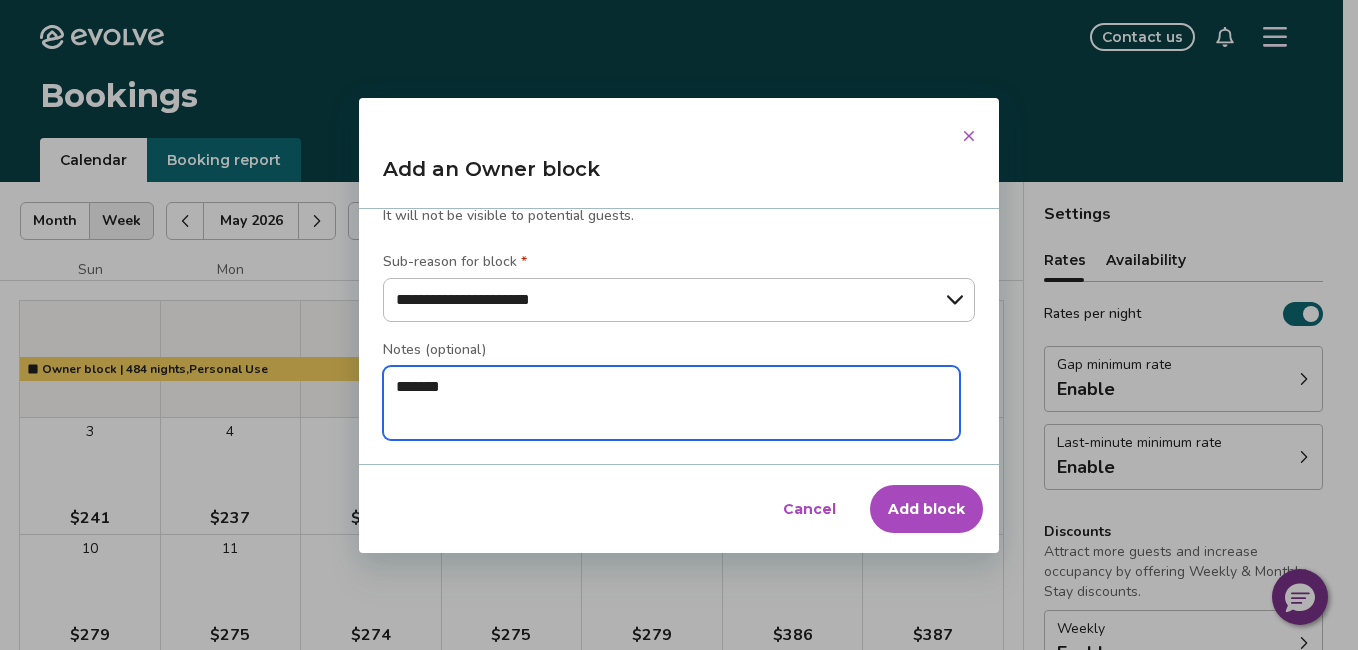 type on "********" 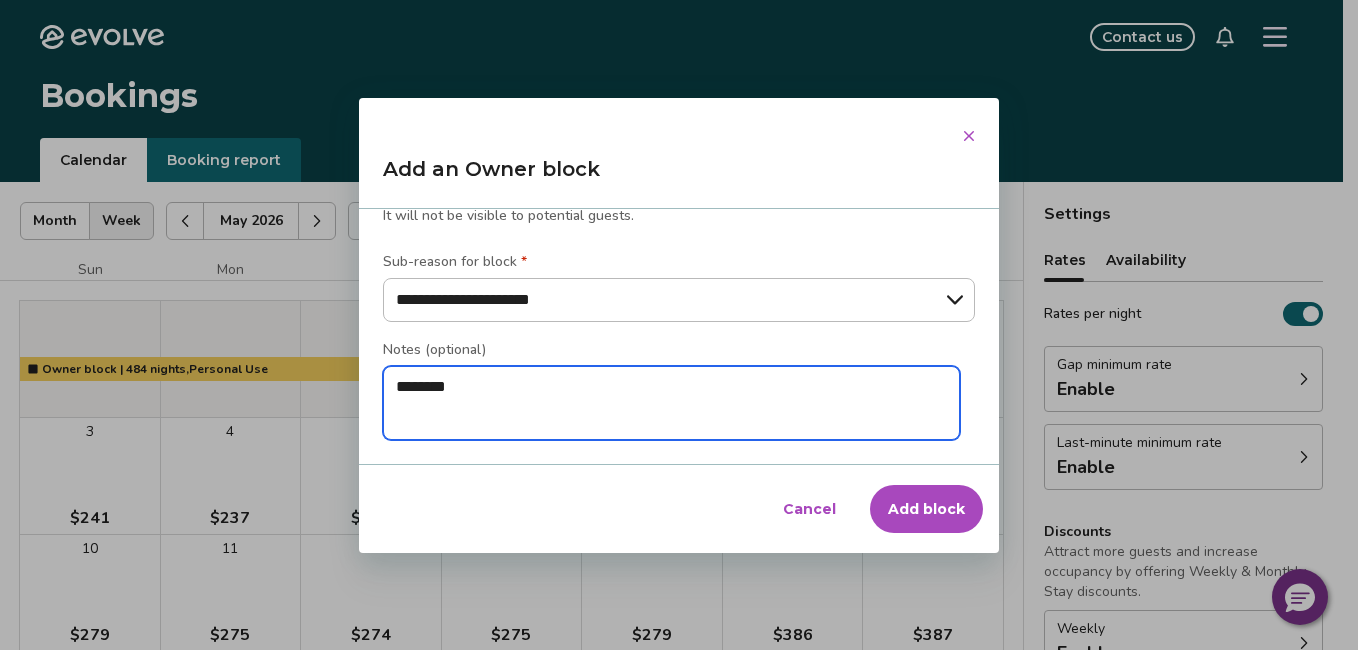 type on "********" 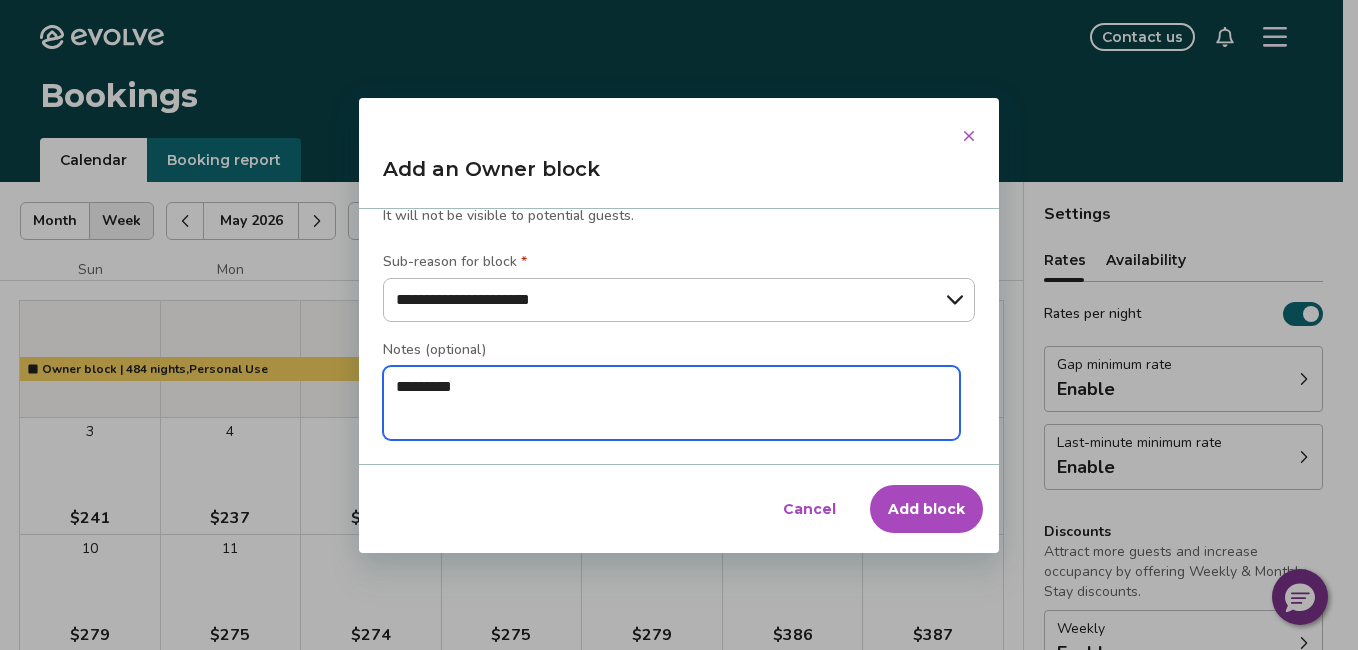 type on "**********" 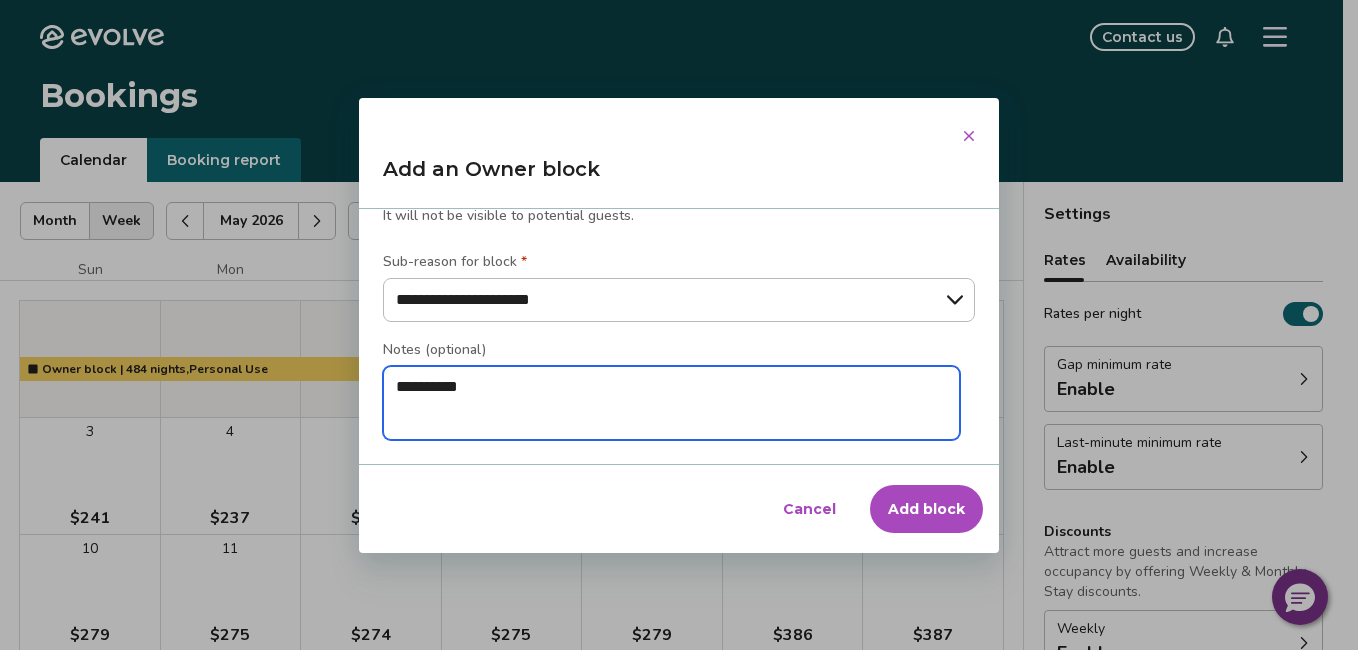 type on "**********" 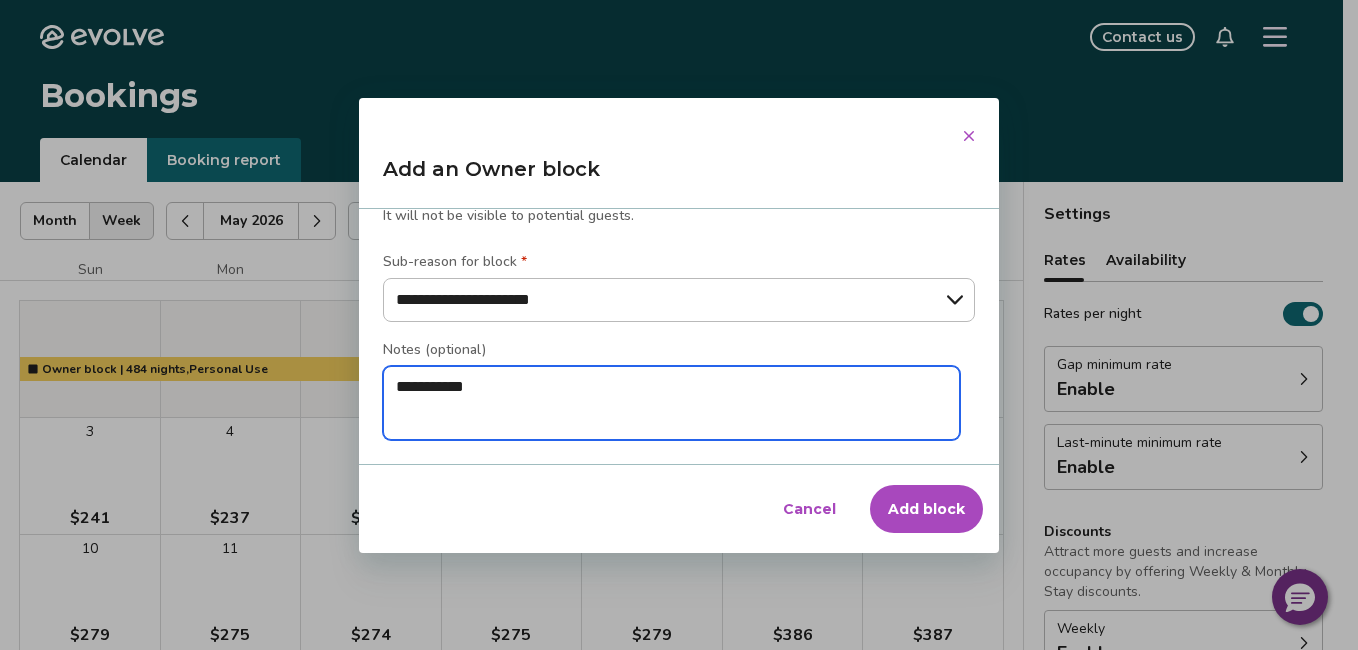 type on "**********" 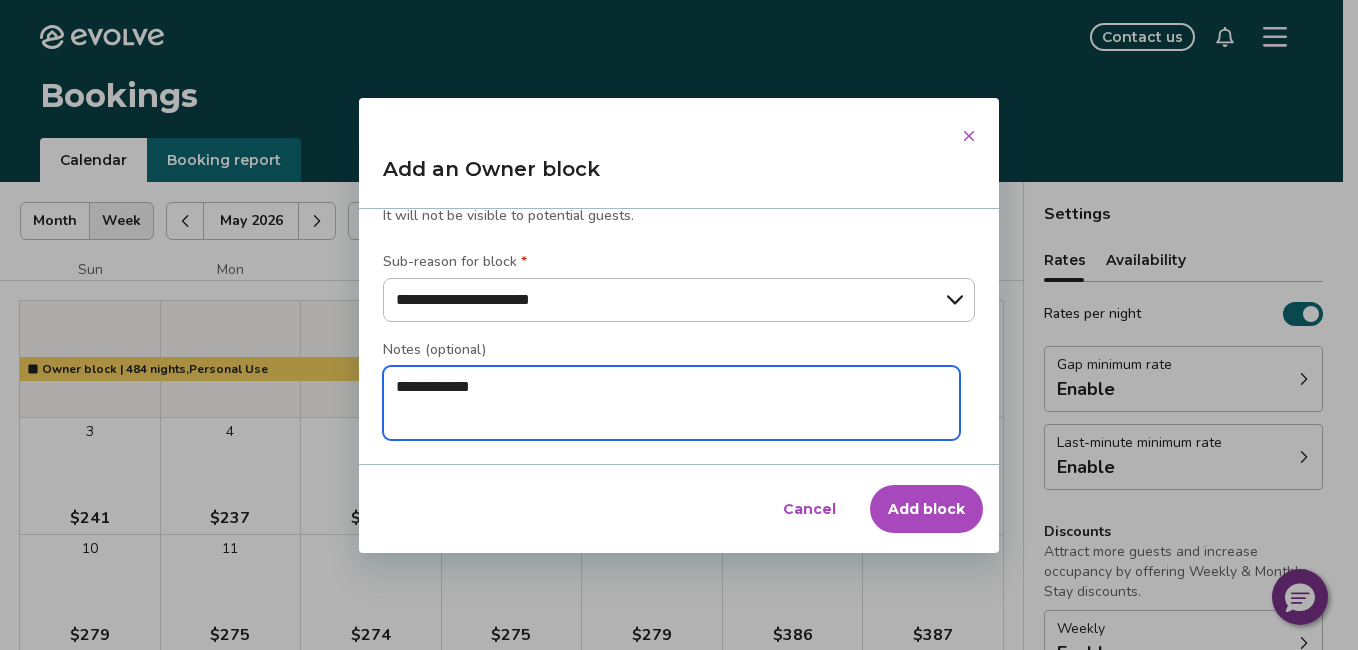 type on "*" 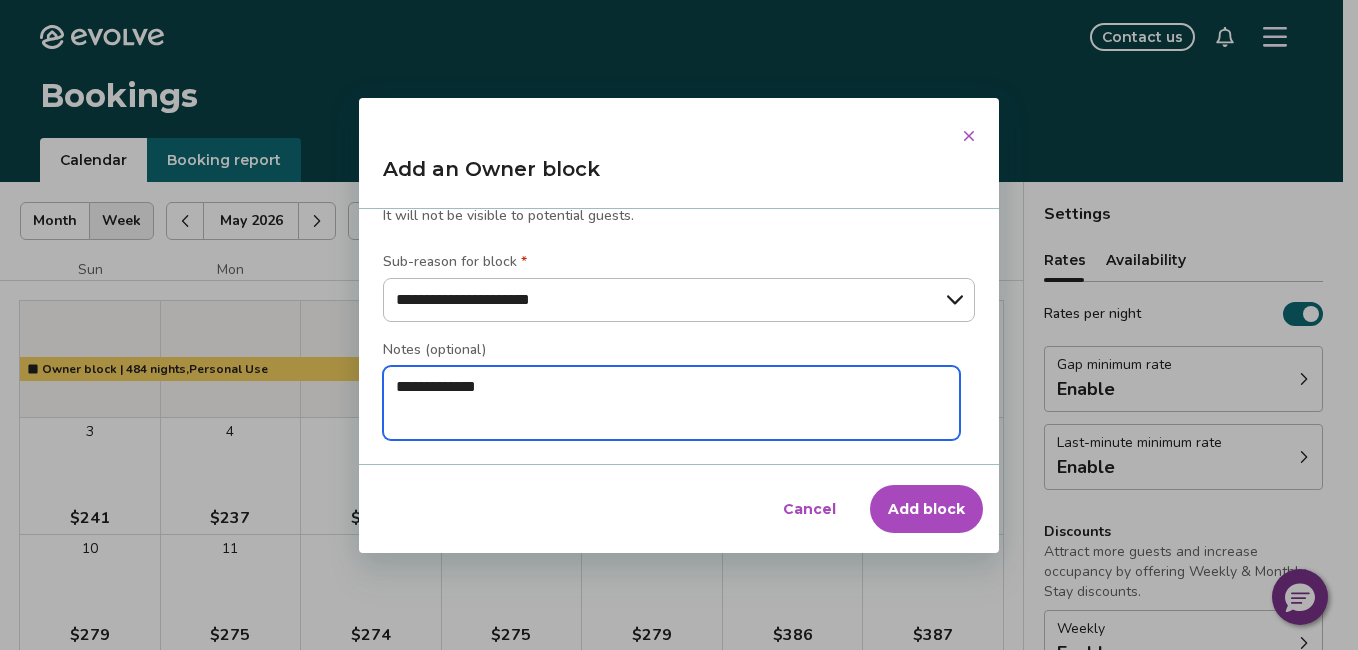 type on "**********" 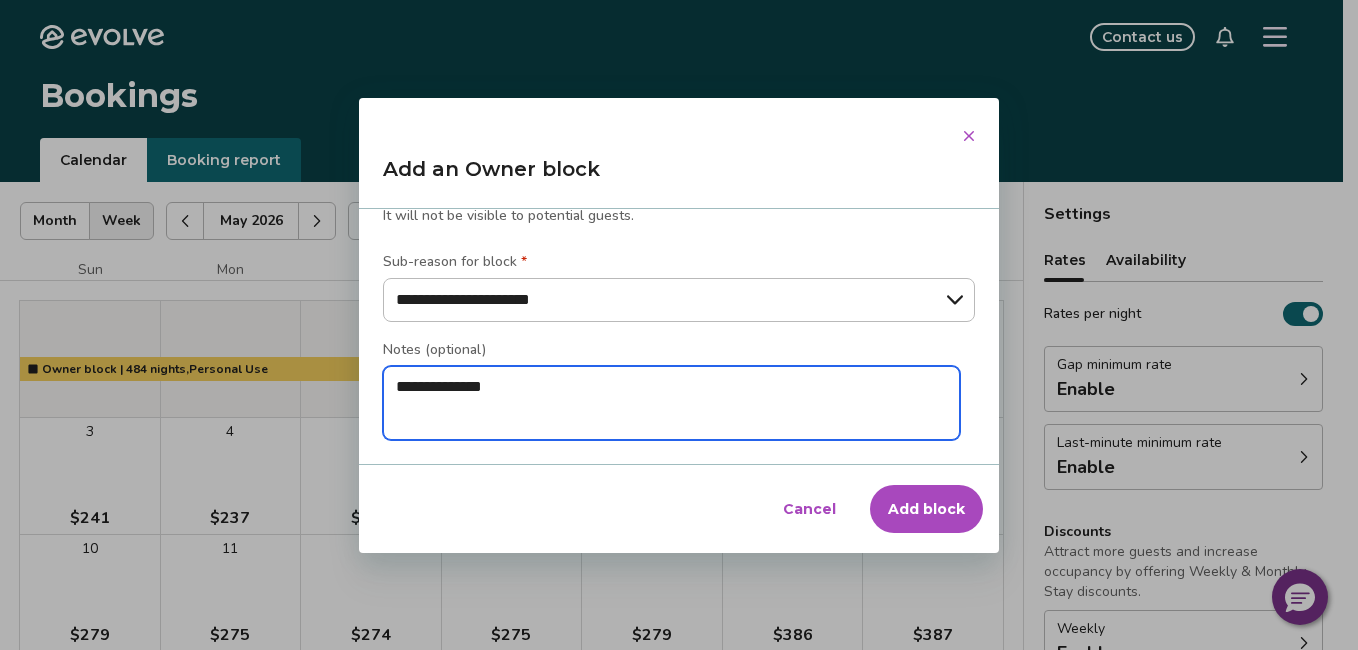 type on "**********" 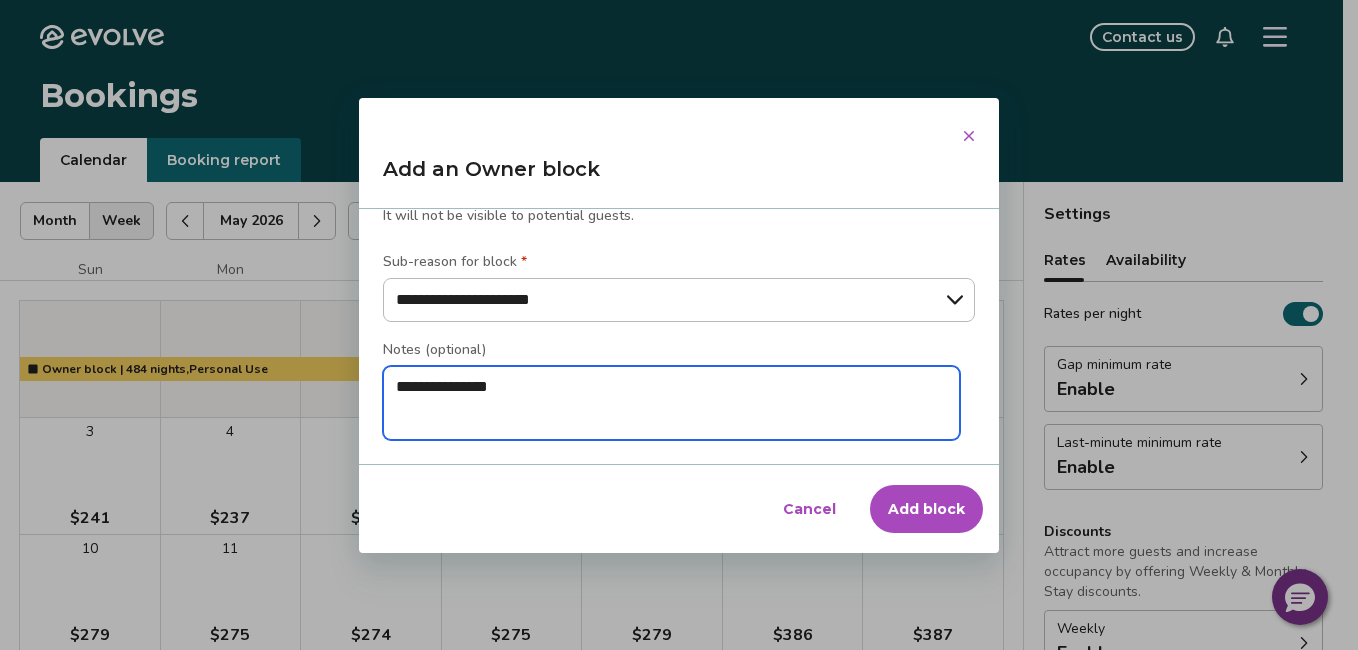 type on "**********" 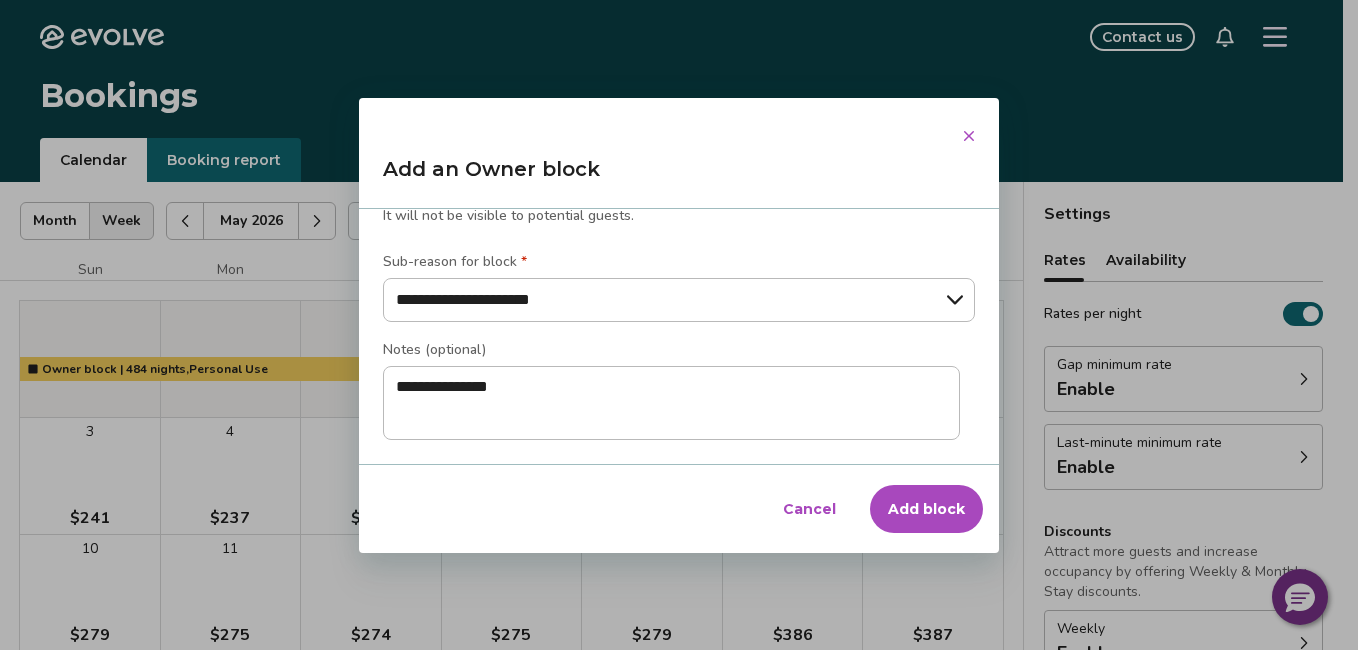 click on "Add block" at bounding box center [926, 509] 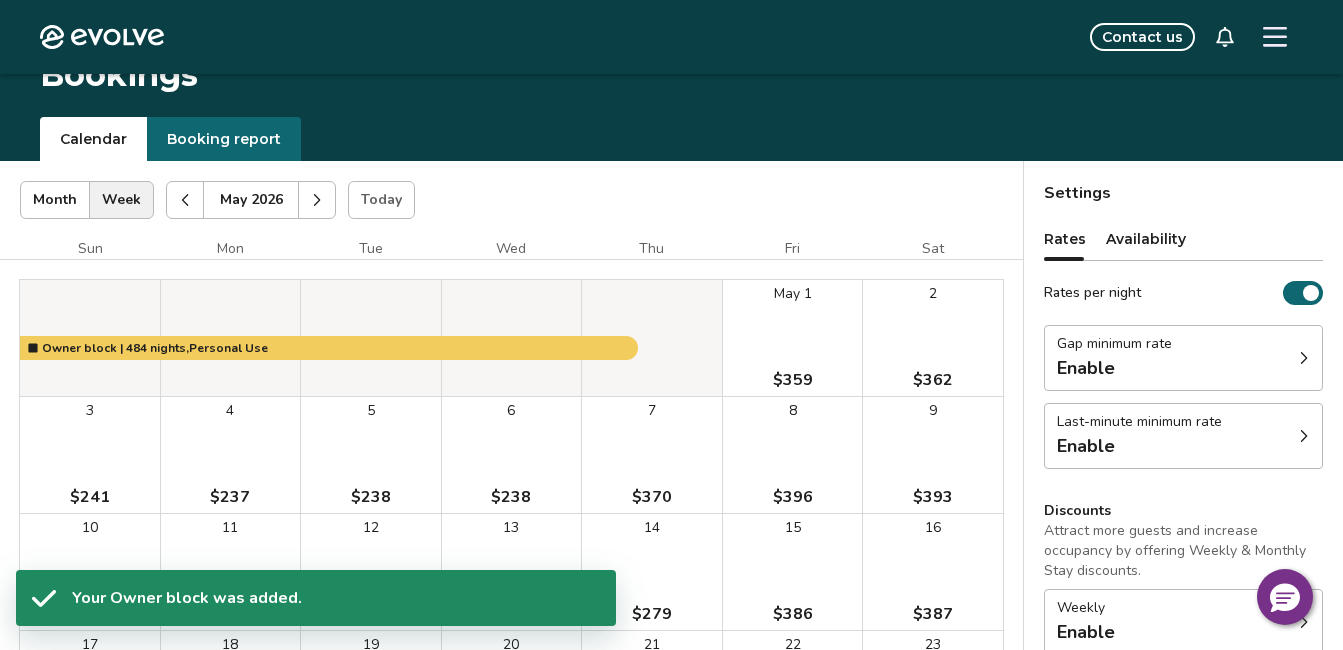 scroll, scrollTop: 0, scrollLeft: 0, axis: both 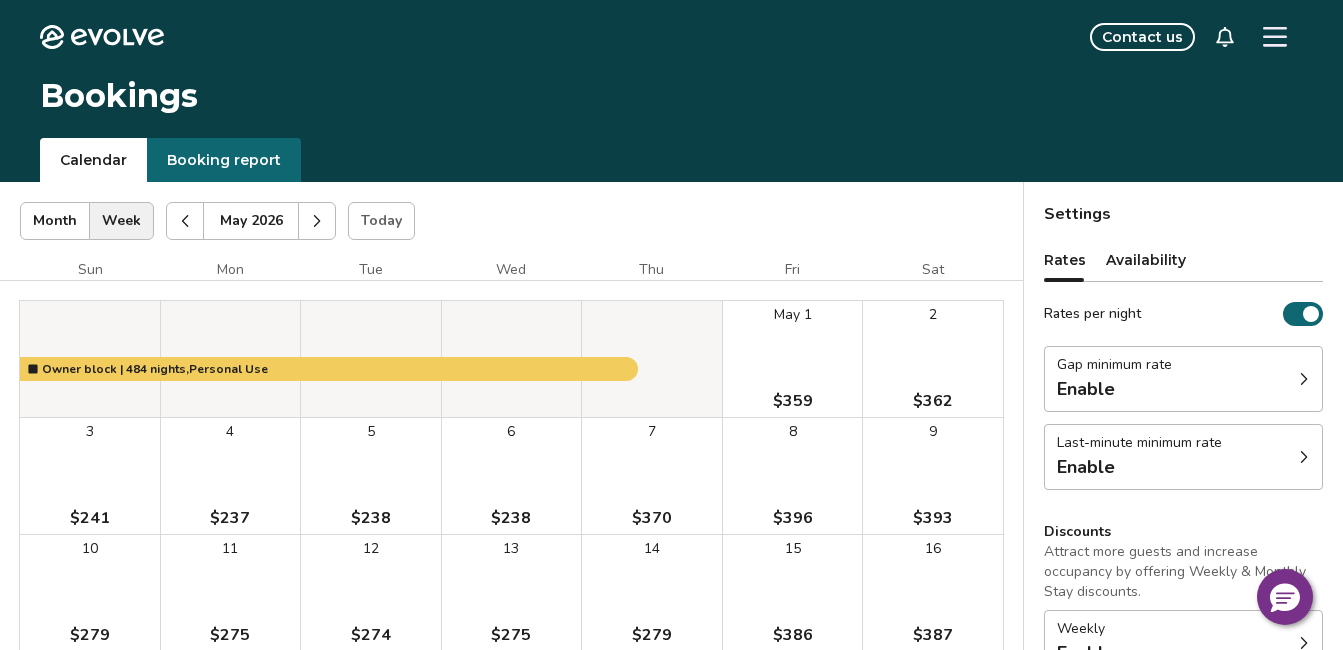 click on "Booking report" at bounding box center (224, 160) 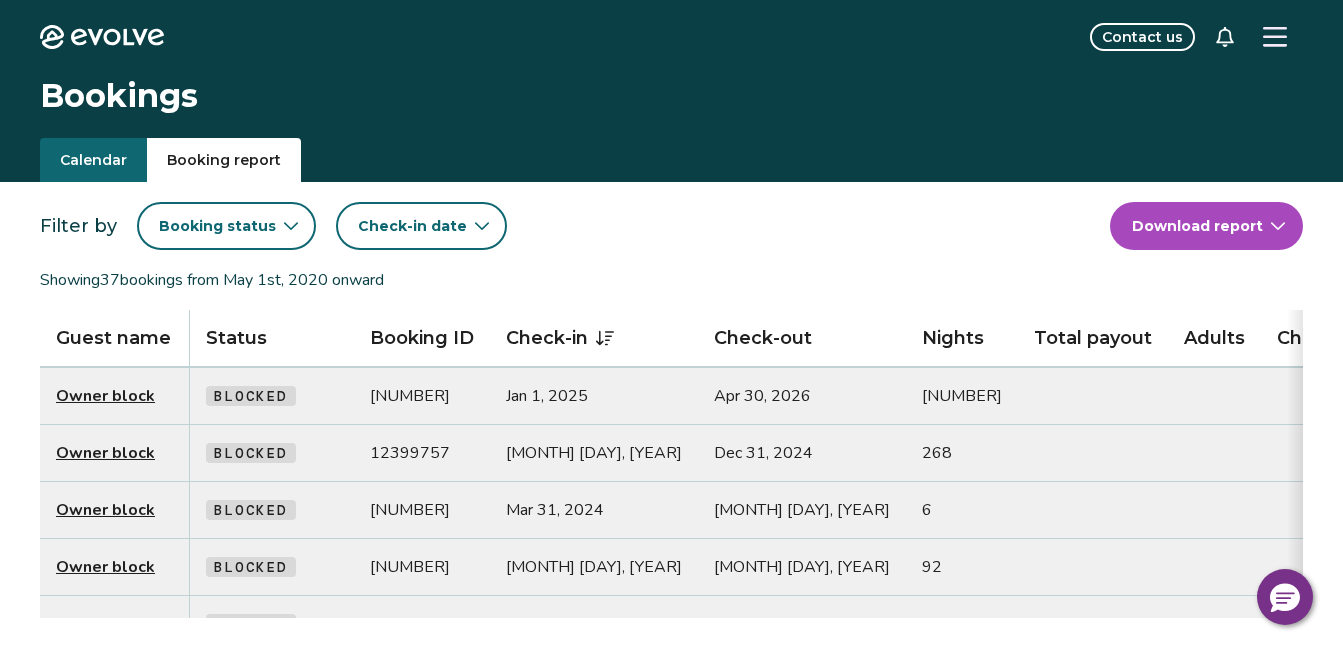 click on "Evolve Contact us Bookings Calendar Booking report Filter by Booking status Check-in date Download report Showing 37 bookings from [MONTH] [DAY], [YEAR] onward Guest name Status Booking ID Check-in Check-out Nights Total payout Adults Children Infants Pets Listing Guest email Guest phone Date booked Booking site Owner block Blocked [NUMBER] [MONTH] [DAY], [YEAR] [MONTH] [DAY], [YEAR] [NUMBER] [MONTH] [DAY], [YEAR] Owner block Blocked [NUMBER] [MONTH] [DAY], [YEAR] [MONTH] [DAY], [YEAR] [NUMBER] [MONTH] [DAY], [YEAR] Owner block Blocked [NUMBER] [MONTH] [DAY], [YEAR] [MONTH] [DAY], [YEAR] [NUMBER] [MONTH] [DAY], [YEAR] Owner block Blocked [NUMBER] [MONTH] [DAY], [YEAR] [MONTH] [DAY], [YEAR] [NUMBER] [MONTH] [DAY], [YEAR] Owner block Blocked [NUMBER] [MONTH] [DAY], [YEAR] [MONTH] [DAY], [YEAR] [NUMBER] [MONTH] [DAY], [YEAR] Jonathan Nagel Canceled [NUMBER] [MONTH] [DAY], [YEAR] [MONTH] [DAY], [YEAR] [NUMBER] 2 2 No [EMAIL] ([AREA]) [PREFIX]-[LINE] [MONTH] [DAY], [YEAR] VRBO Owner block Blocked [NUMBER] [MONTH] [DAY], [YEAR] [MONTH] [DAY], [YEAR] [NUMBER] [MONTH] [DAY], [YEAR] Monika Thompson Canceled [NUMBER] [MONTH] [DAY], [YEAR] [MONTH] [DAY], [YEAR] [NUMBER] 7 0 0 No [EMAIL] ([AREA]) [PREFIX]-[LINE] [MONTH] [DAY], [YEAR] Airbnb Owner block 4" at bounding box center (671, 888) 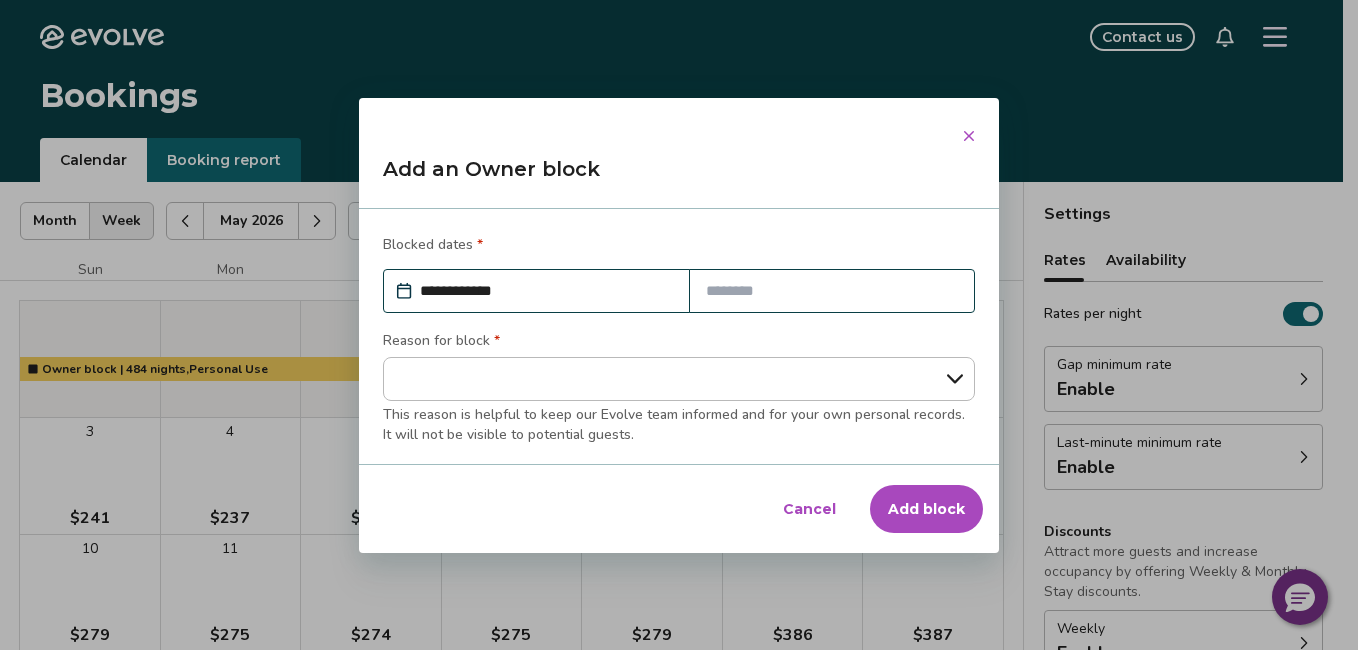 type on "*" 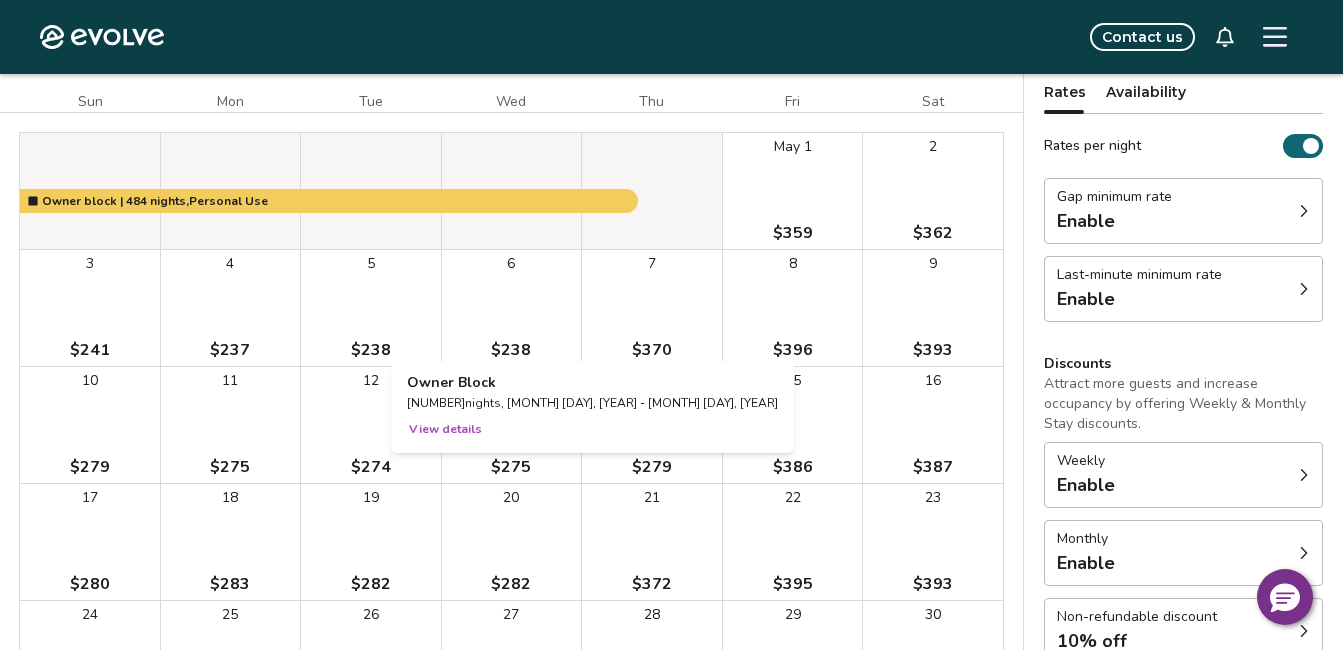 scroll, scrollTop: 0, scrollLeft: 0, axis: both 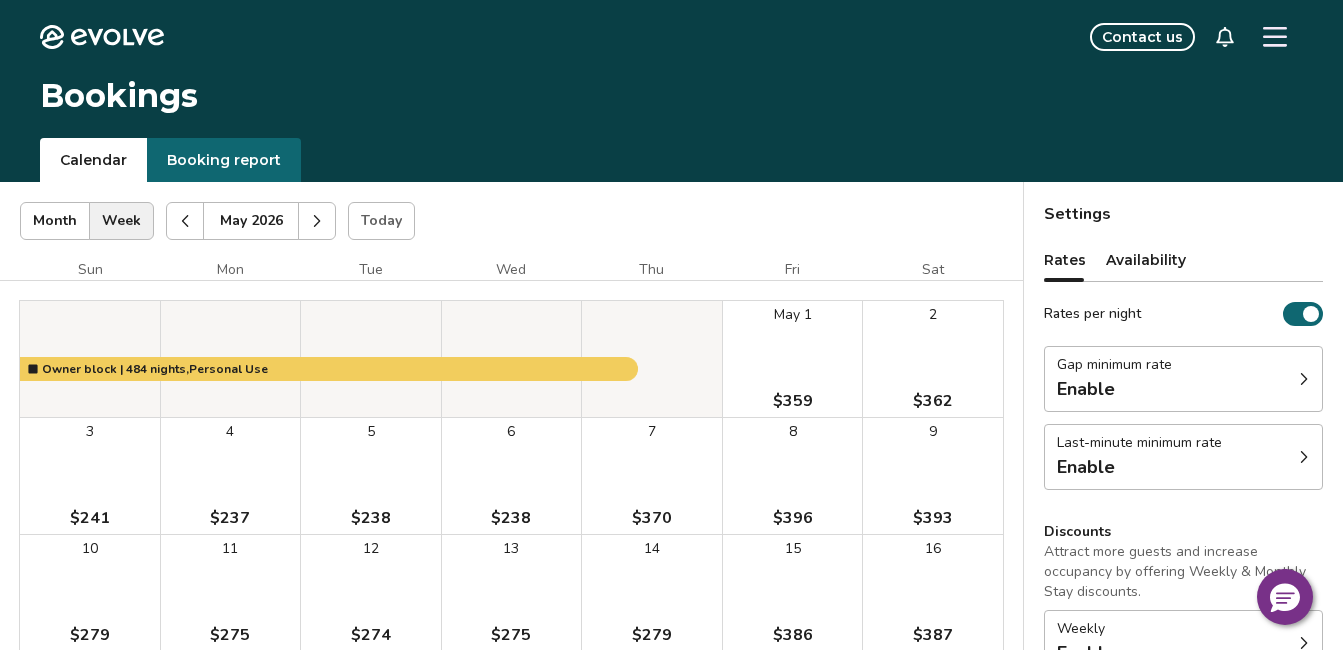click 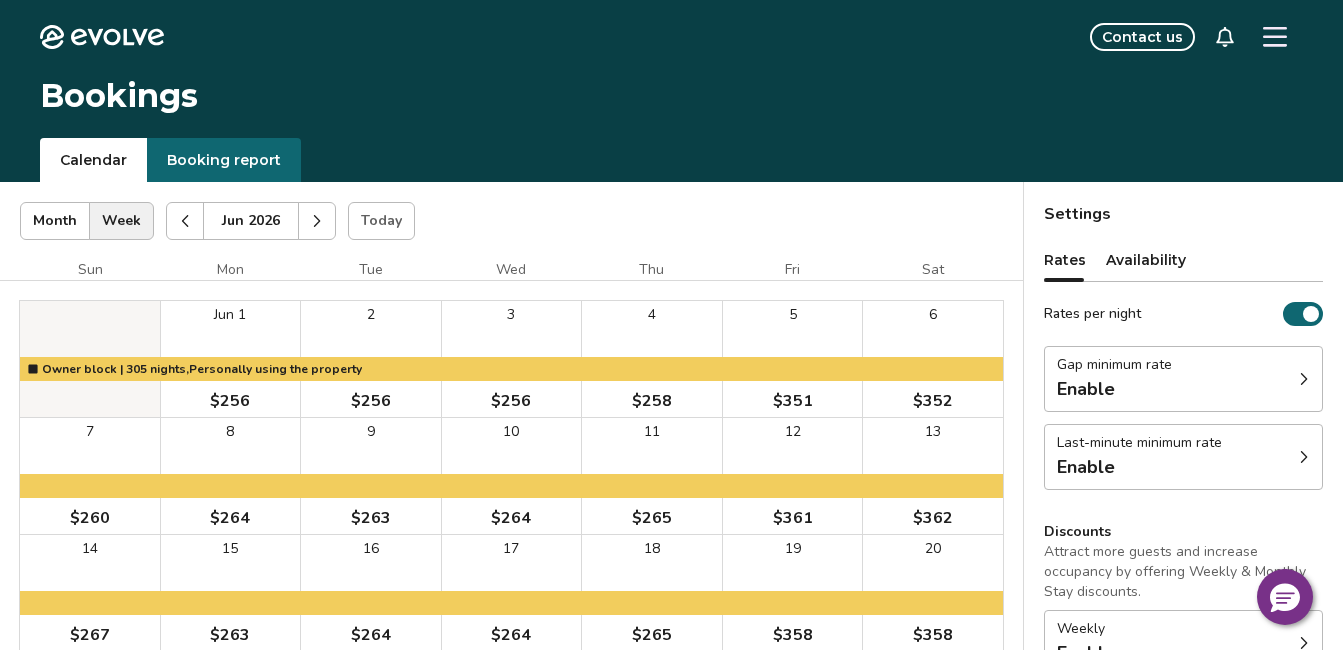 click 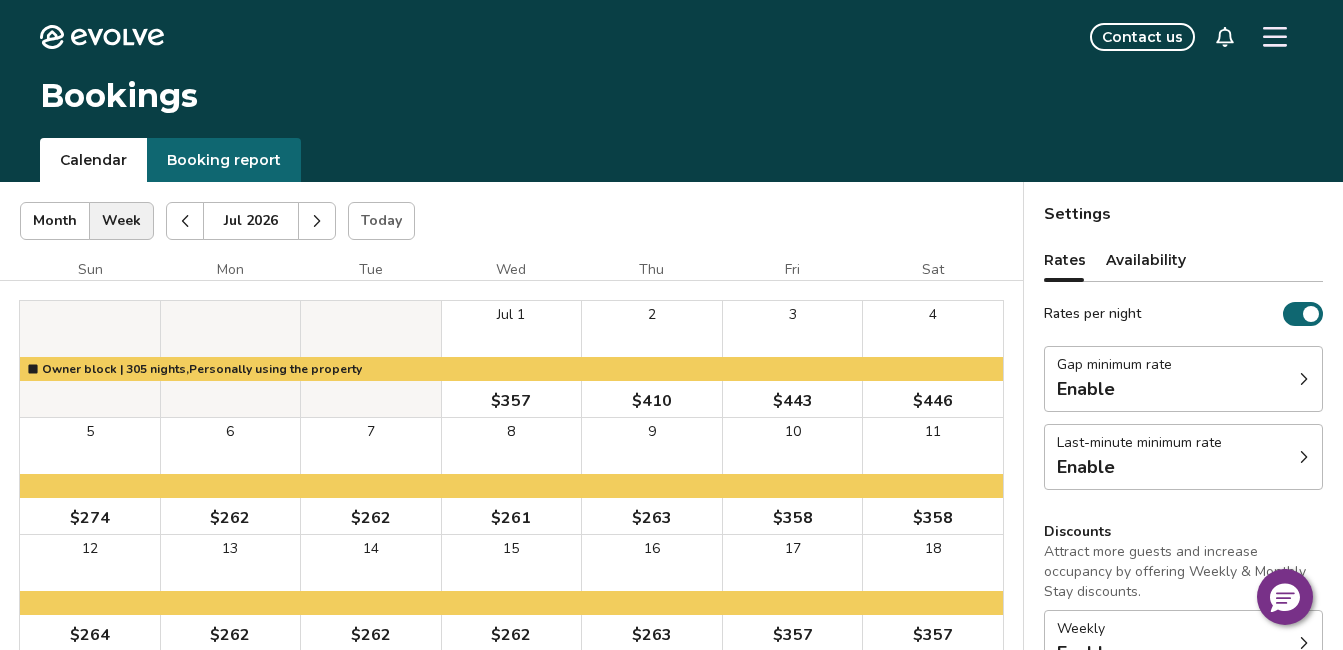 click 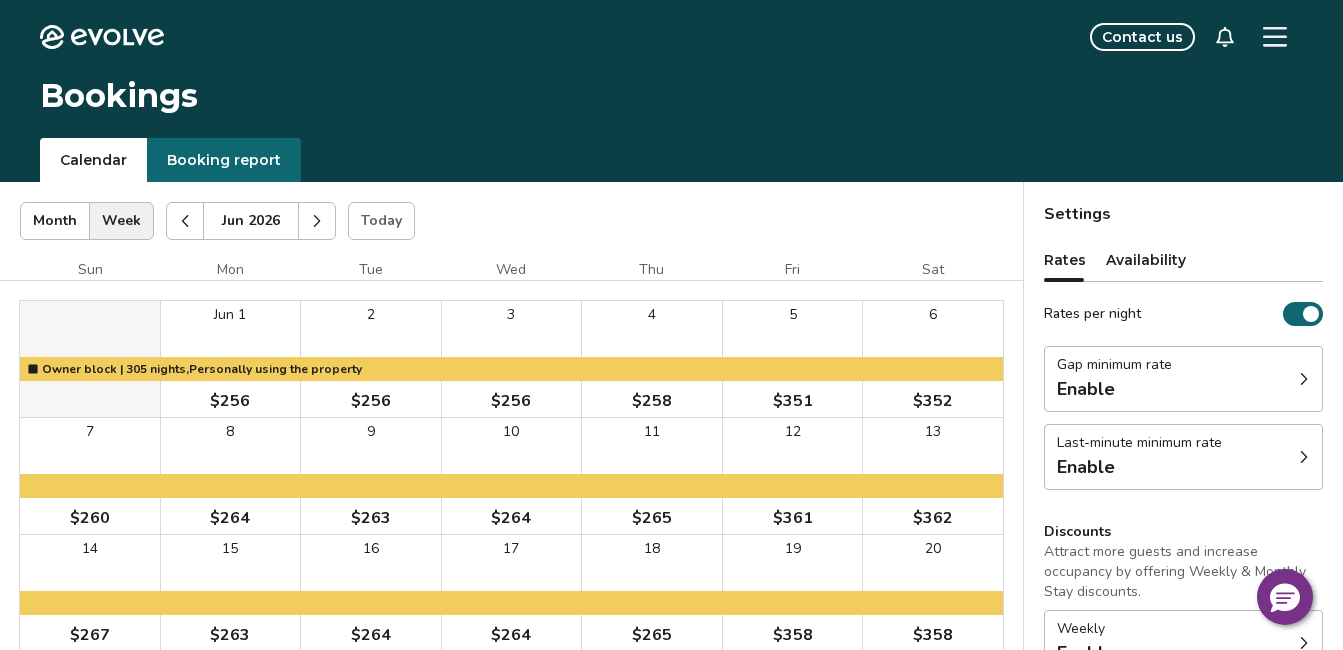 click 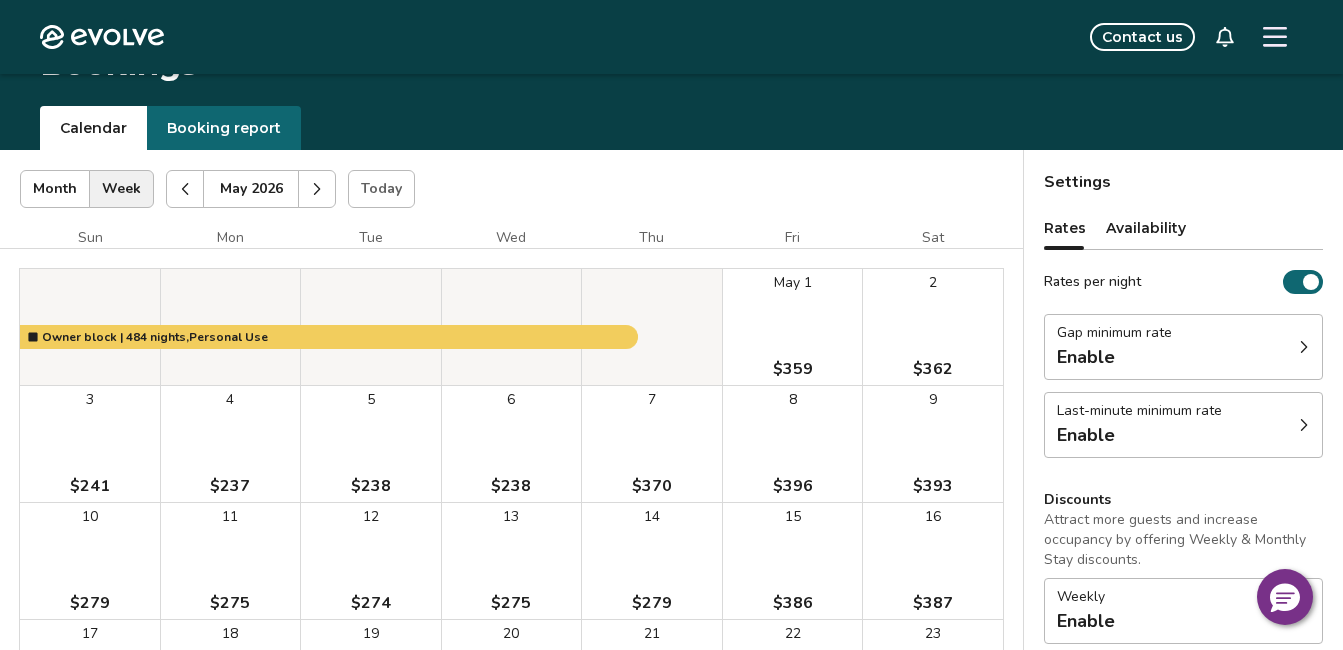scroll, scrollTop: 0, scrollLeft: 0, axis: both 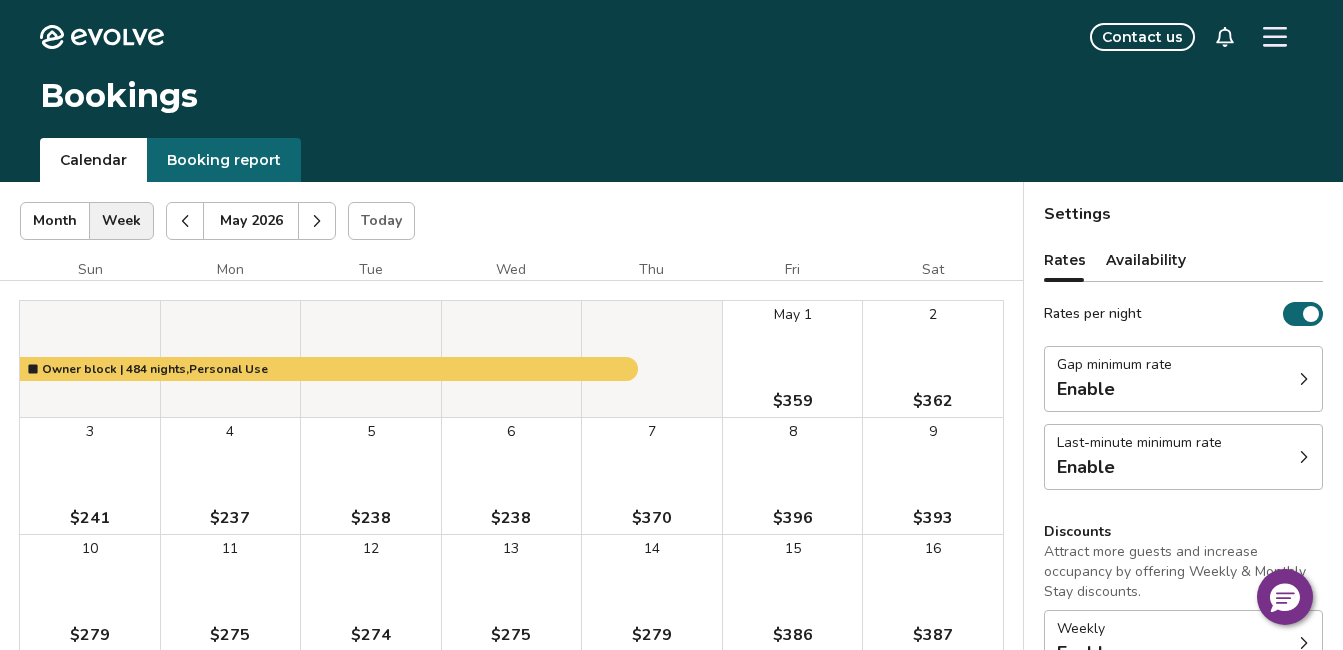 click 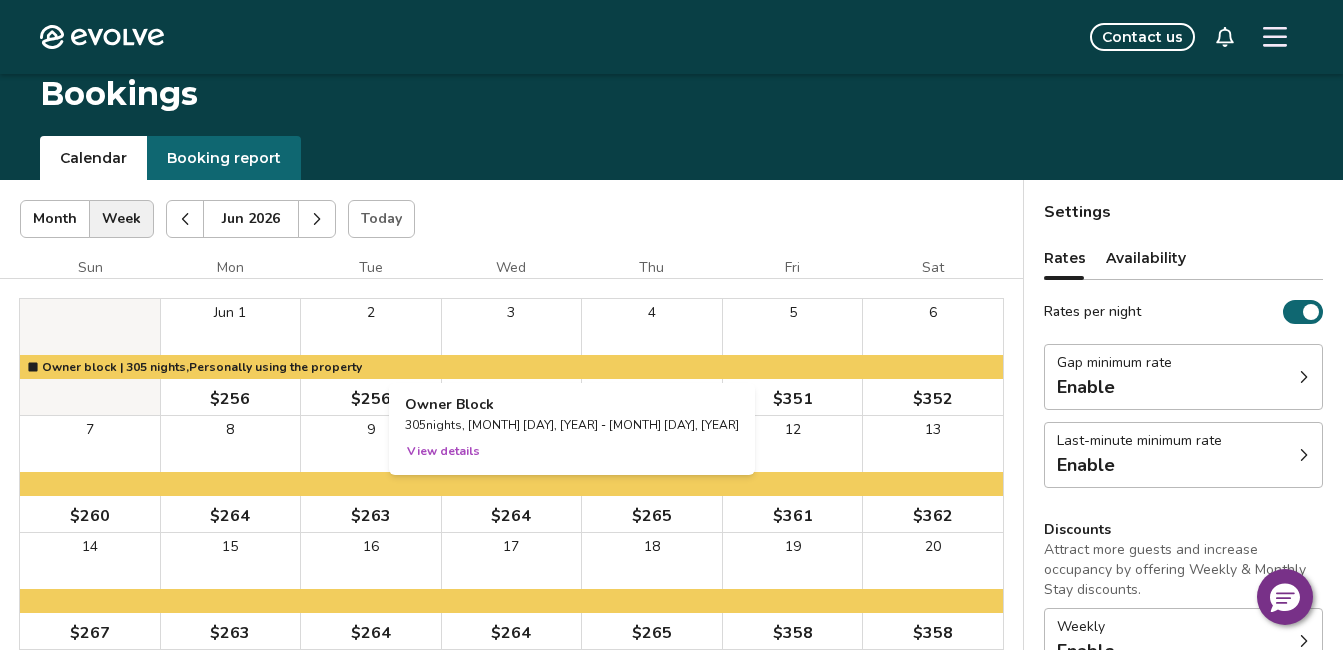 scroll, scrollTop: 0, scrollLeft: 0, axis: both 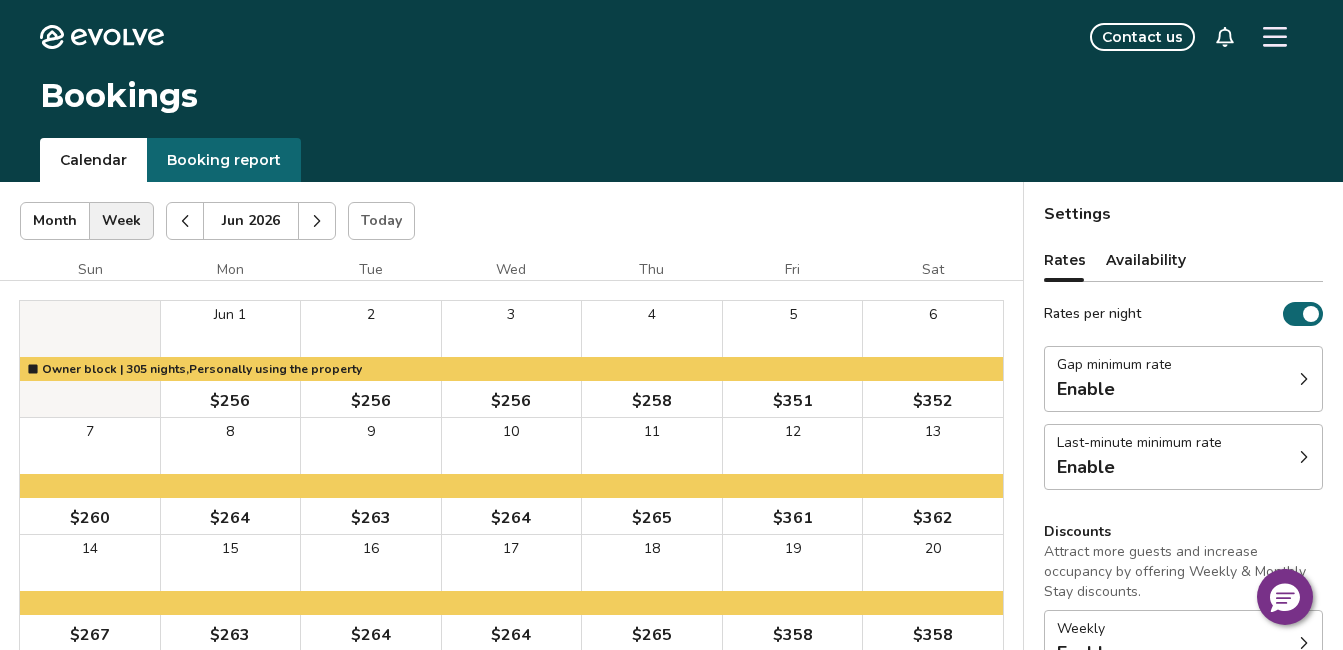 click 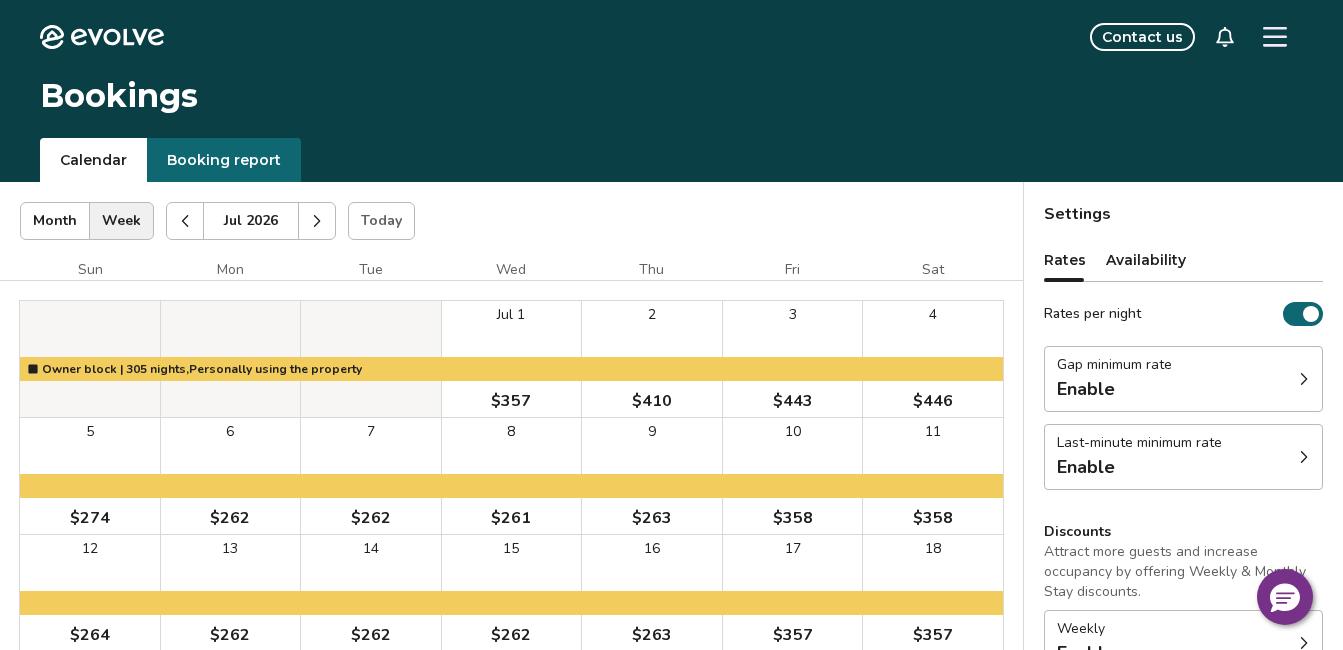 click 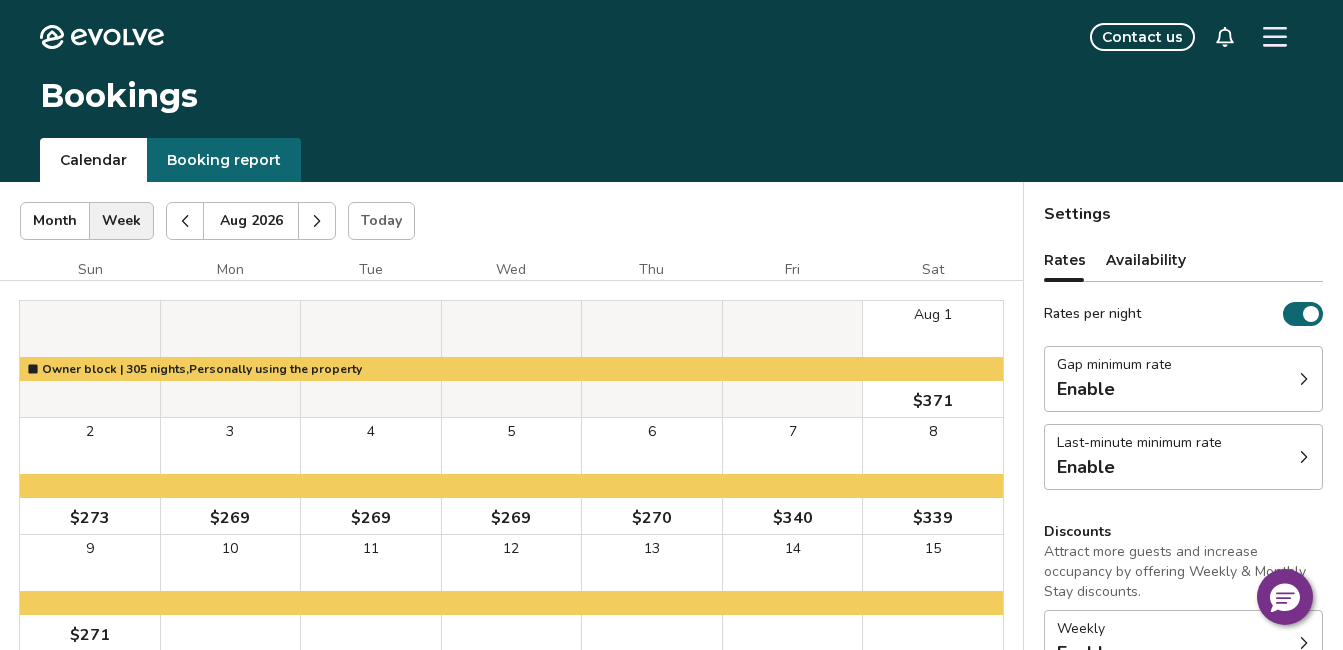 click 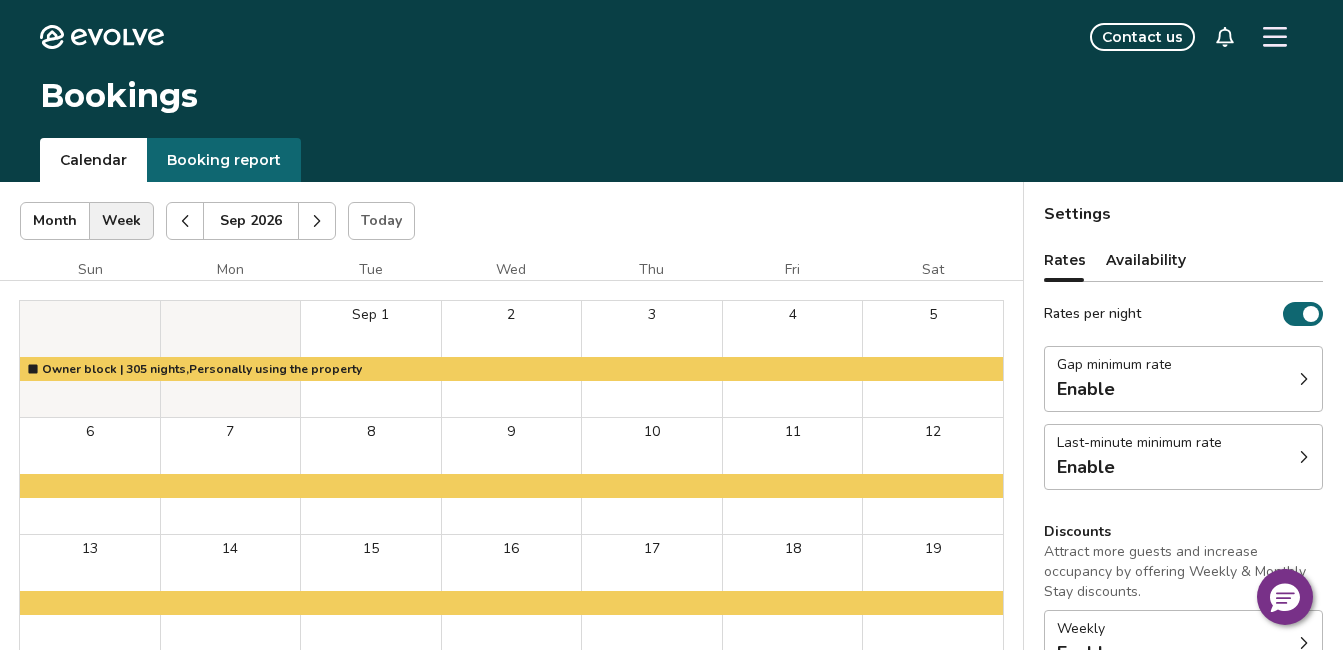 click 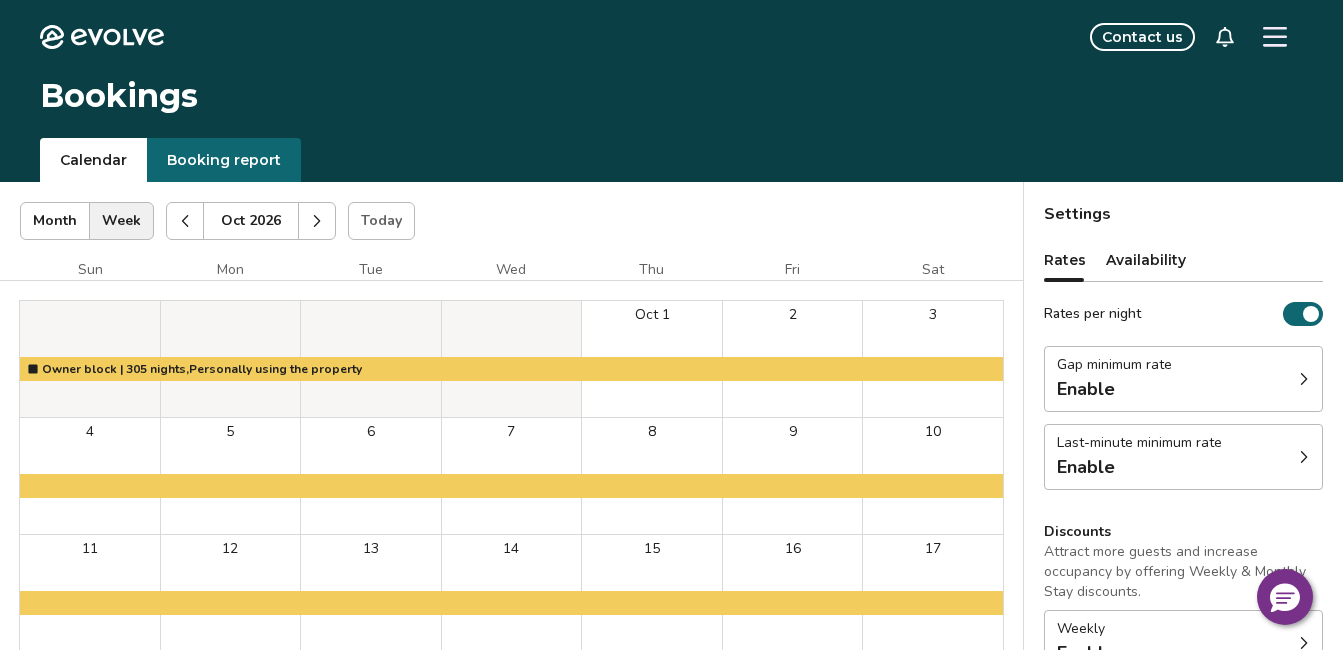 click 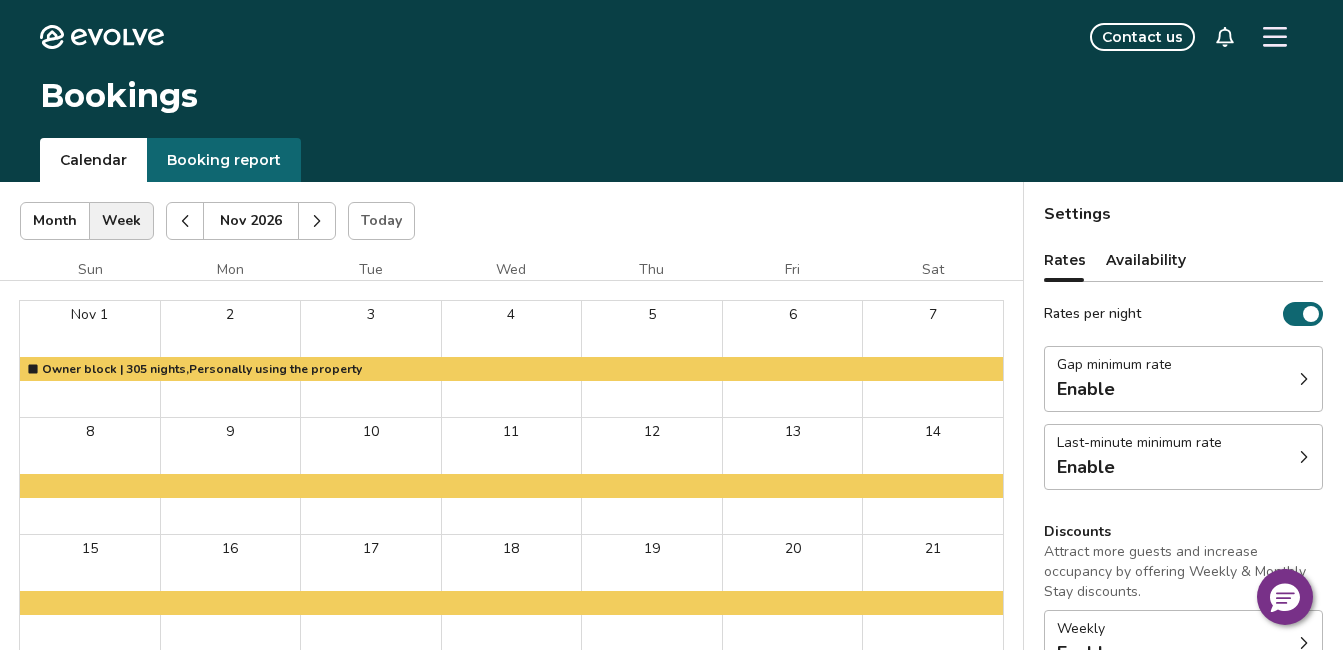 click 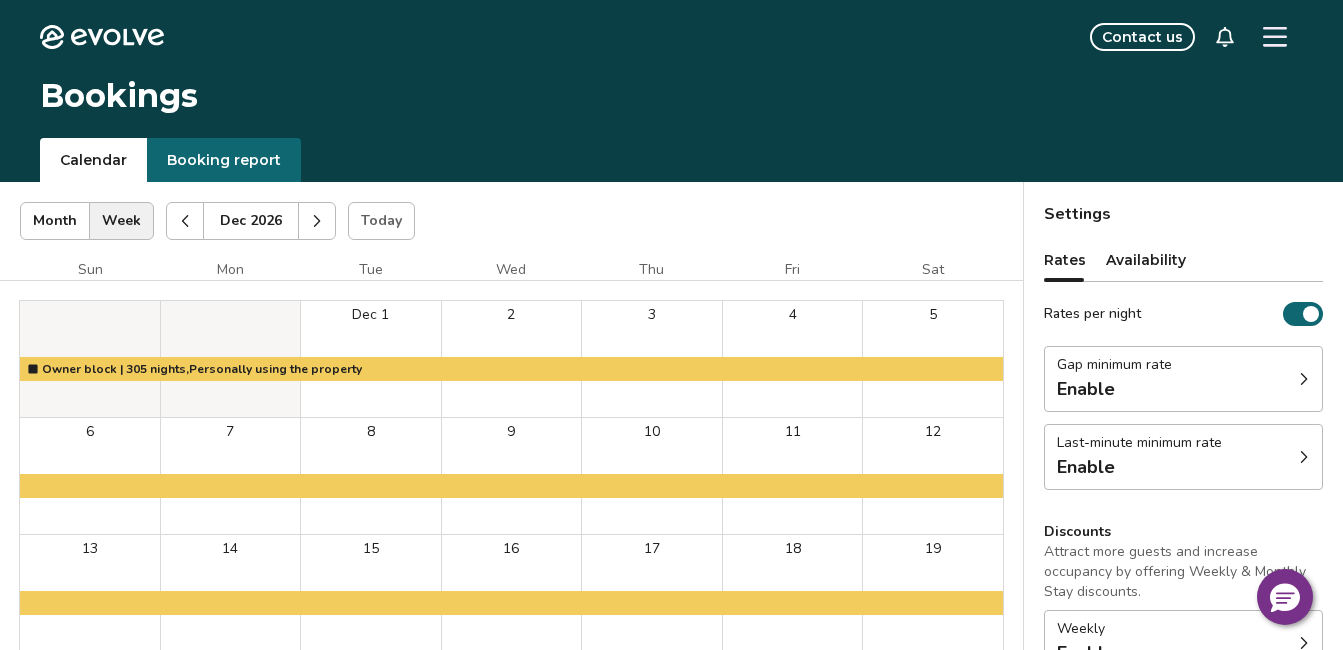 click 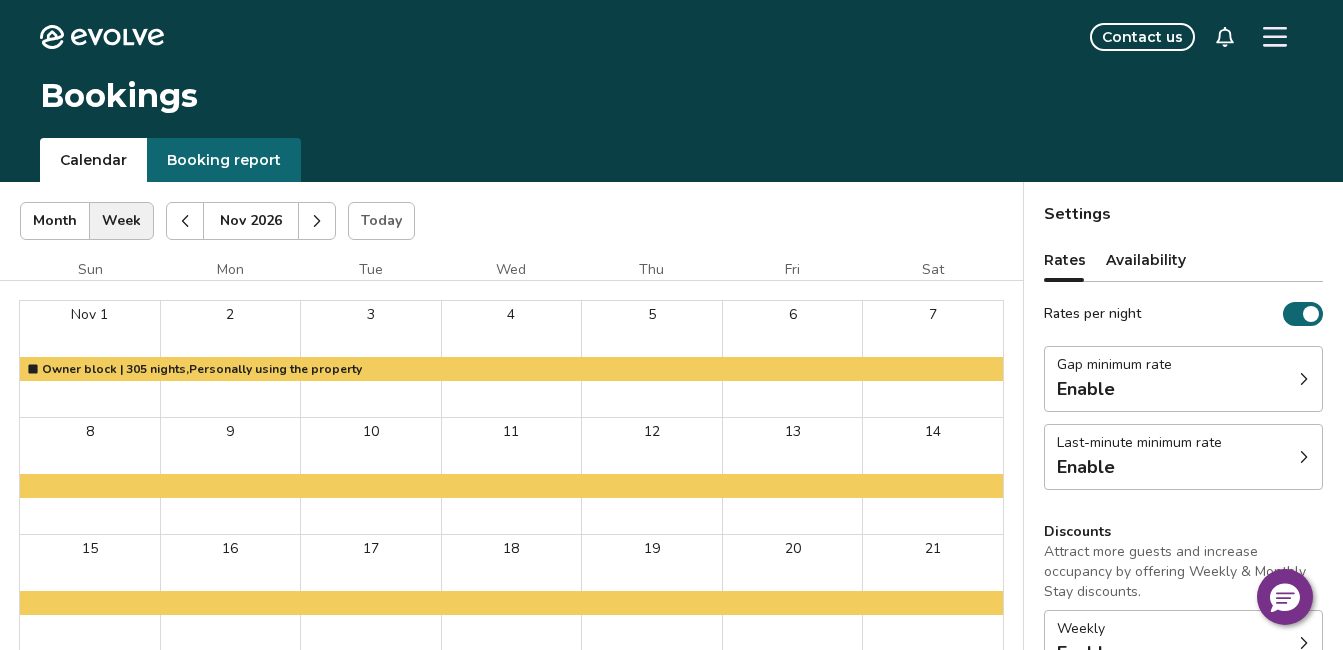 click 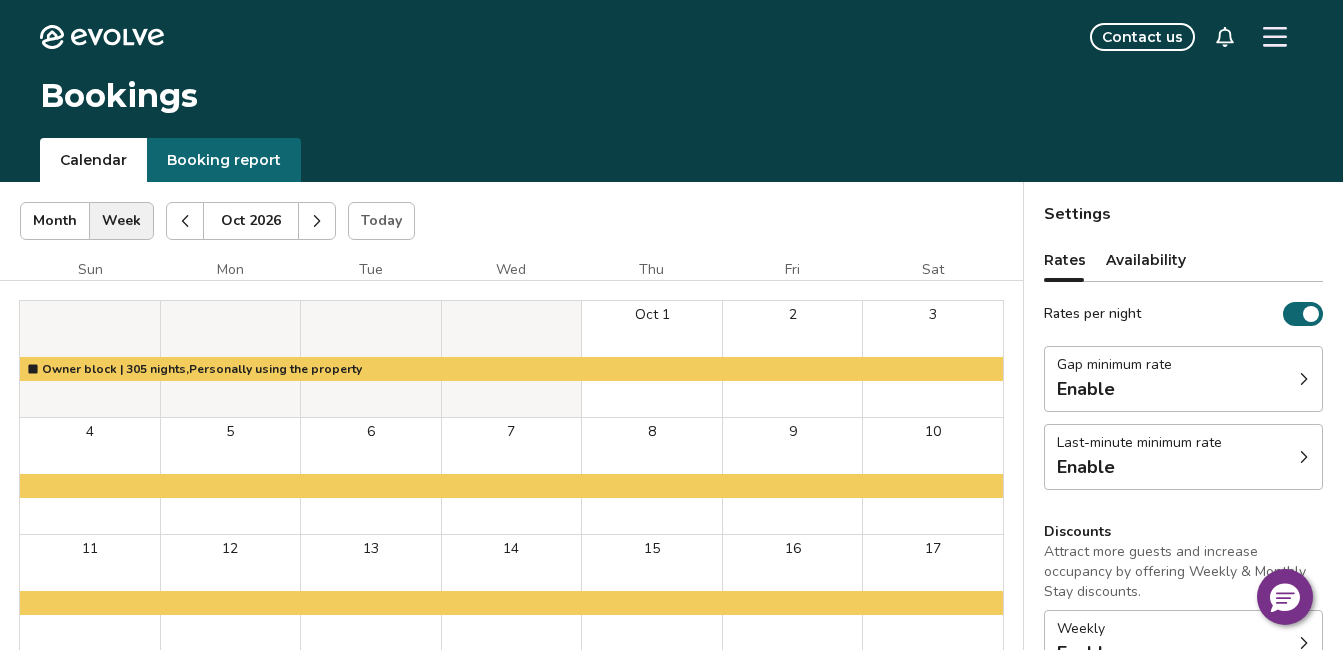 click 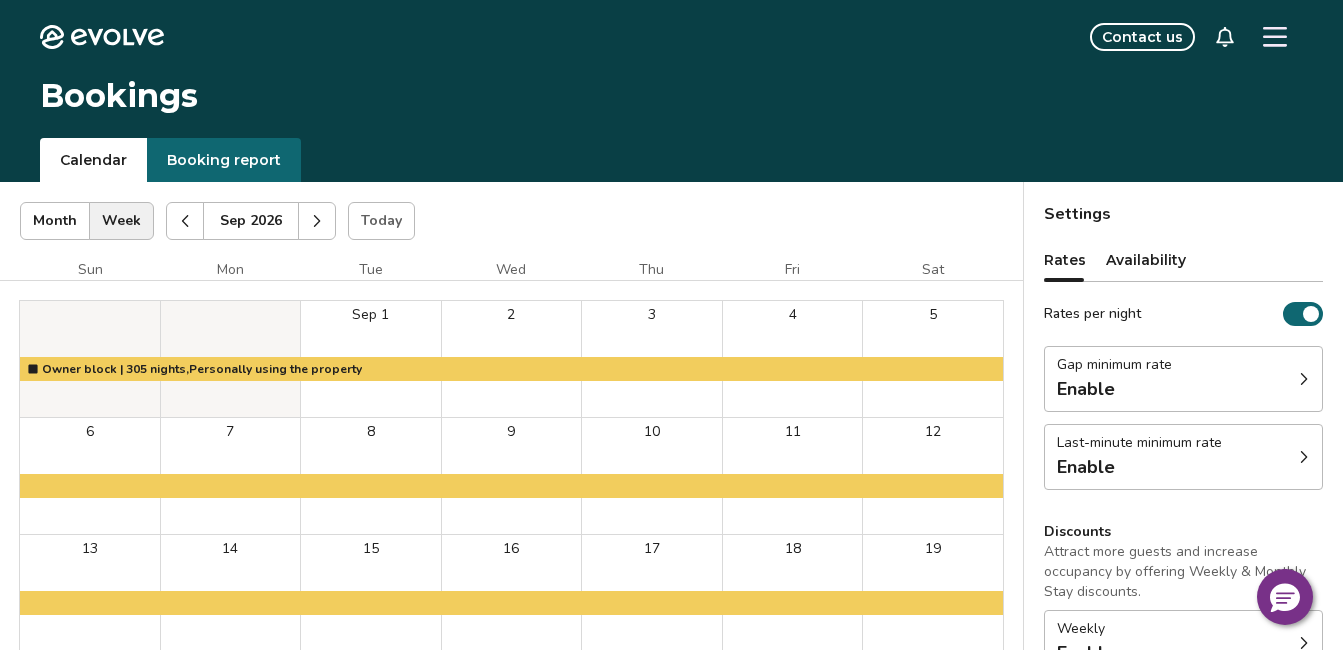 click 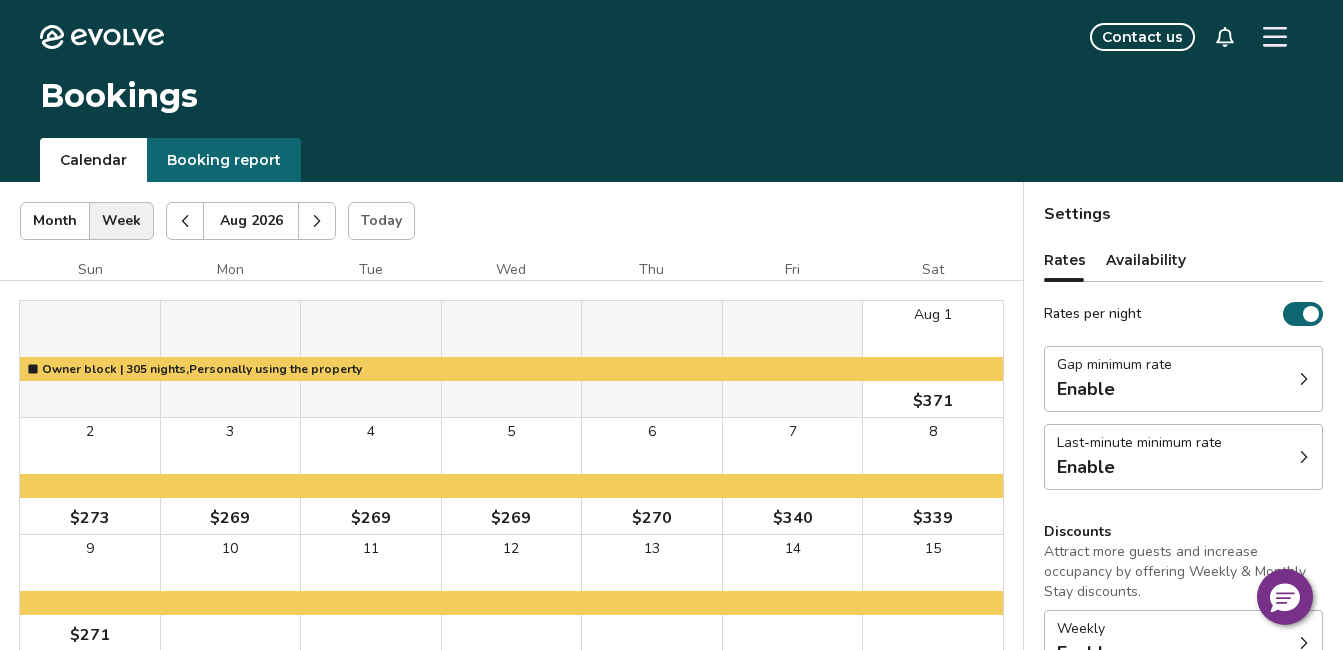 click 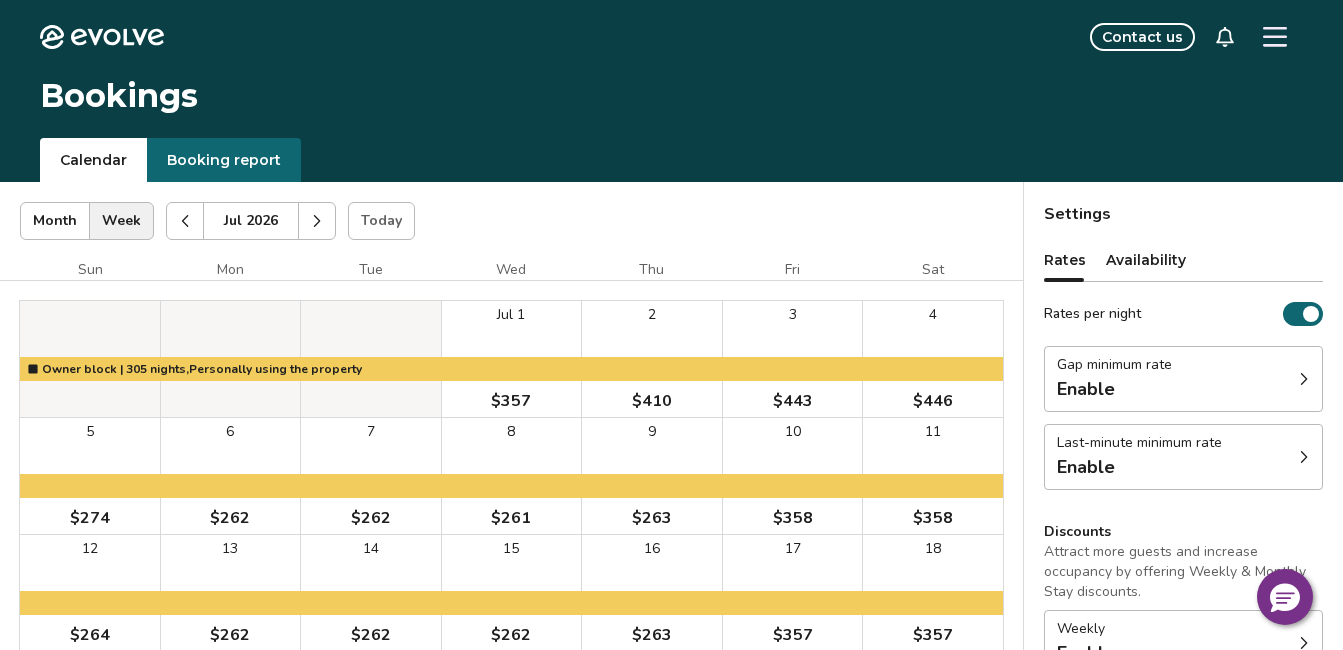 click 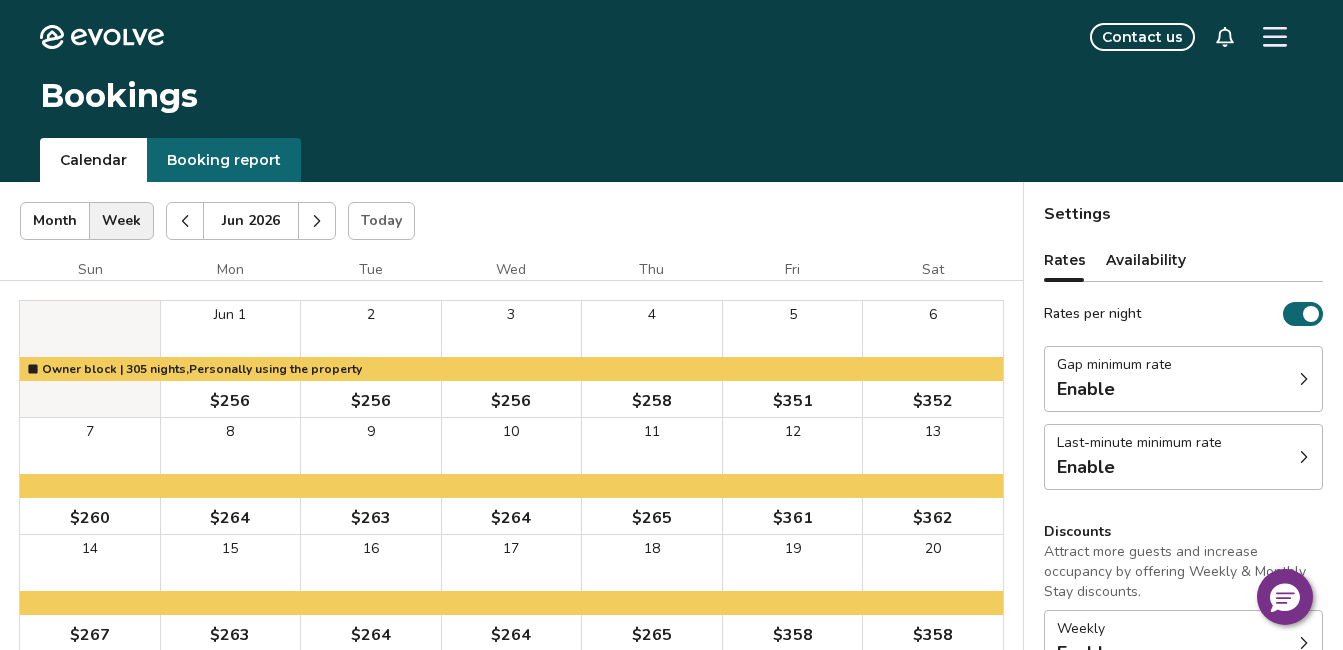 click 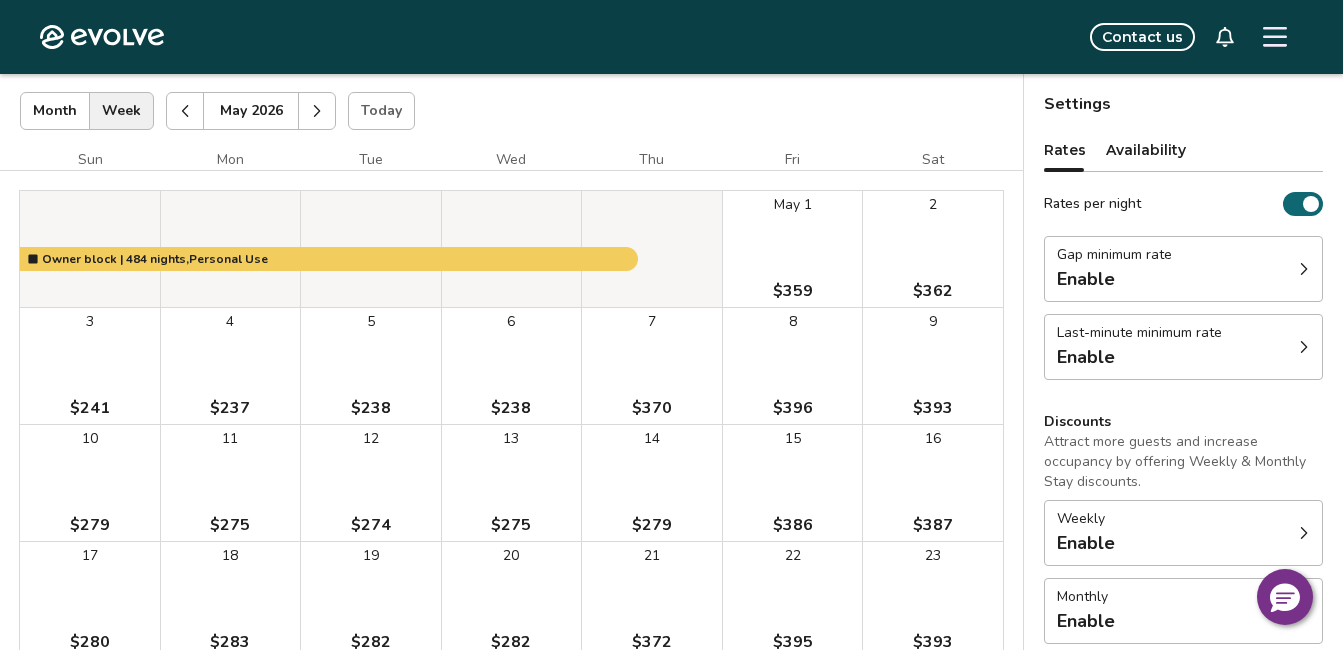 scroll, scrollTop: 0, scrollLeft: 0, axis: both 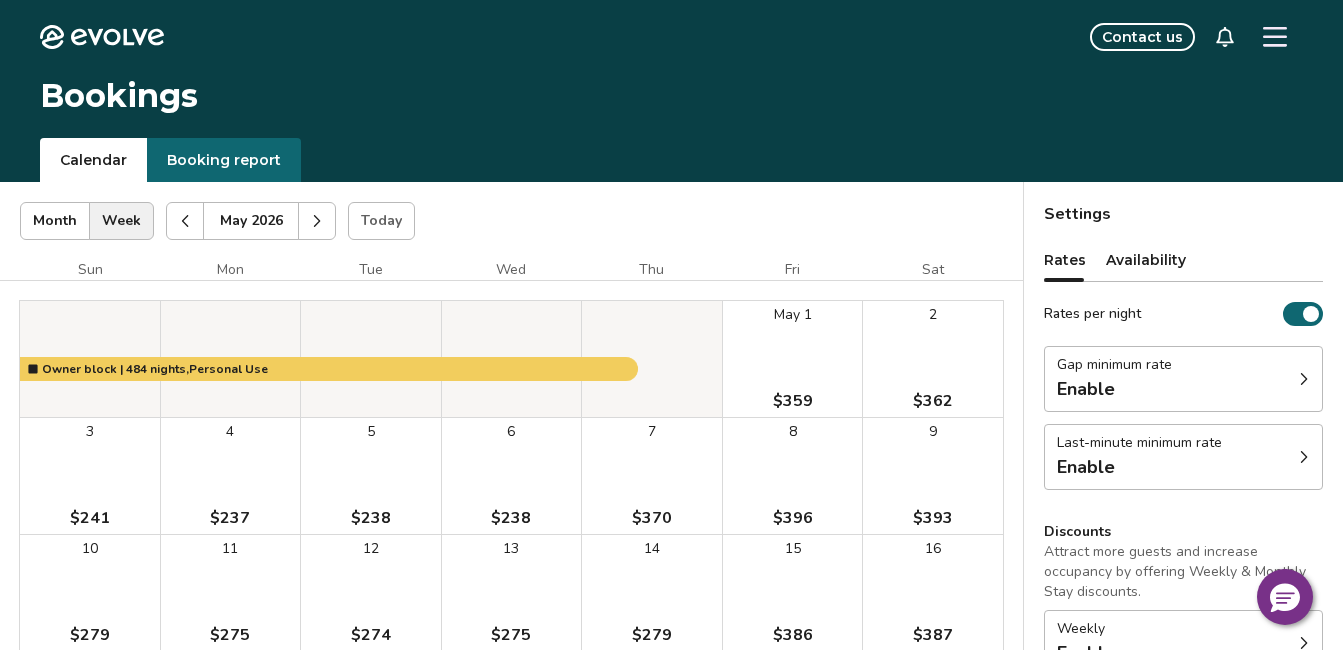 click 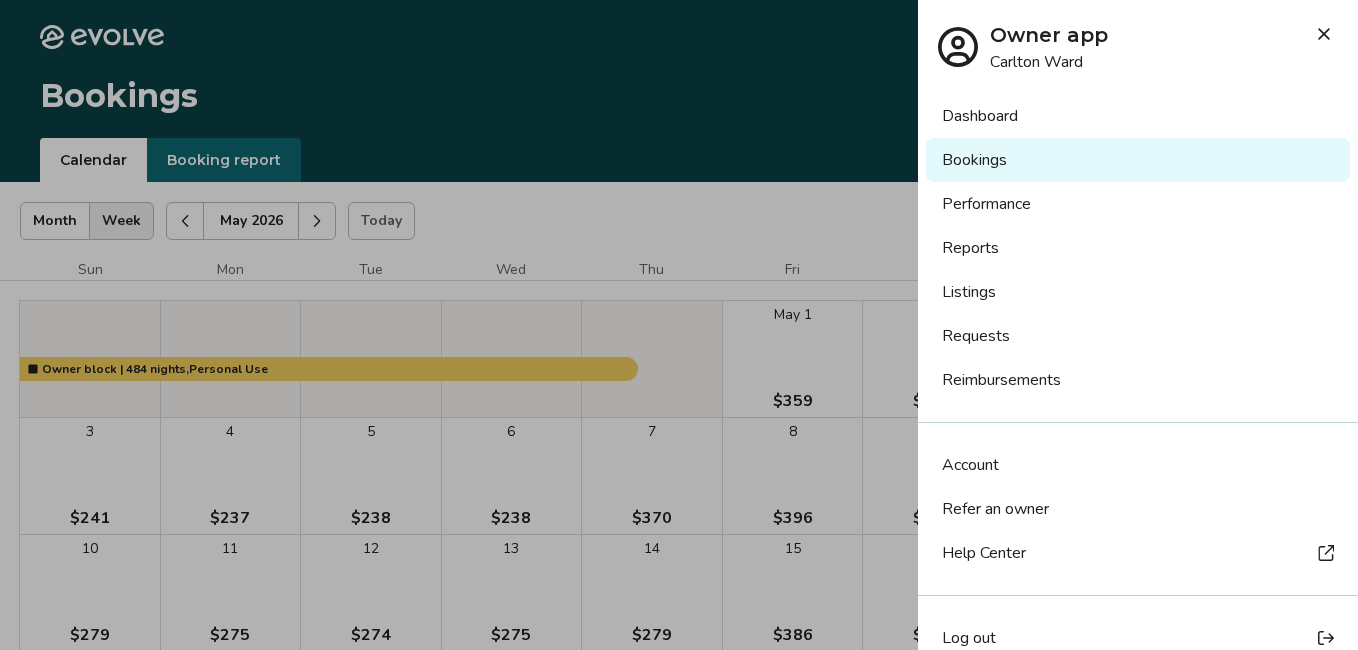 click on "Bookings" at bounding box center [1138, 160] 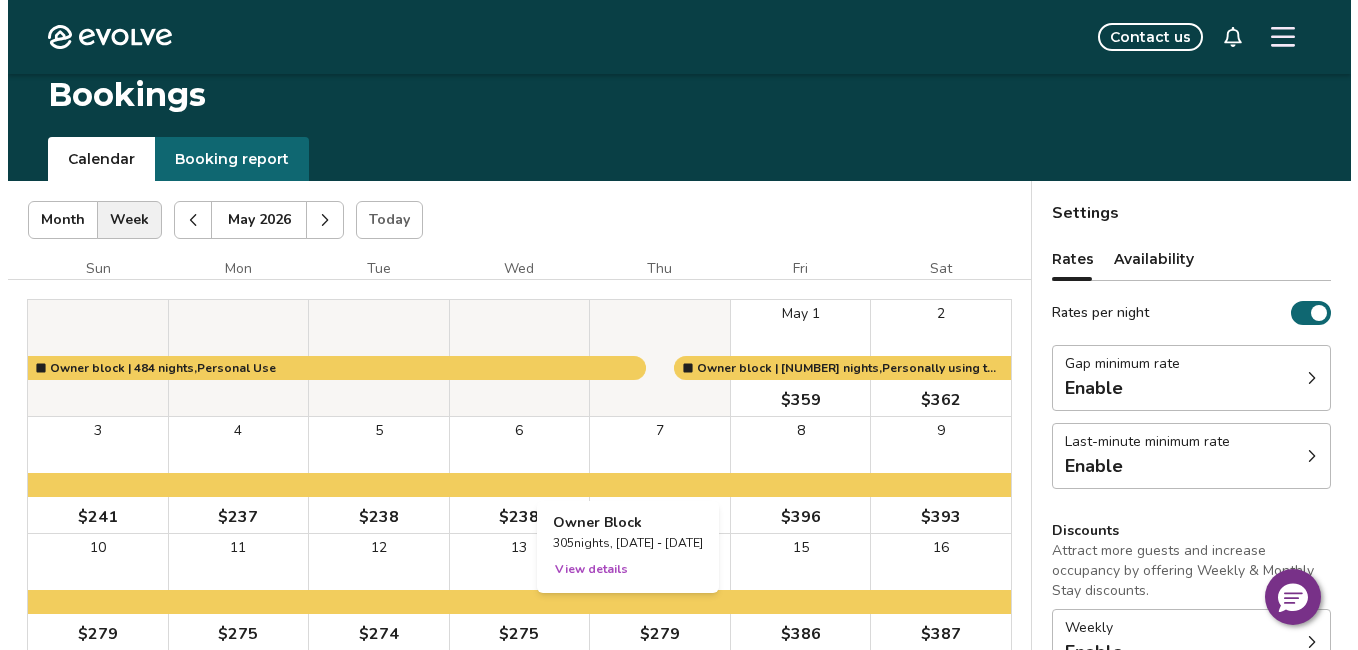 scroll, scrollTop: 0, scrollLeft: 0, axis: both 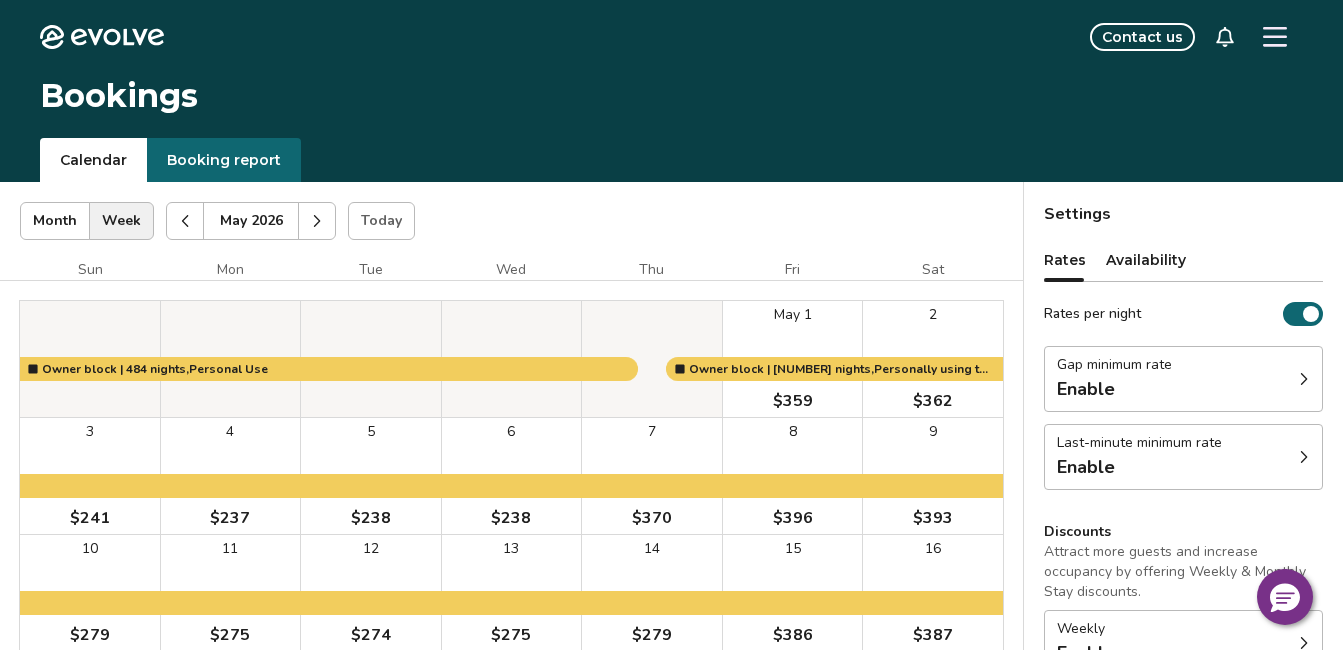 click 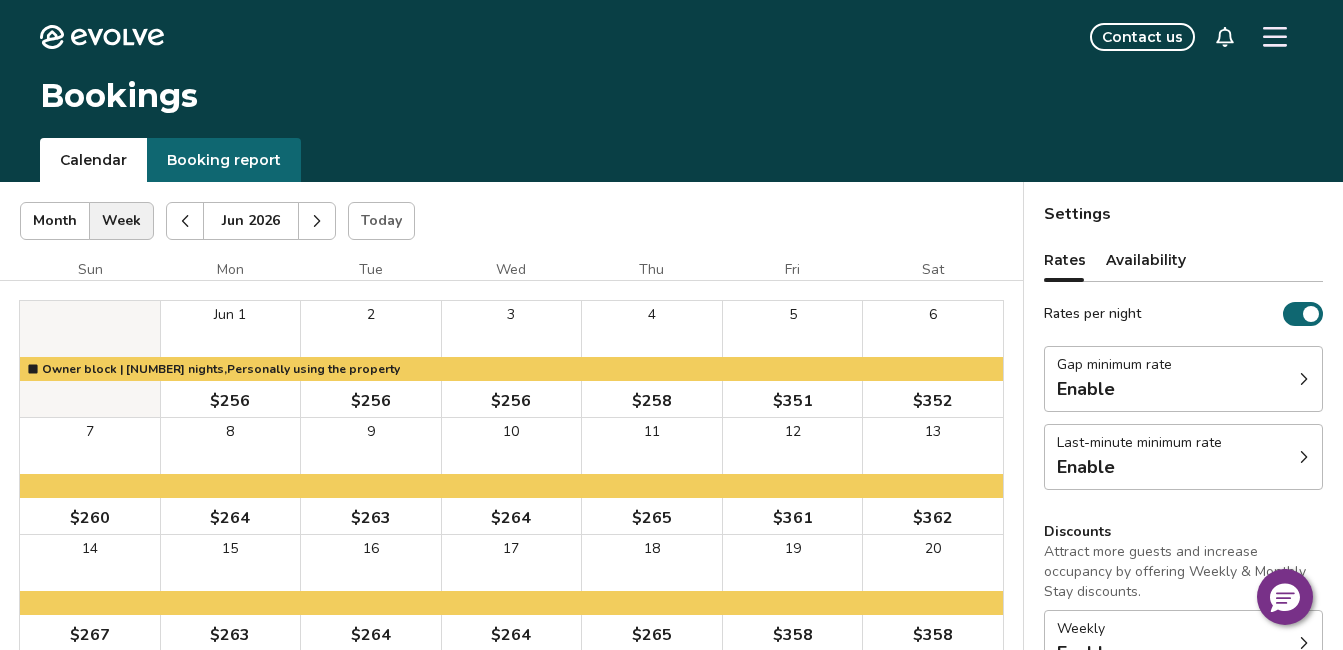 click 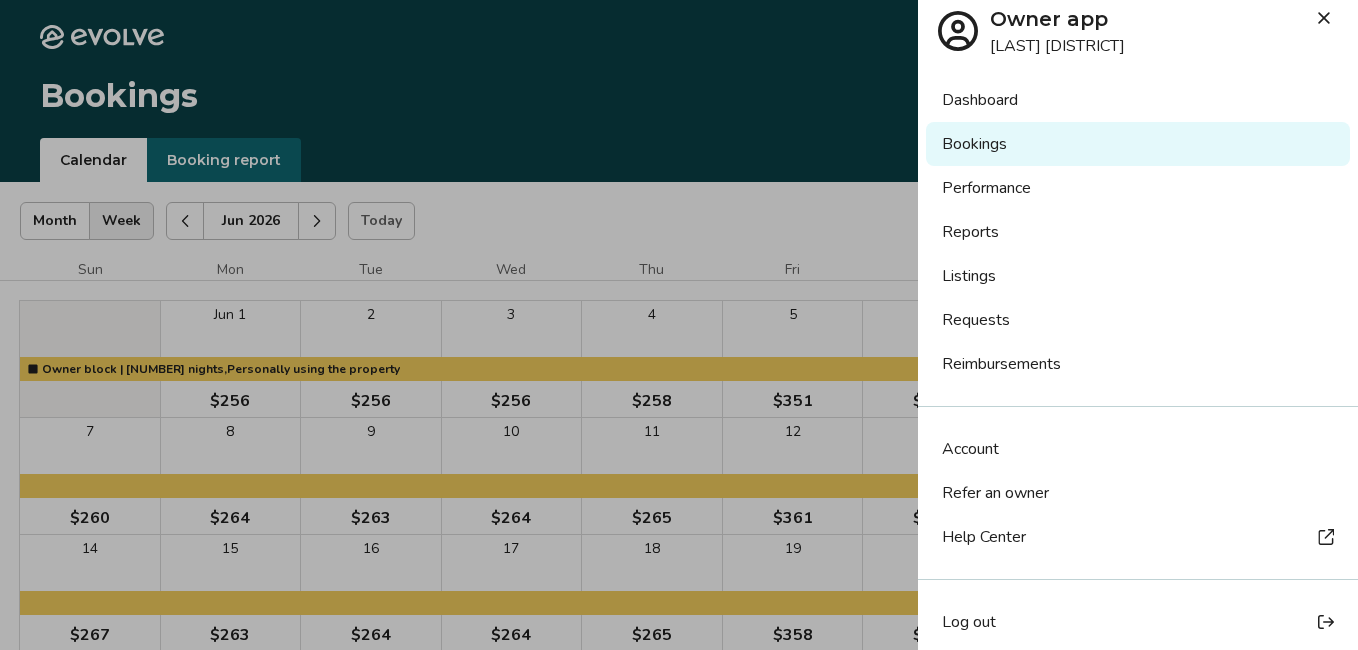 scroll, scrollTop: 30, scrollLeft: 0, axis: vertical 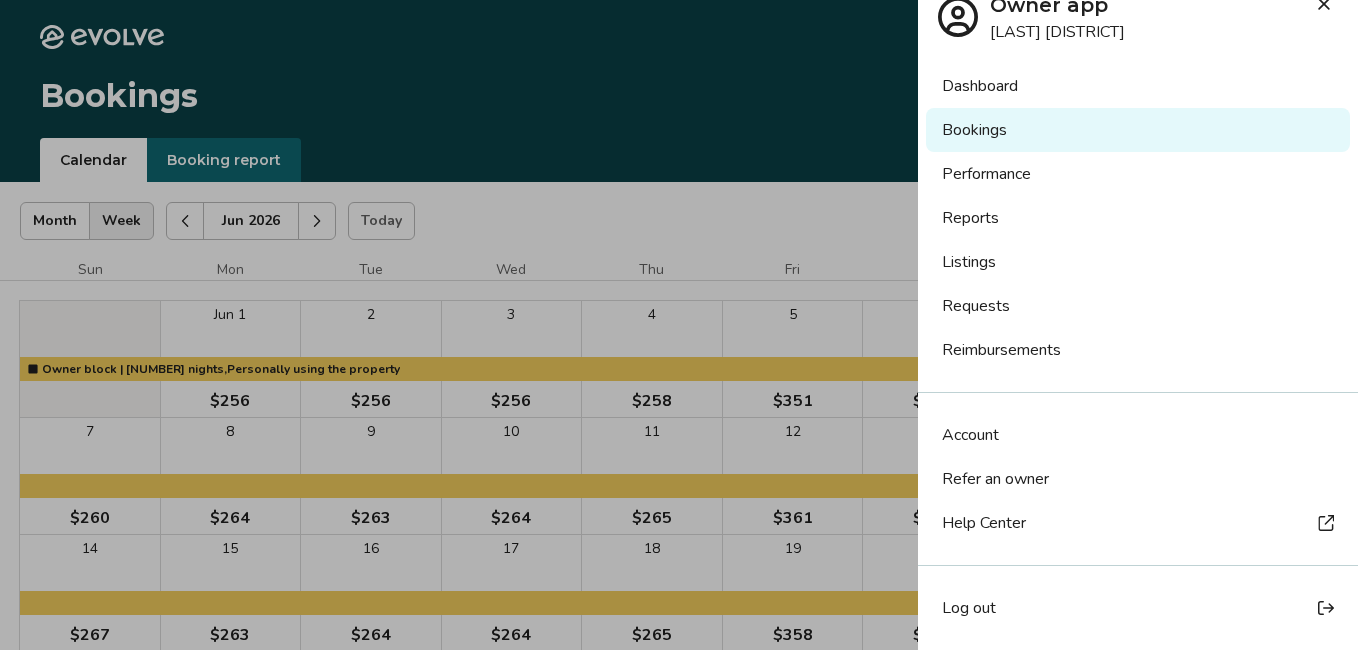 click on "Log out" at bounding box center [969, 608] 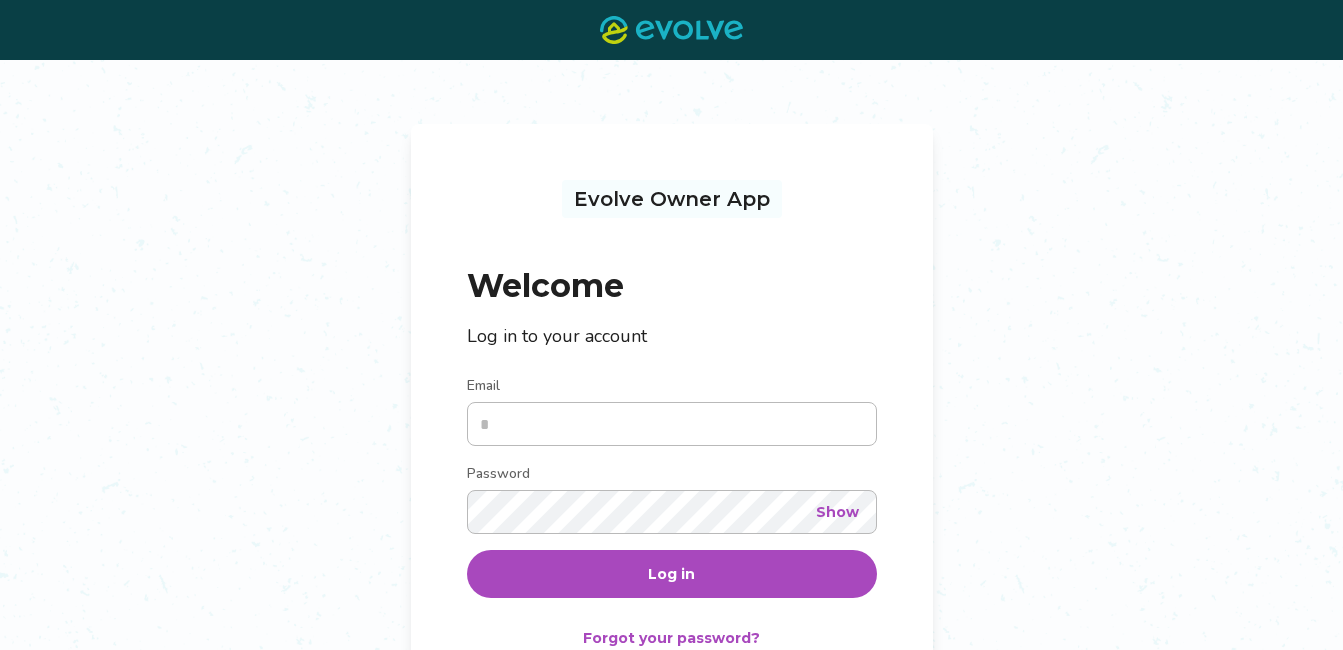scroll, scrollTop: 0, scrollLeft: 0, axis: both 